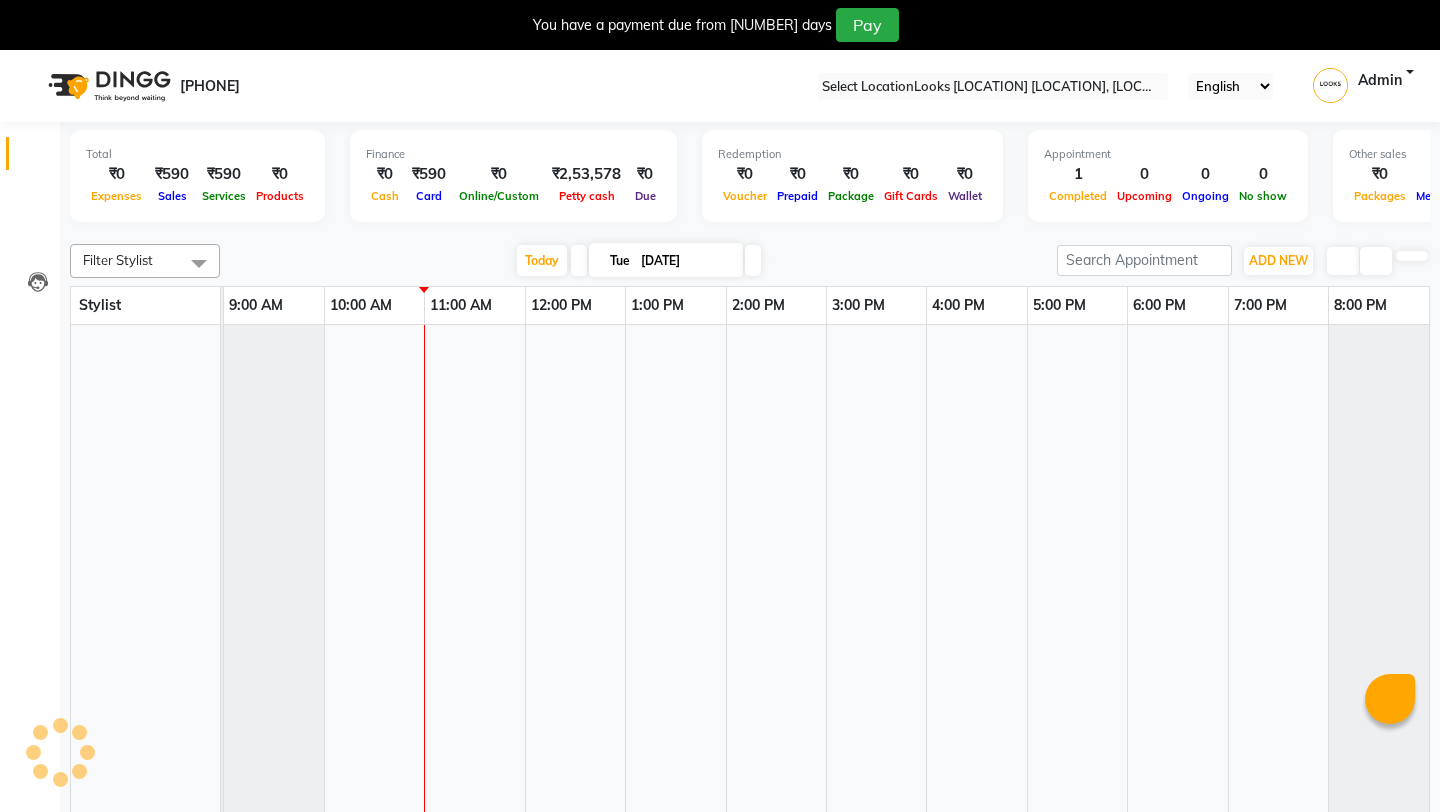 scroll, scrollTop: 0, scrollLeft: 0, axis: both 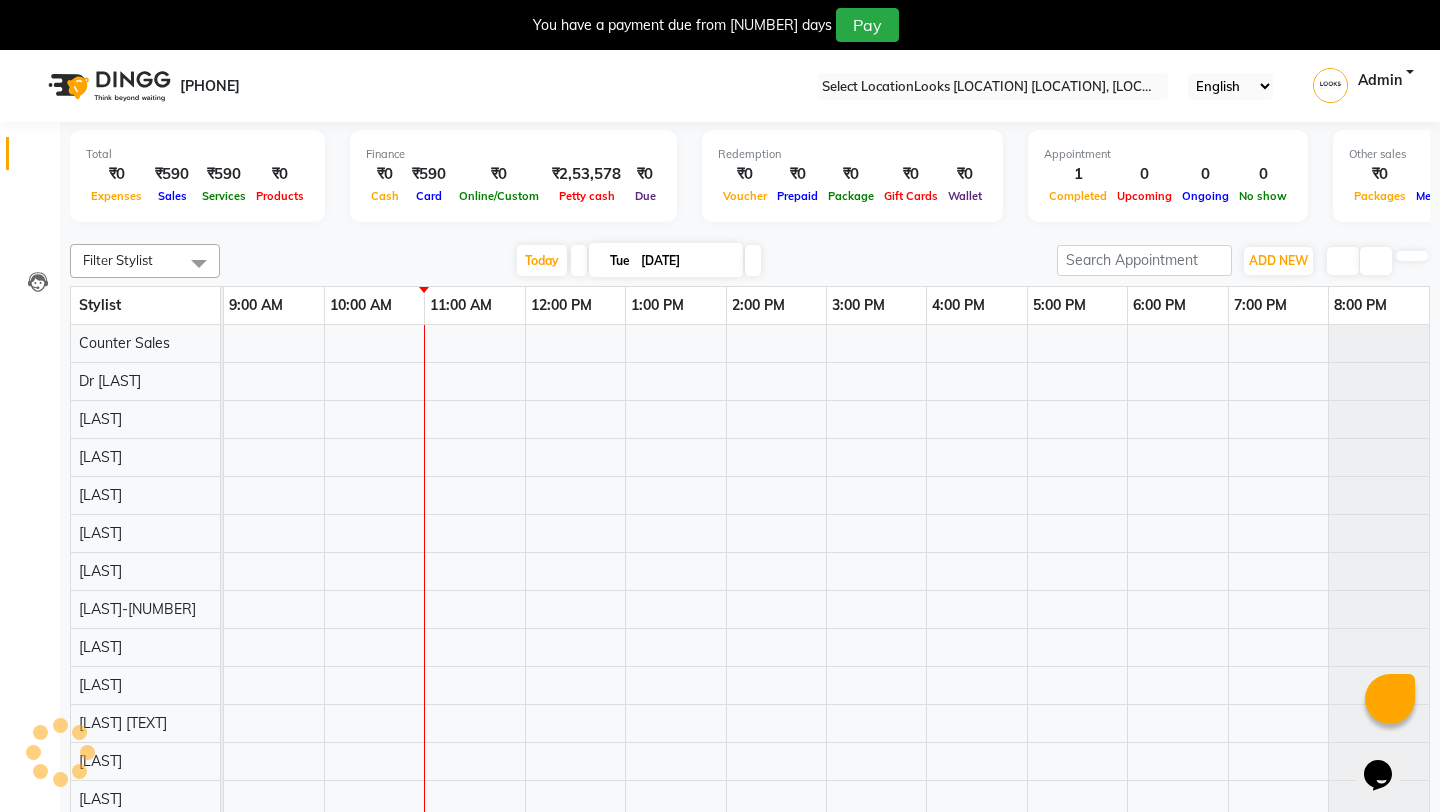 click at bounding box center [993, 87] 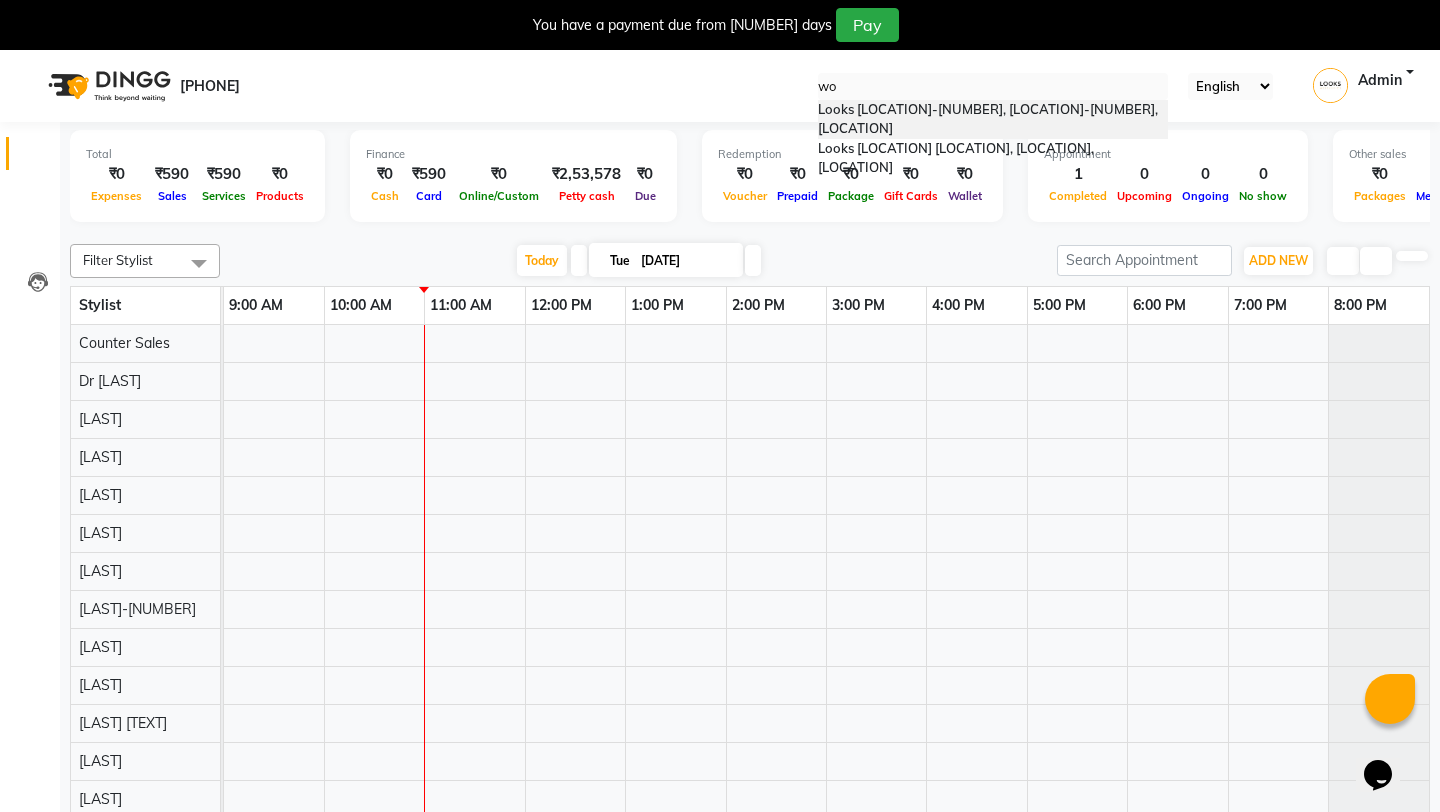 scroll, scrollTop: 0, scrollLeft: 0, axis: both 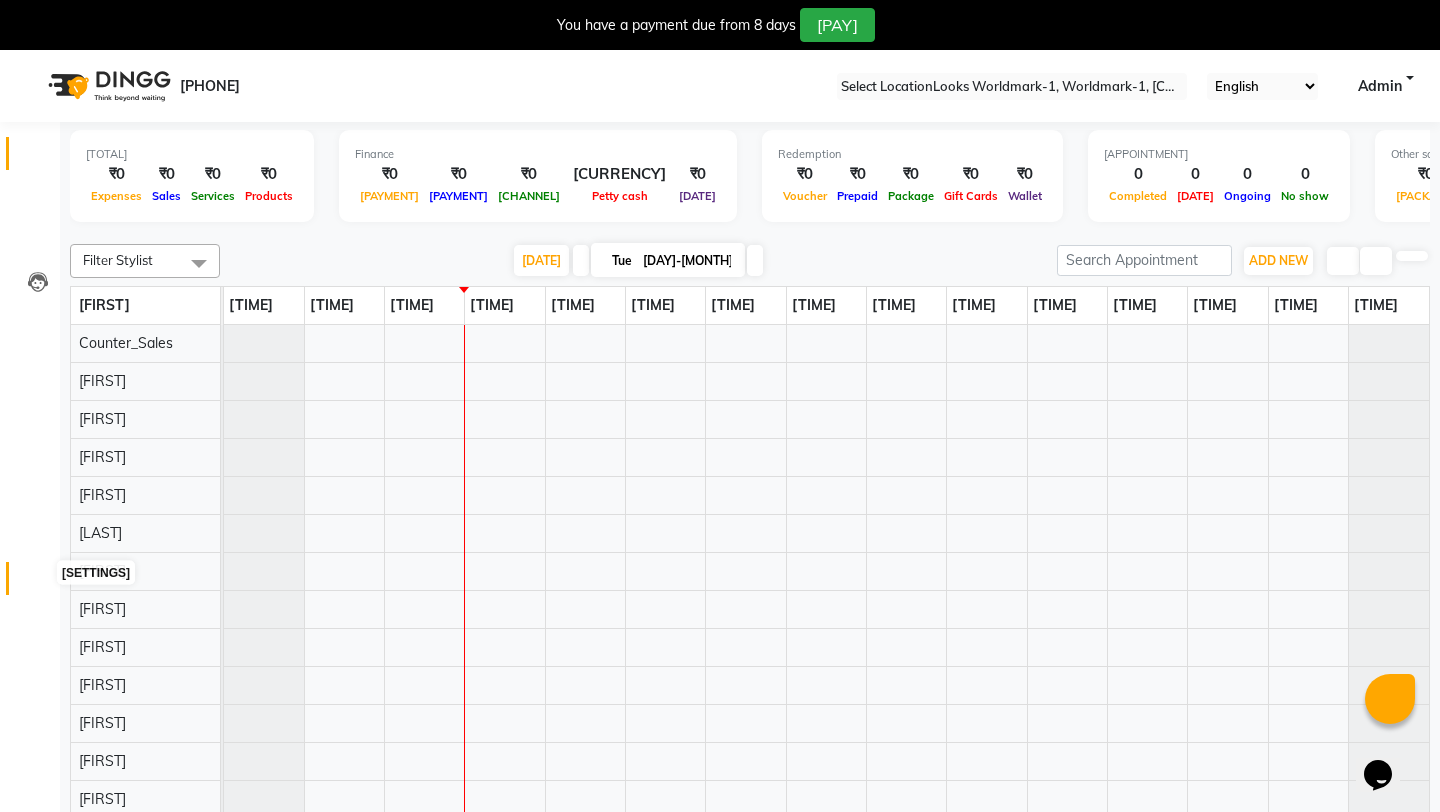 click at bounding box center [38, 583] 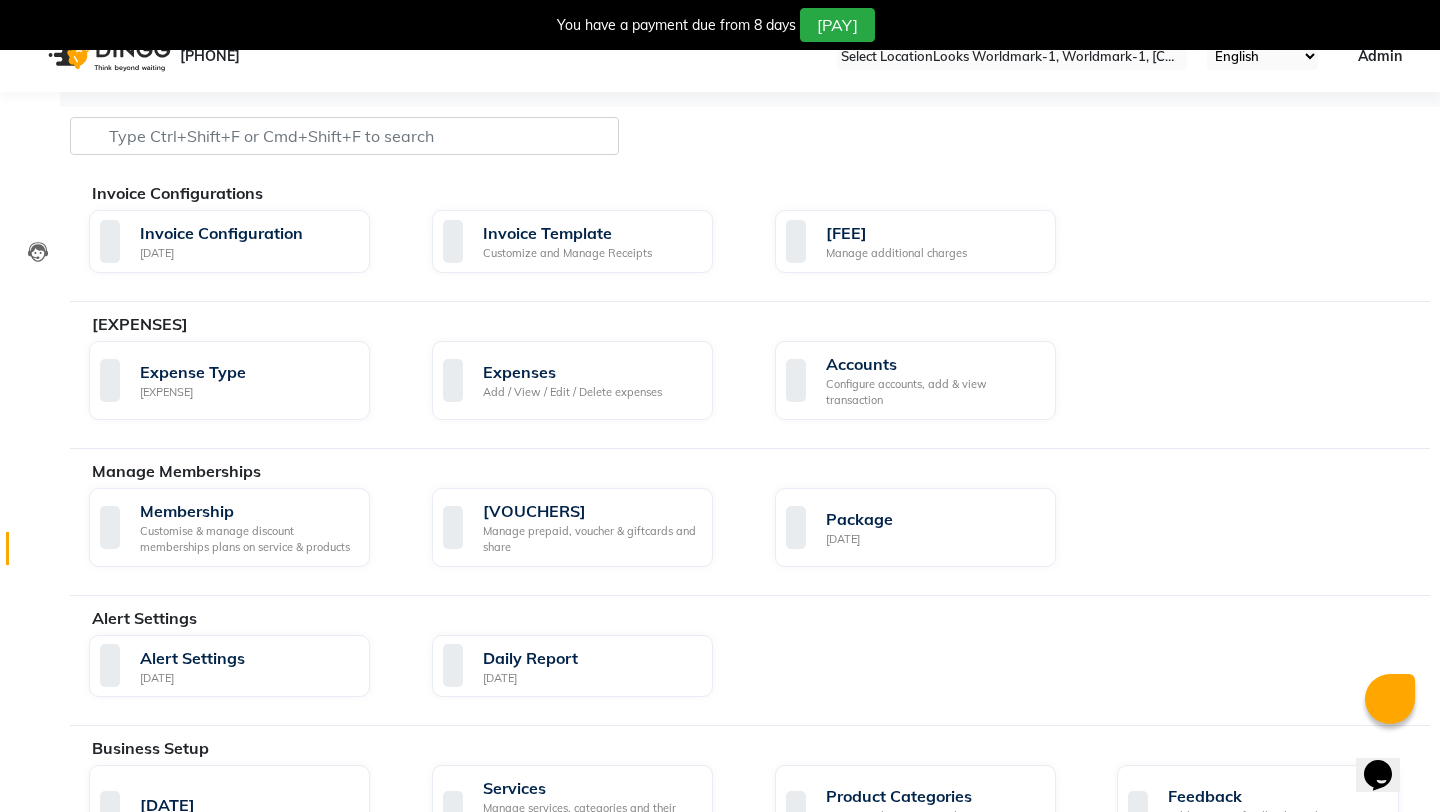 scroll, scrollTop: 37, scrollLeft: 0, axis: vertical 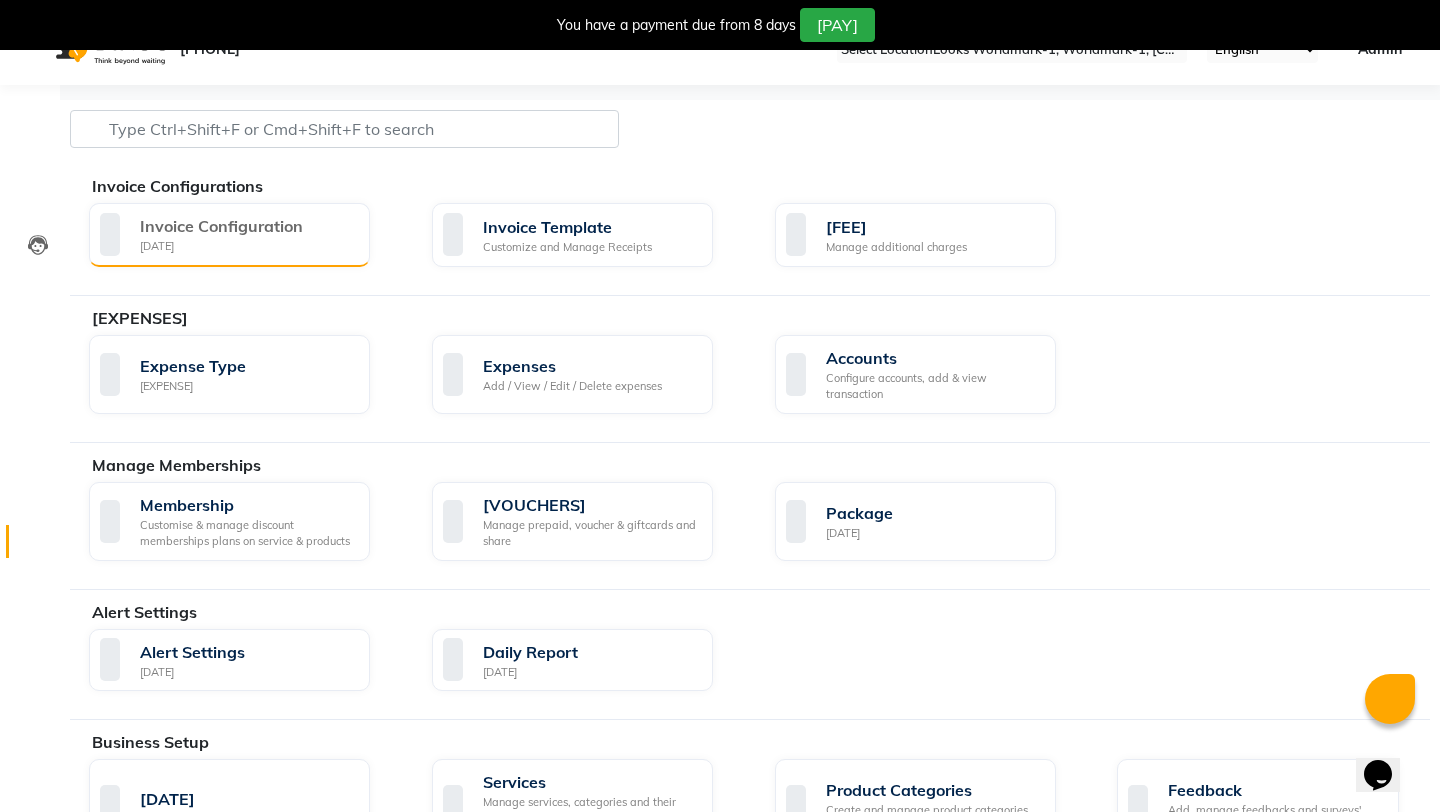 click on "[DATE]" at bounding box center (221, 246) 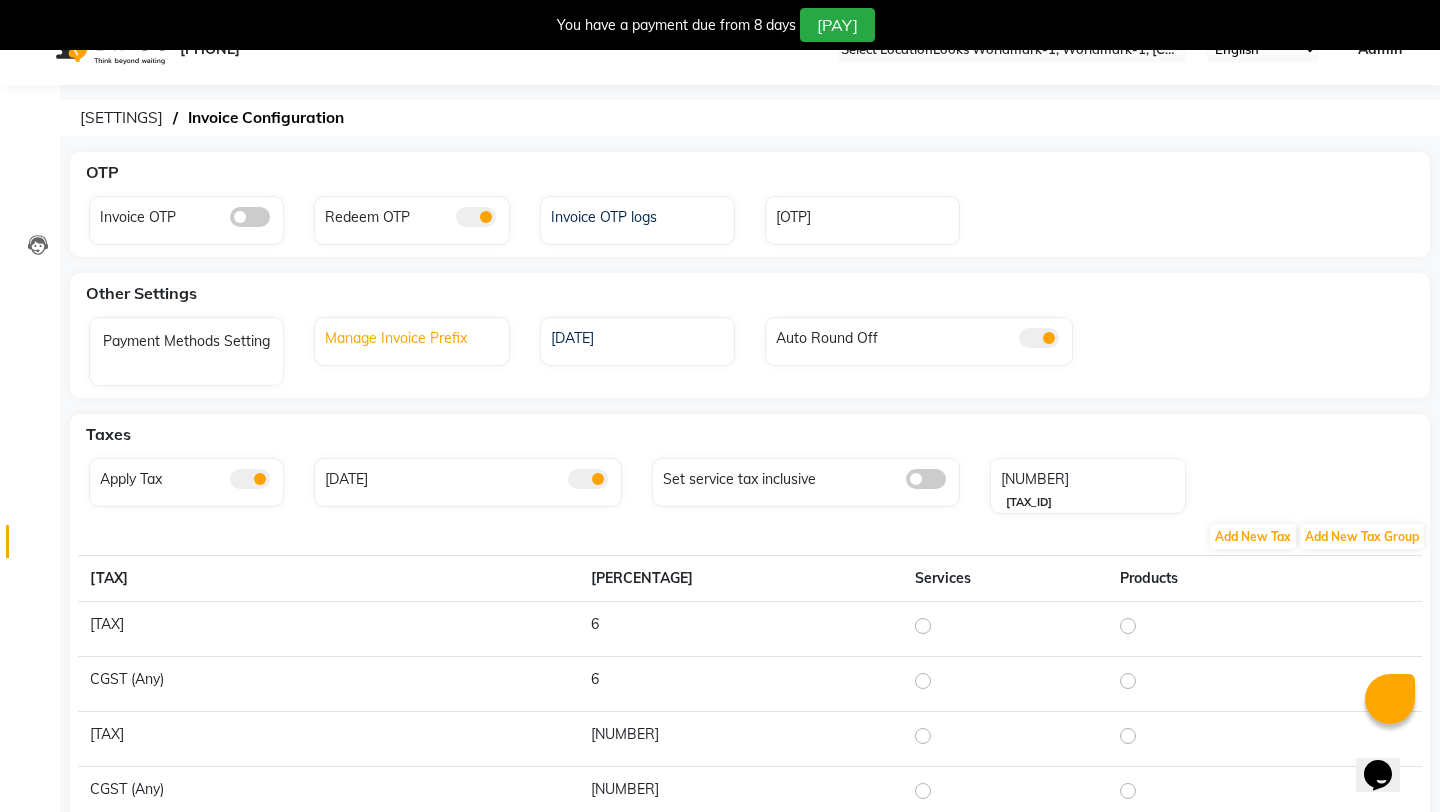 click on "Manage Invoice Prefix" at bounding box center [414, 336] 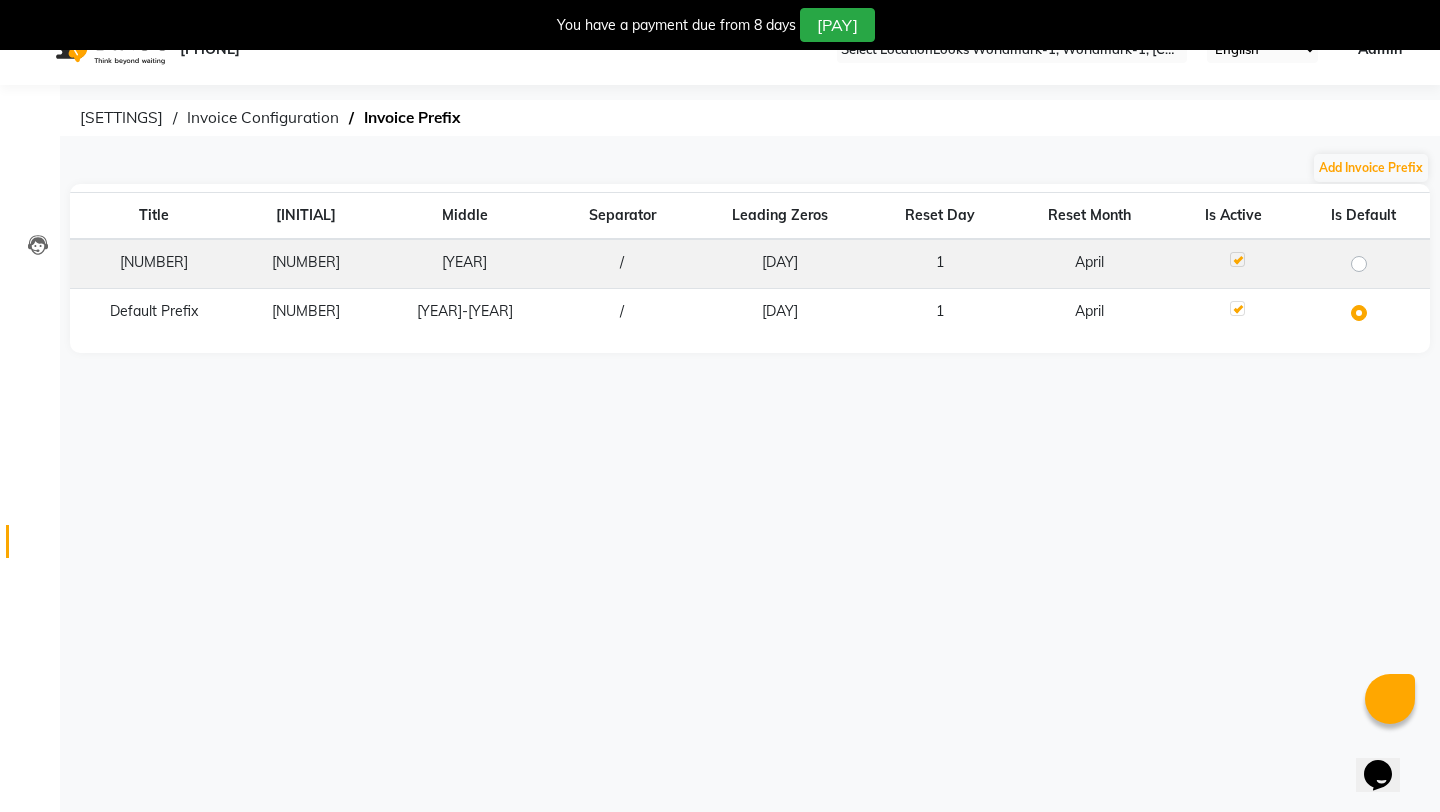 scroll, scrollTop: 0, scrollLeft: 0, axis: both 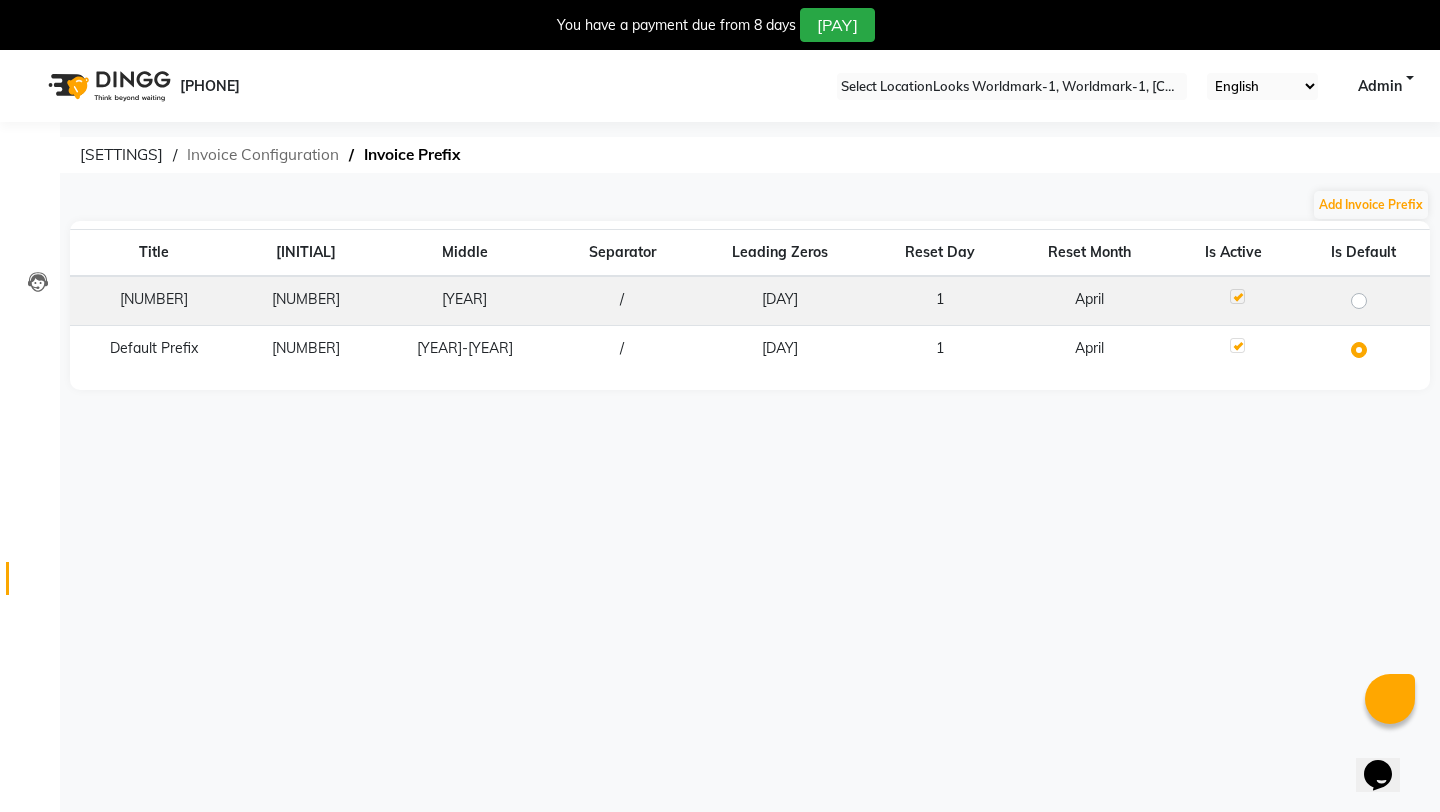 click on "Invoice Configuration" at bounding box center (121, 155) 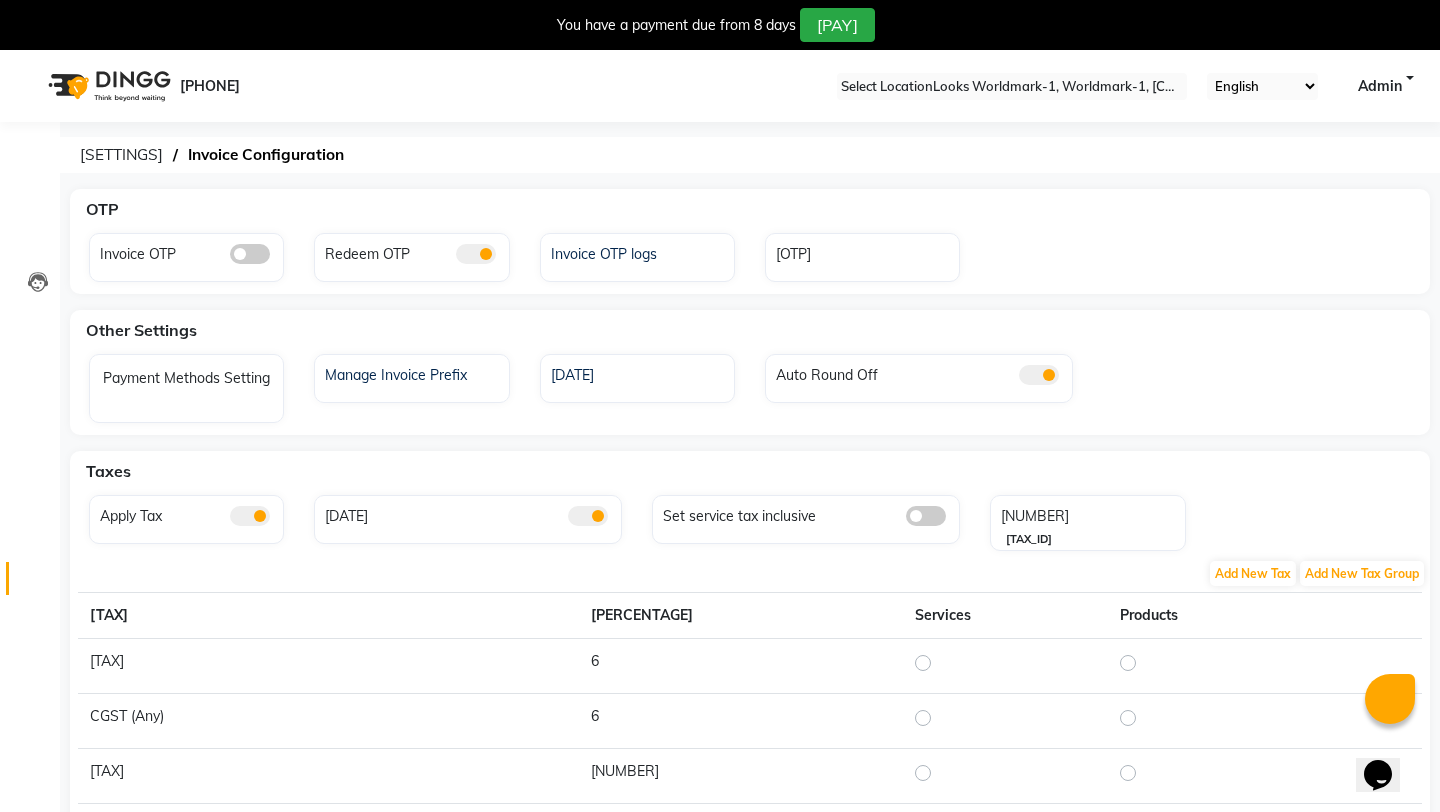 click on "Manage Invoice Prefix" at bounding box center (186, 257) 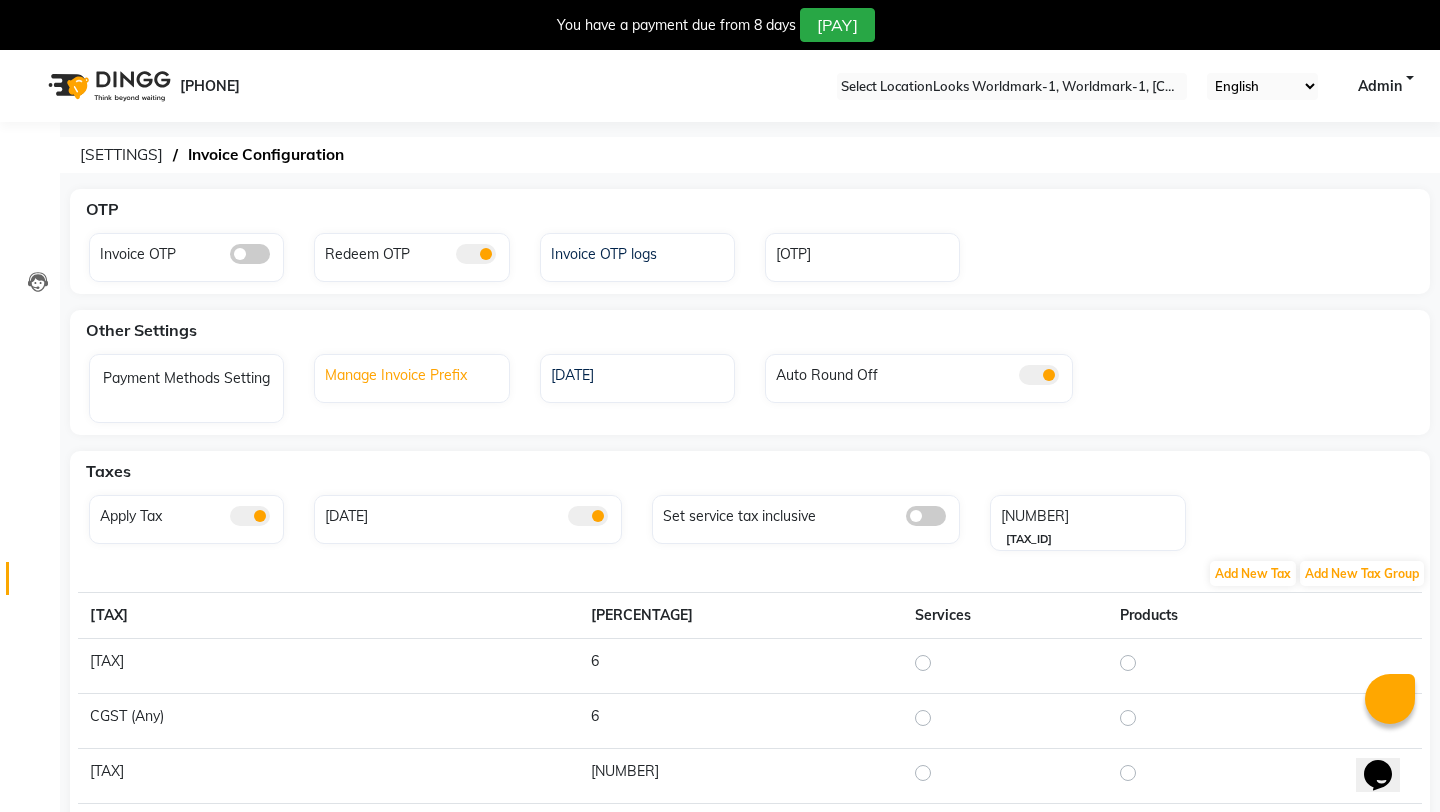 click on "Manage Invoice Prefix" at bounding box center (414, 373) 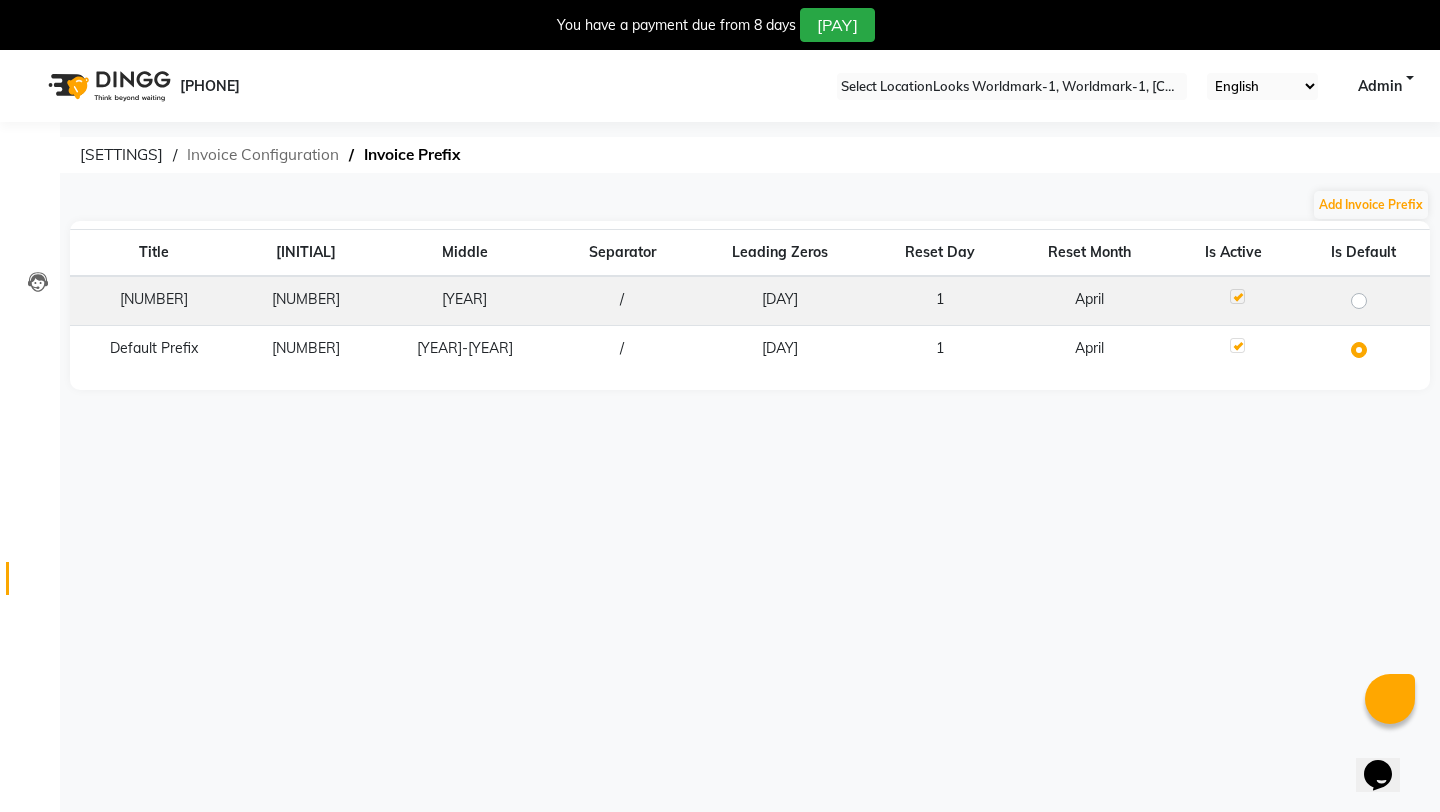 click on "Invoice Configuration" at bounding box center (121, 155) 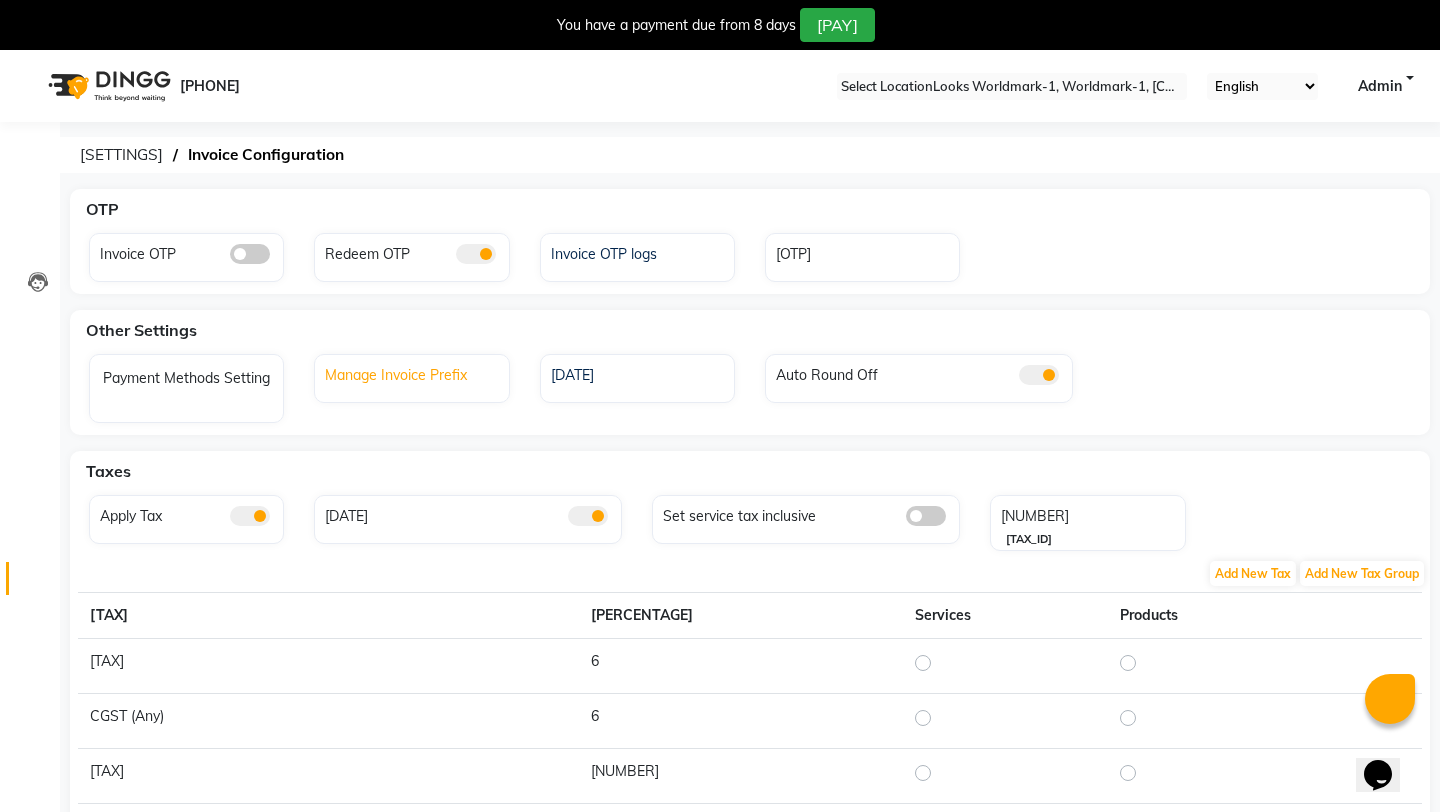 click on "Manage Invoice Prefix" at bounding box center (414, 373) 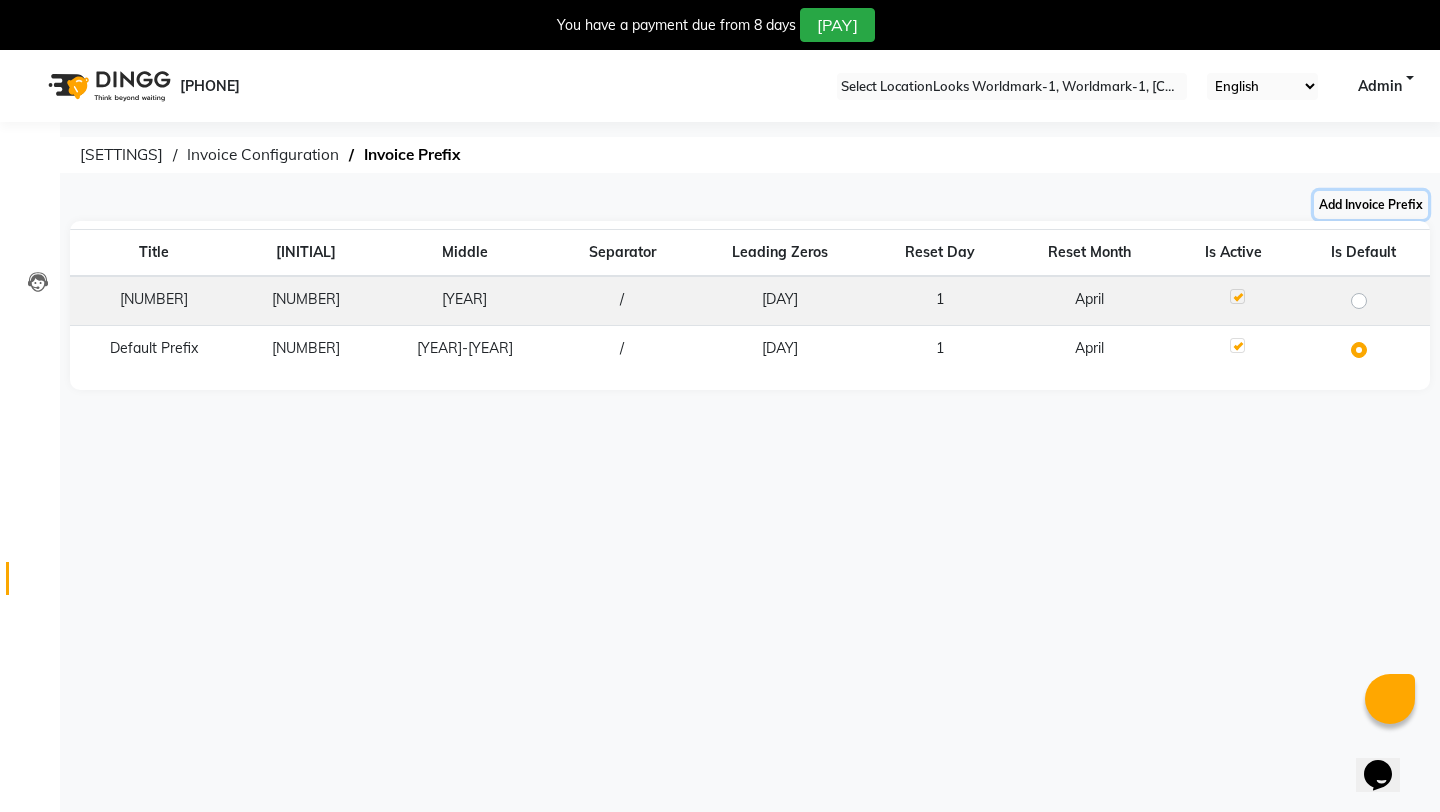 click on "Add Invoice Prefix" at bounding box center [1371, 205] 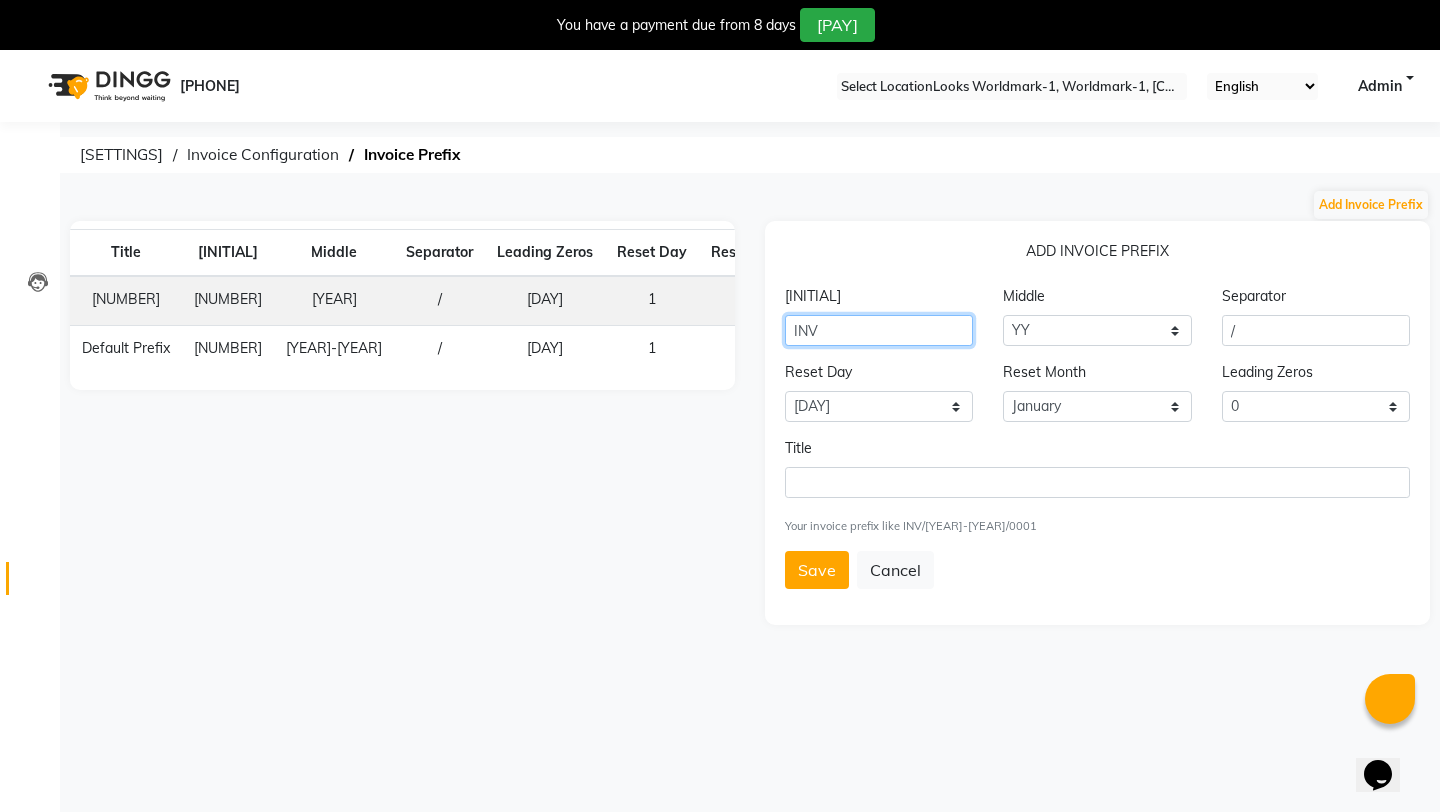 click on "INV" at bounding box center (879, 330) 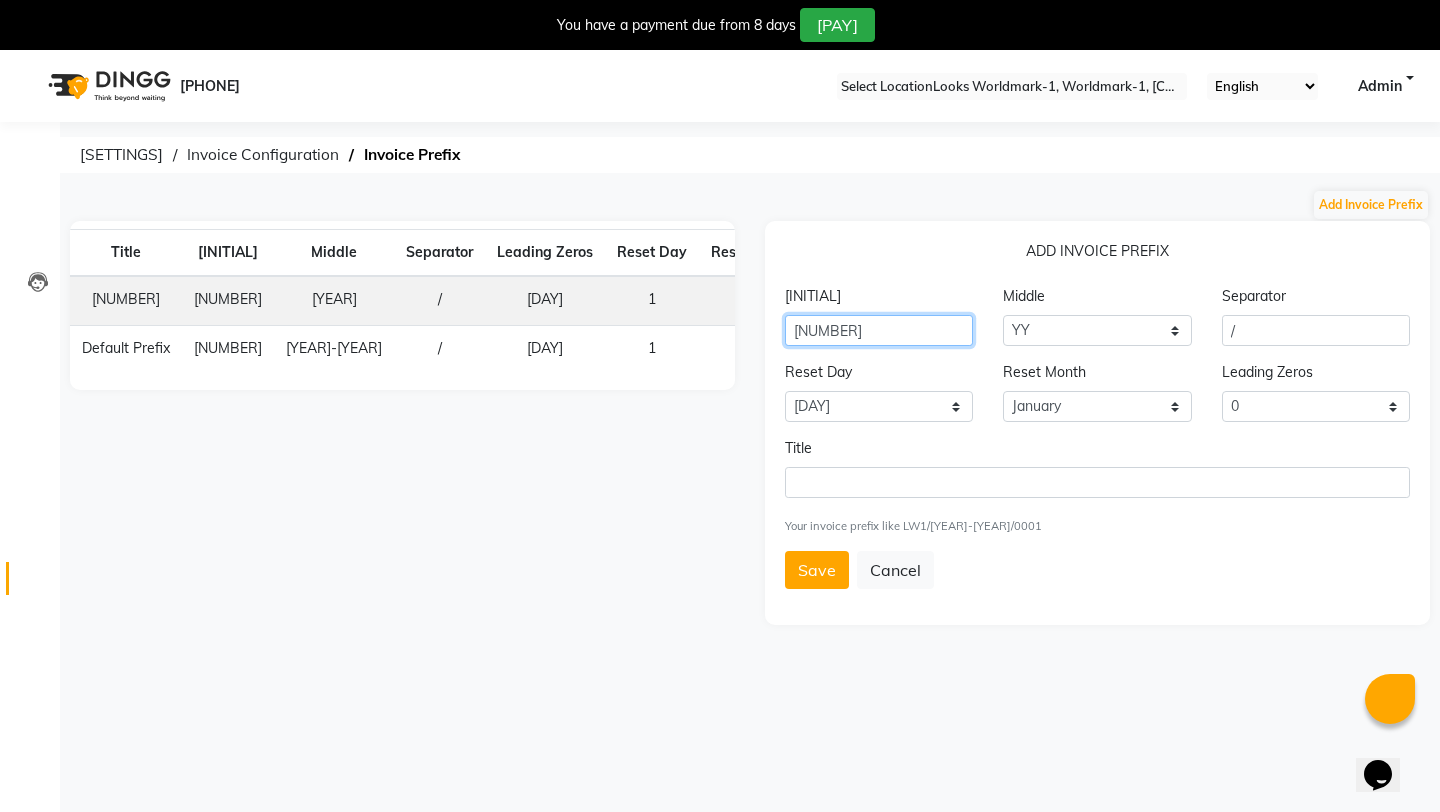 type on "[NUMBER]" 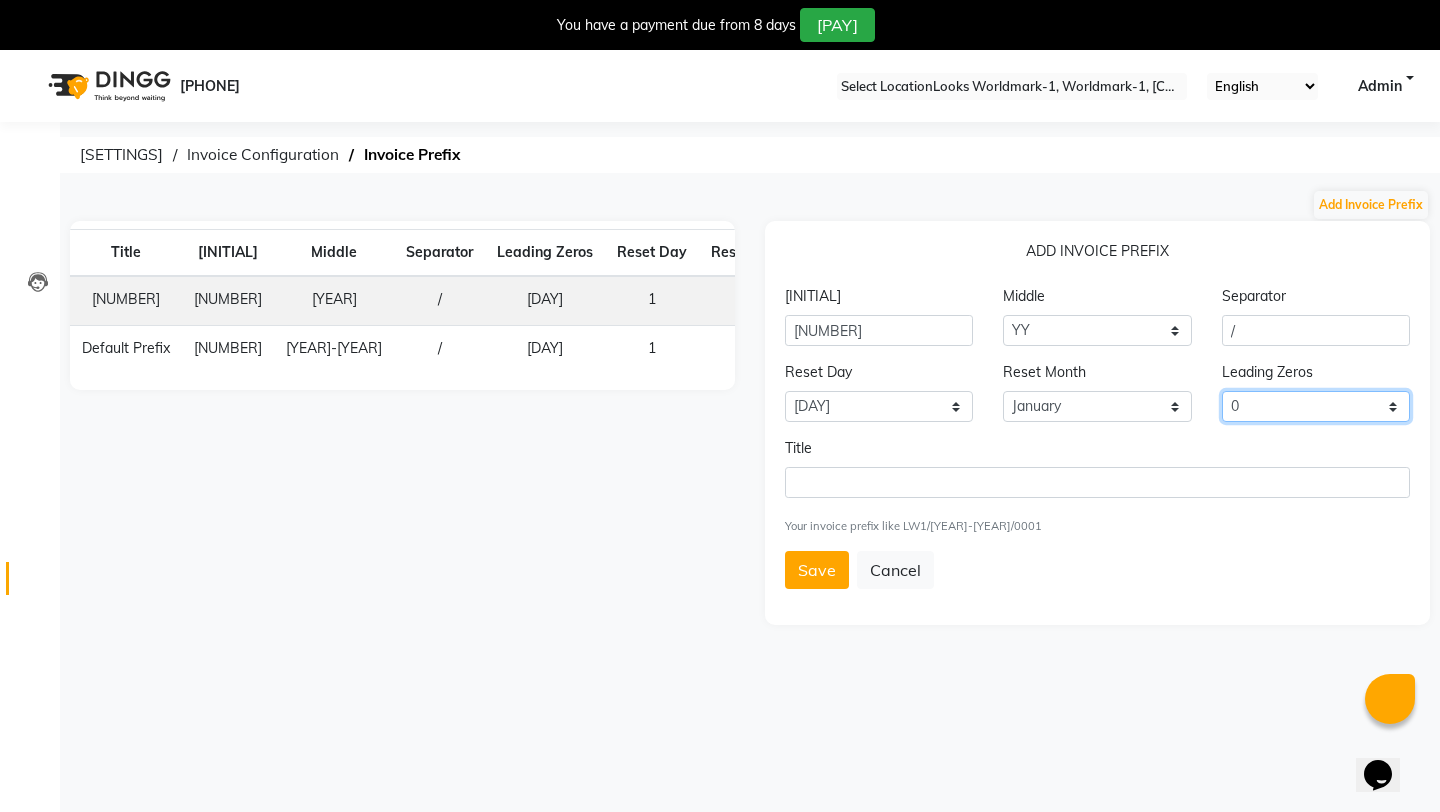 click on "[NUMBER]" at bounding box center (1097, 330) 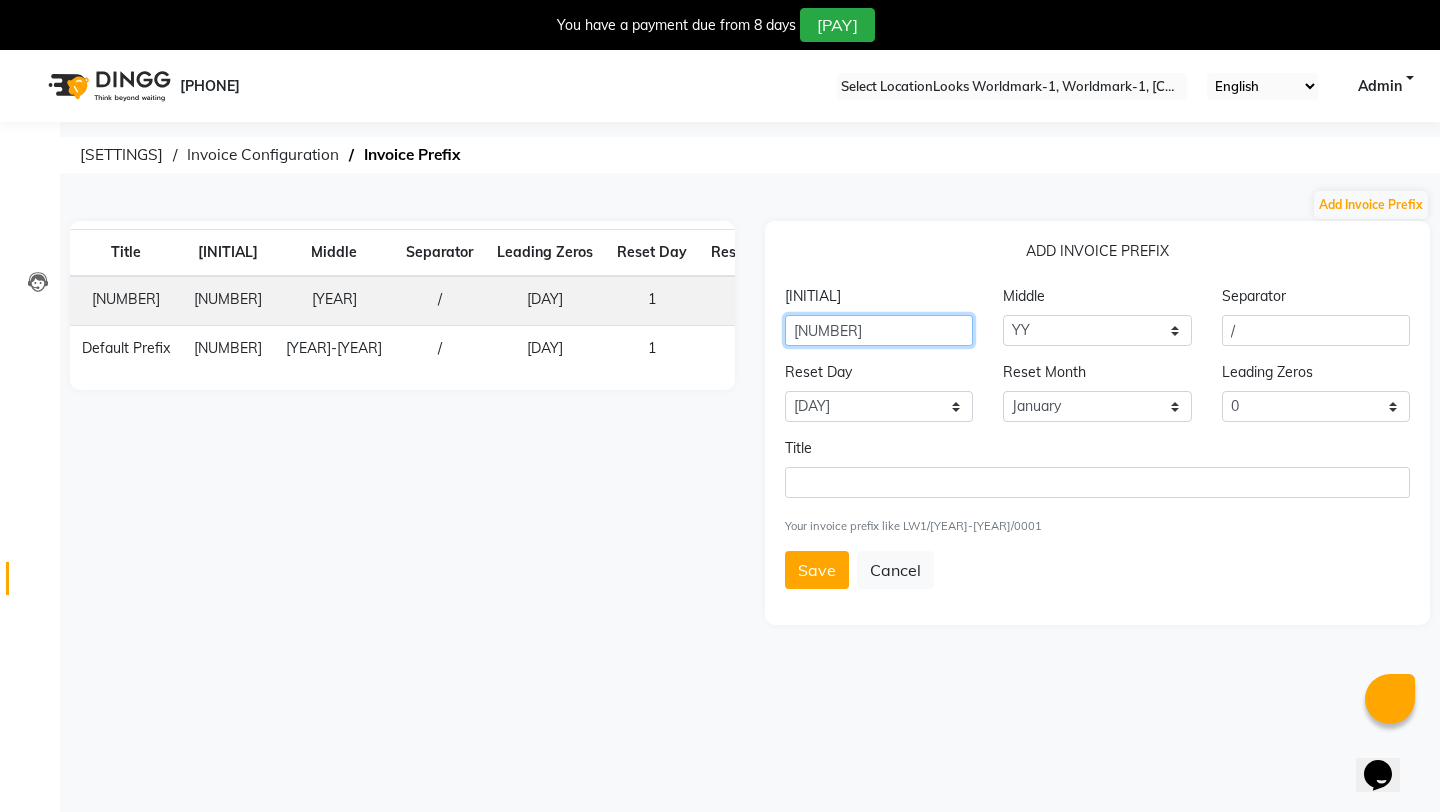 click on "[NUMBER]" at bounding box center (879, 330) 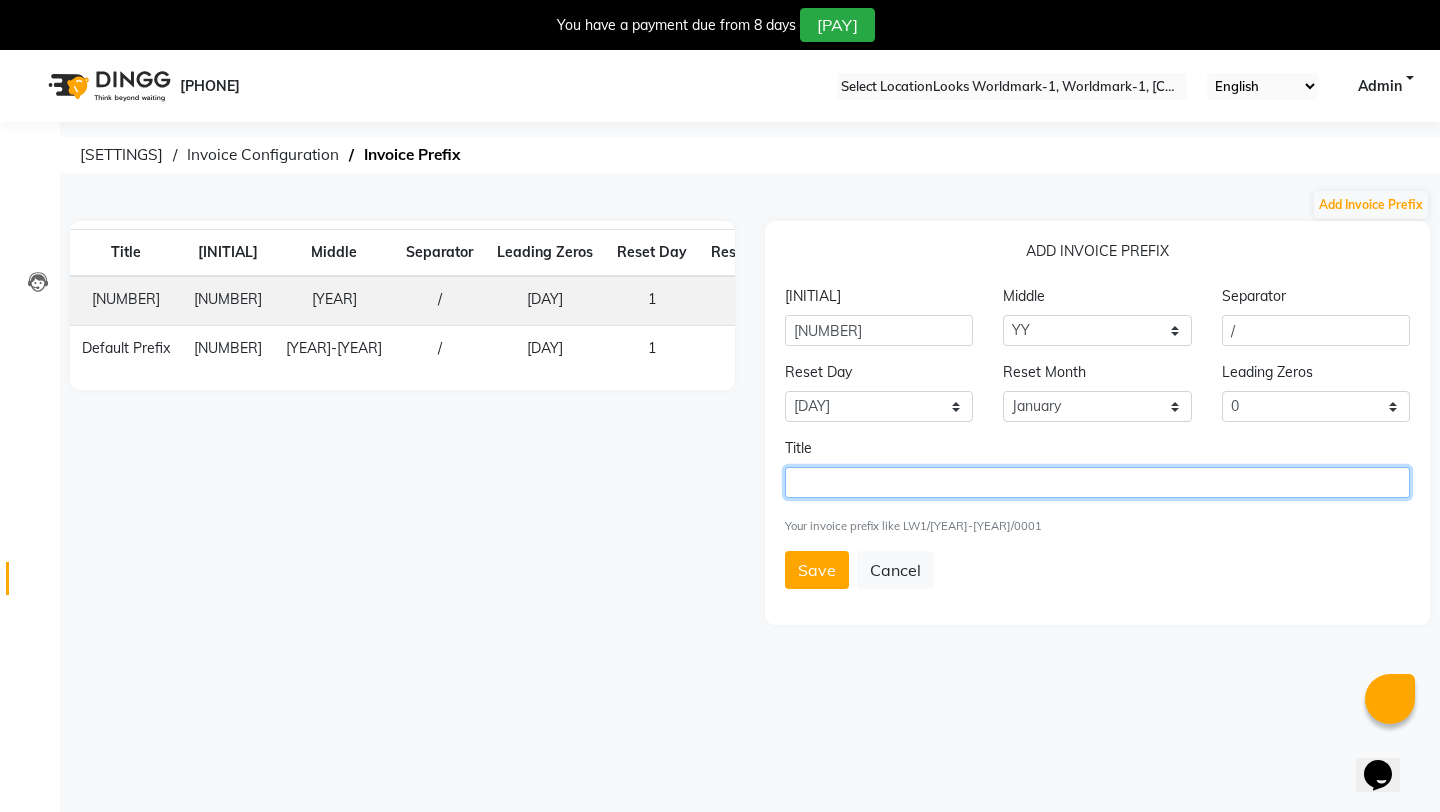 click at bounding box center [1097, 482] 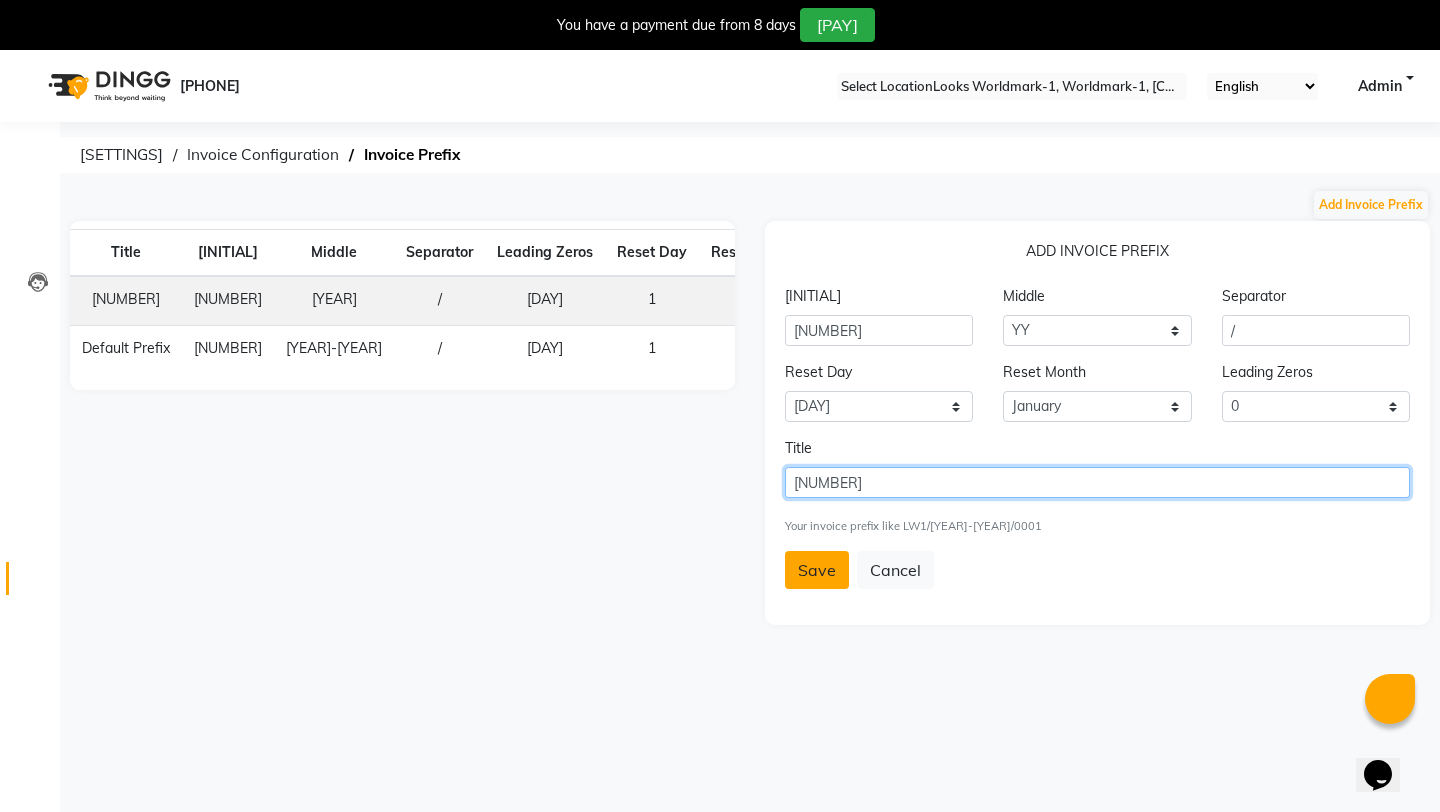 type on "[NUMBER]" 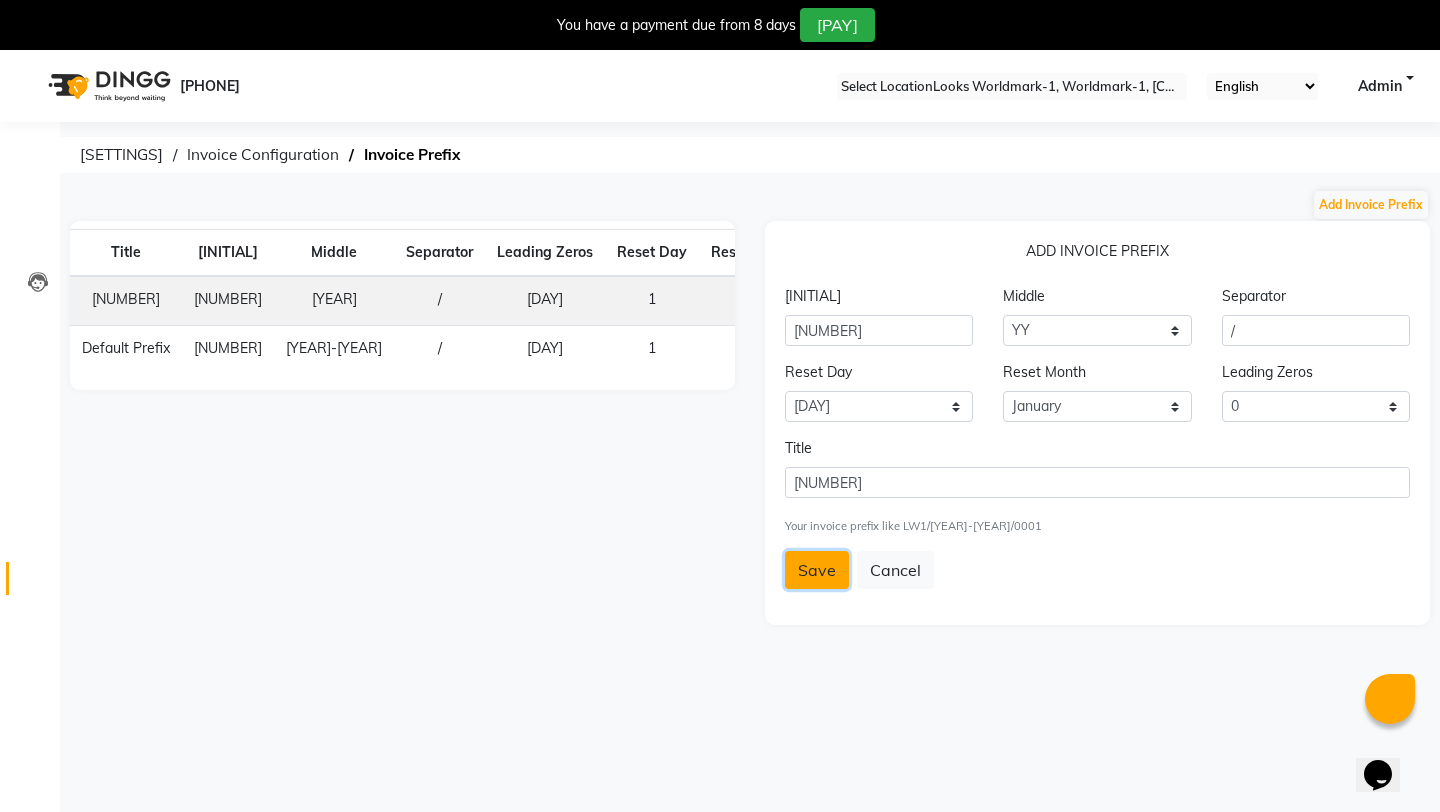 click on "Save" at bounding box center [817, 570] 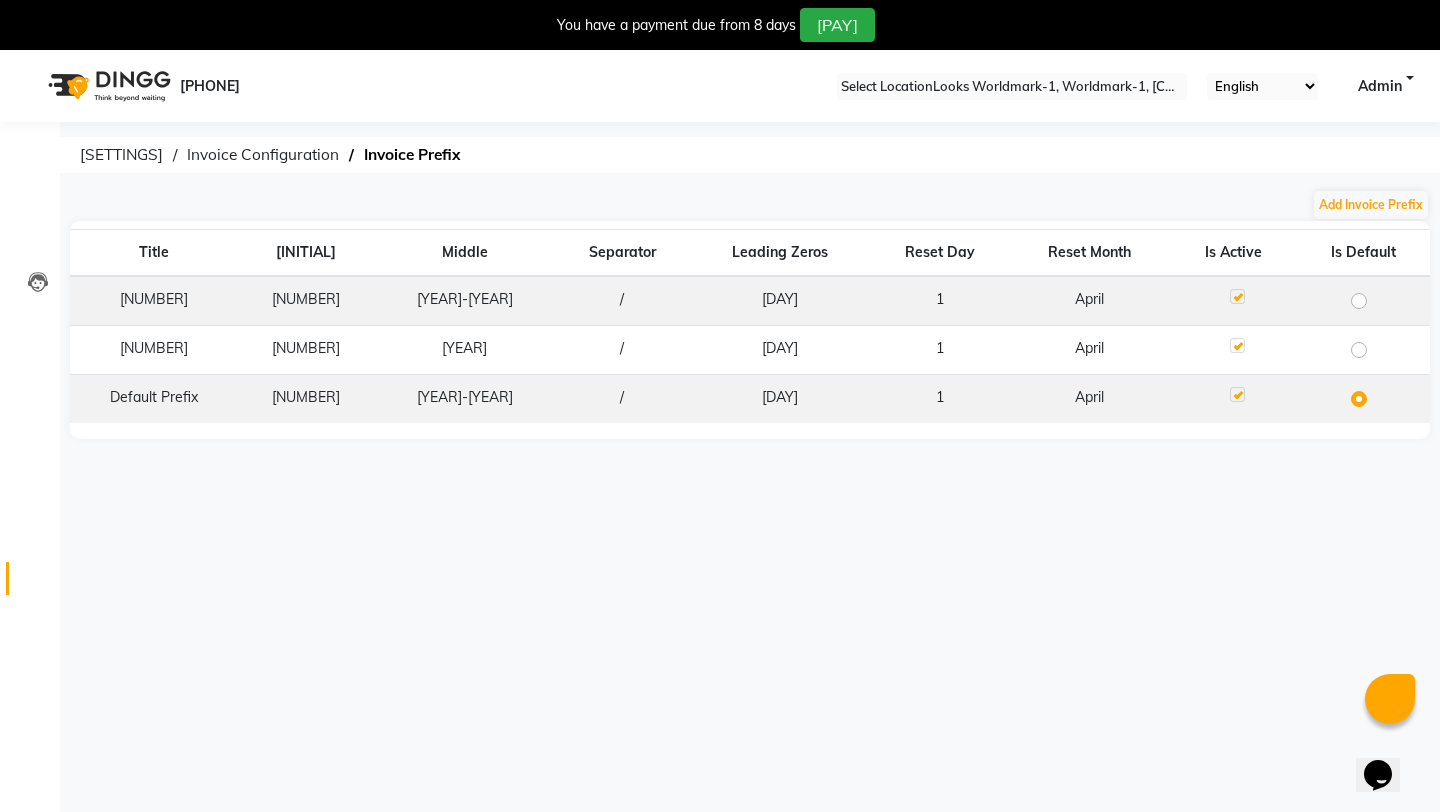click at bounding box center [1375, 289] 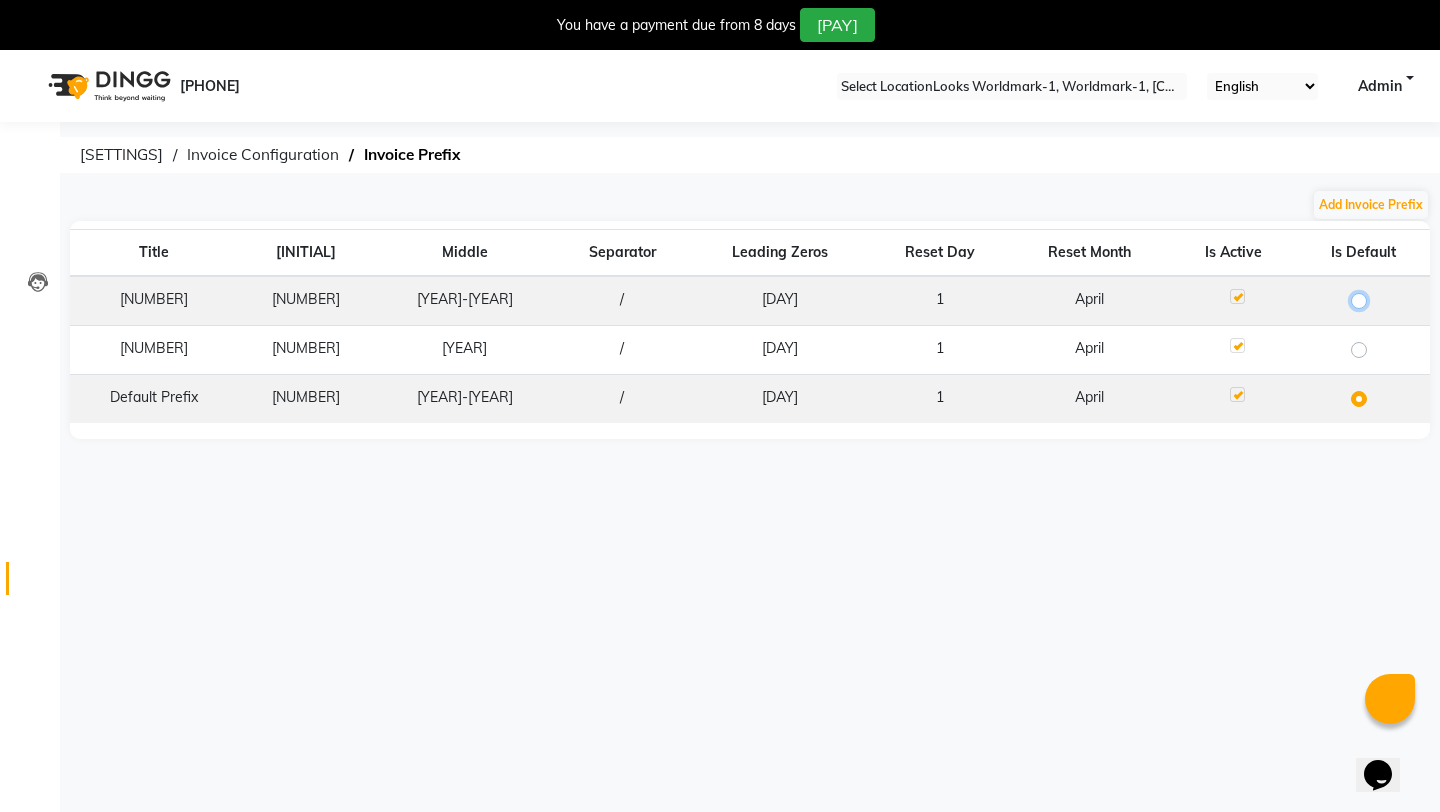 click at bounding box center (1365, 299) 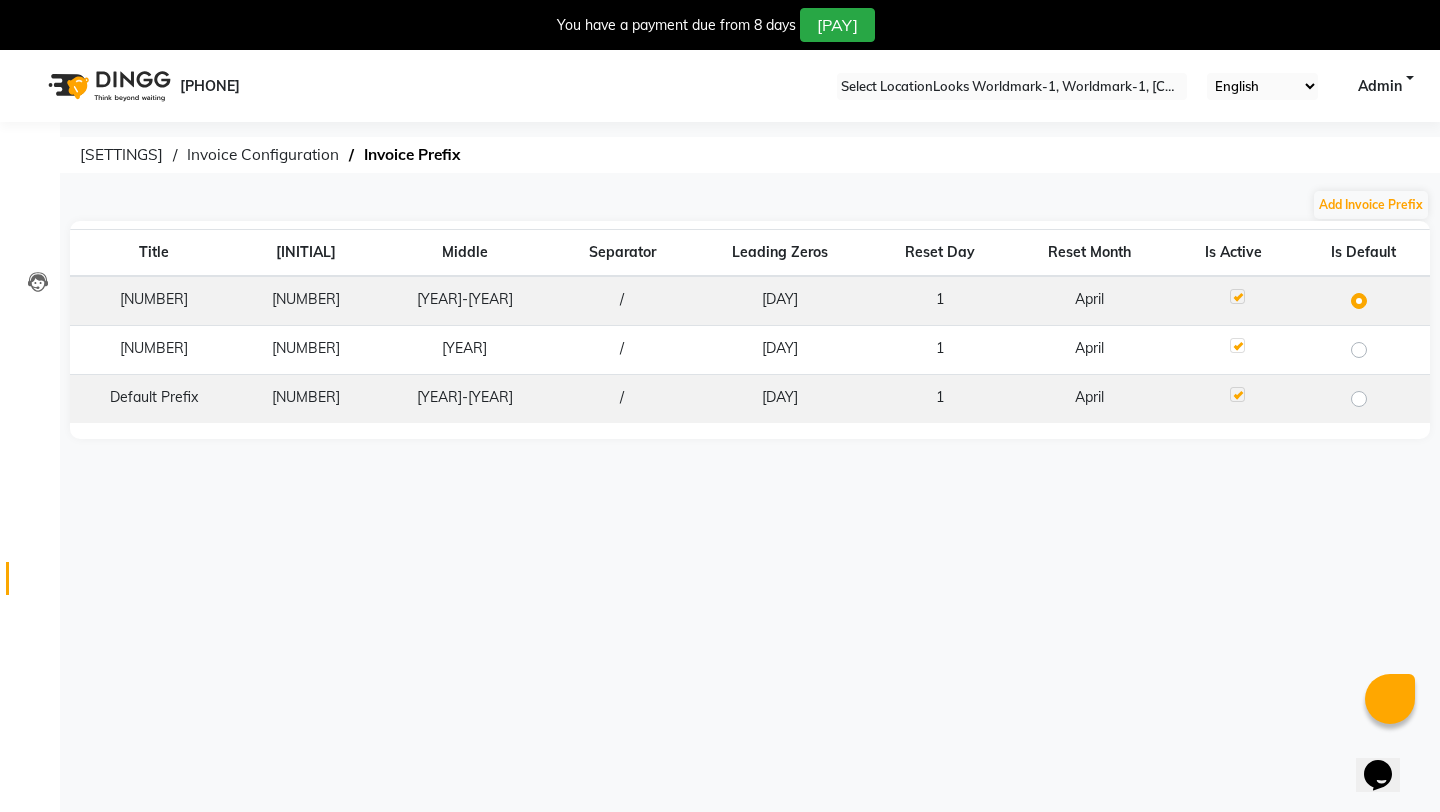 click on "Invoice Prefix added successfully!" at bounding box center [720, 935] 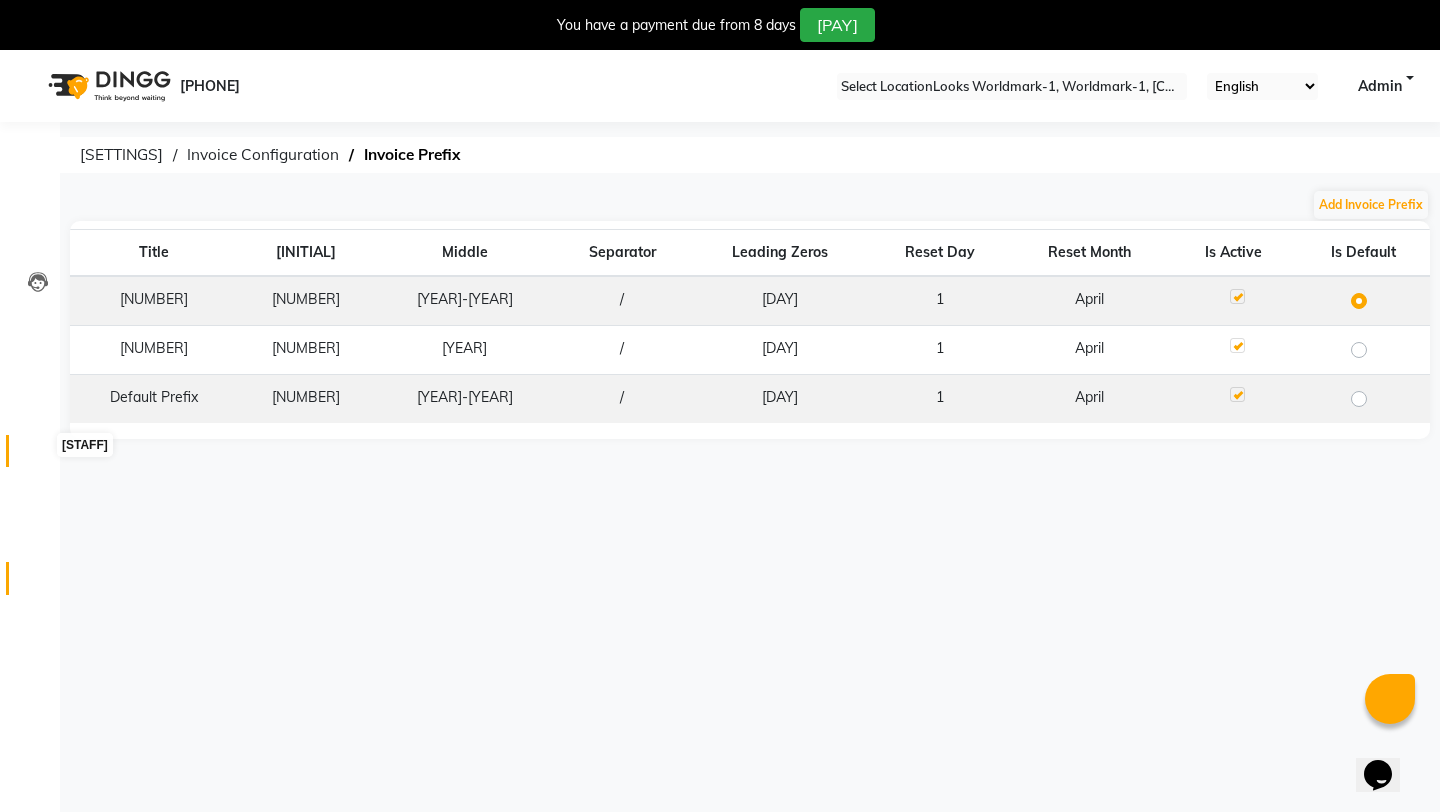 click at bounding box center (38, 456) 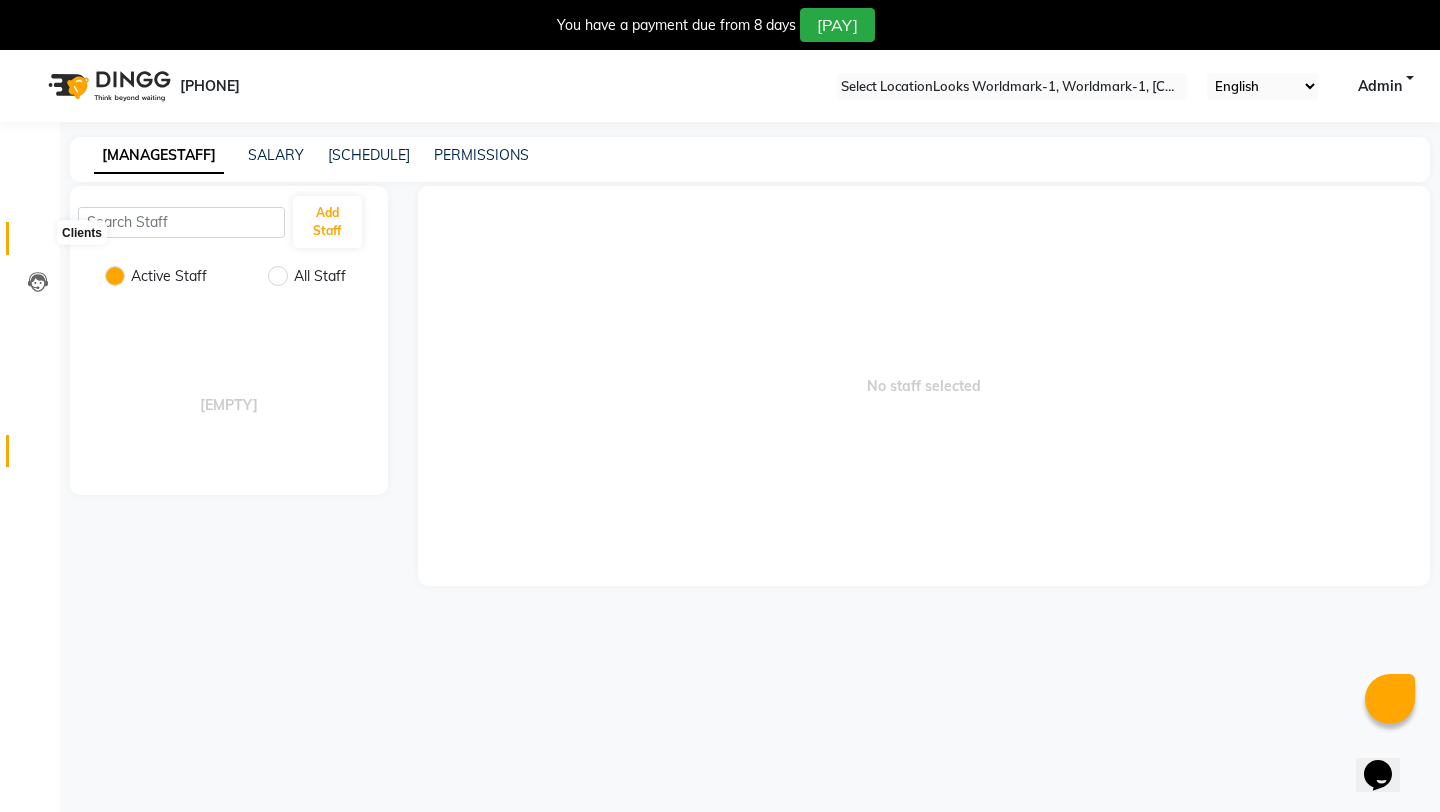click at bounding box center [38, 243] 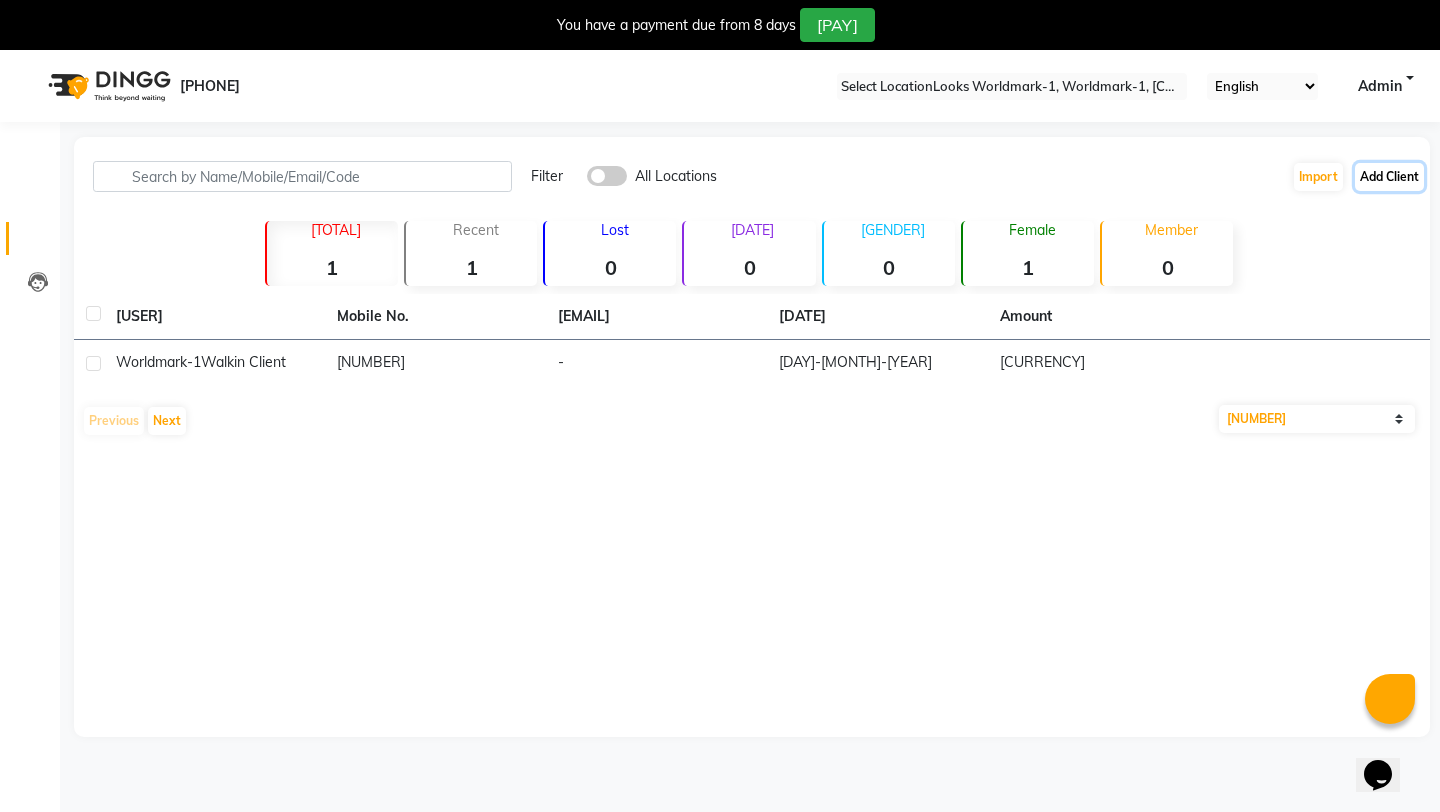 click on "Add Client" at bounding box center (1389, 177) 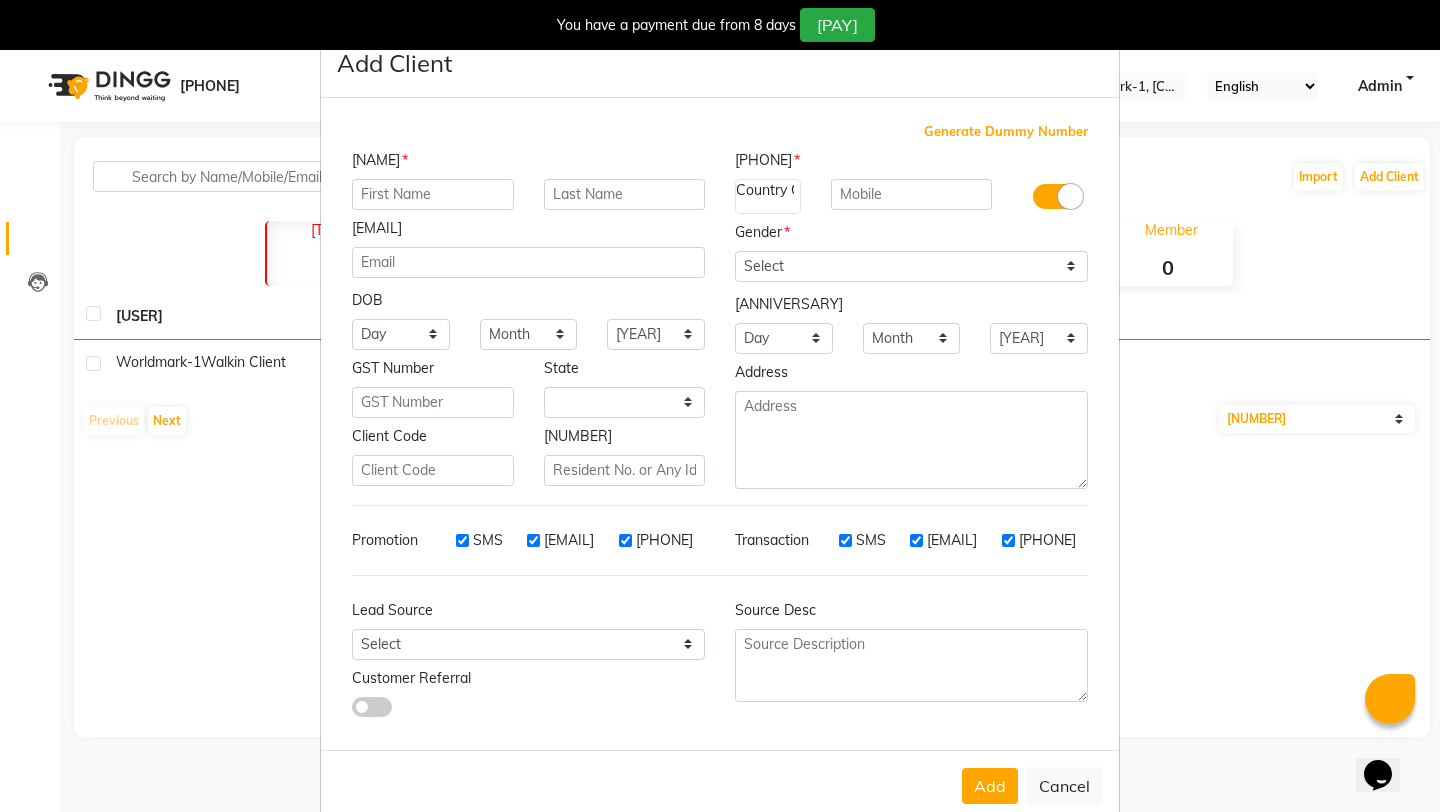 click on "Generate Dummy Number" at bounding box center [1006, 132] 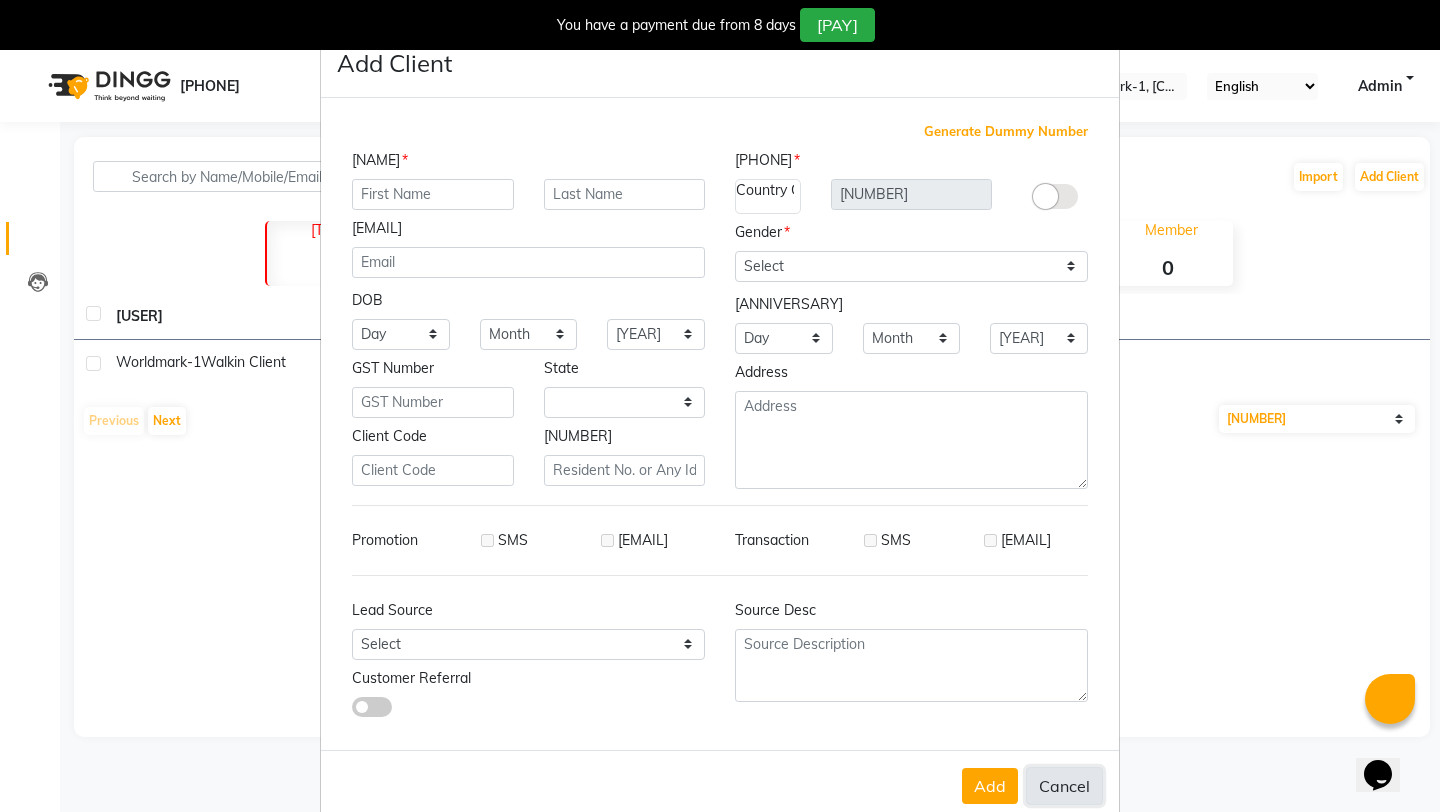 click on "Cancel" at bounding box center (1064, 786) 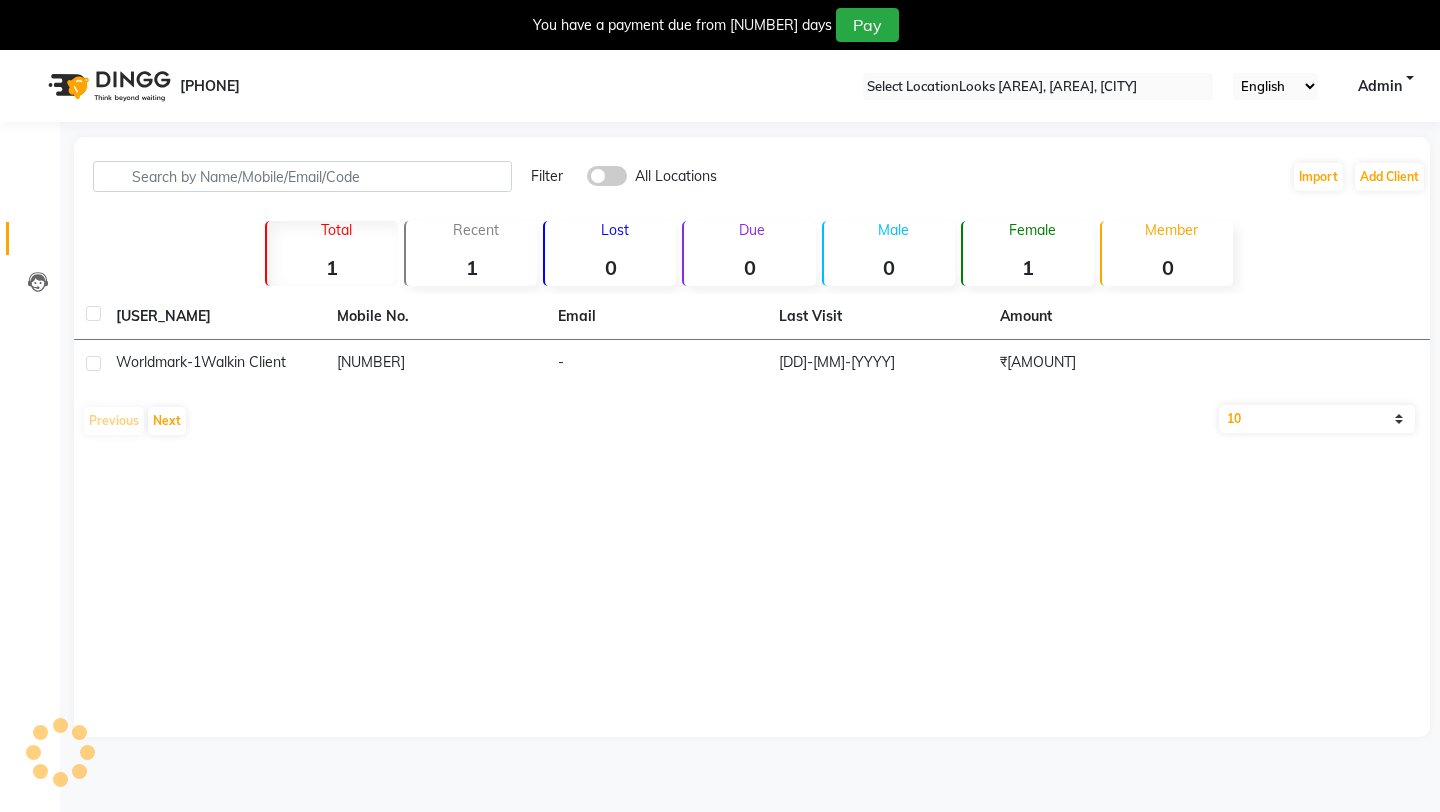 scroll, scrollTop: 0, scrollLeft: 0, axis: both 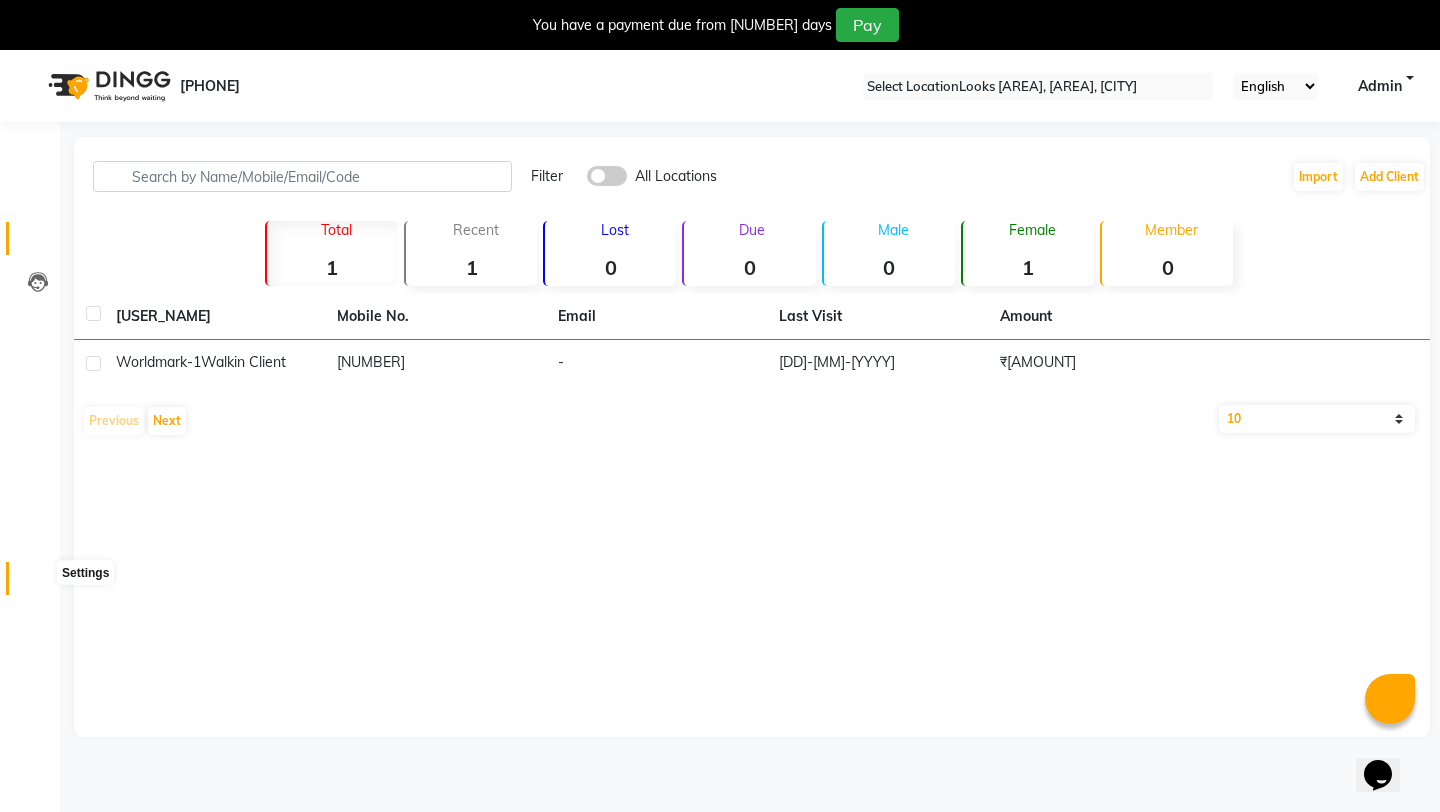 click at bounding box center (37, 583) 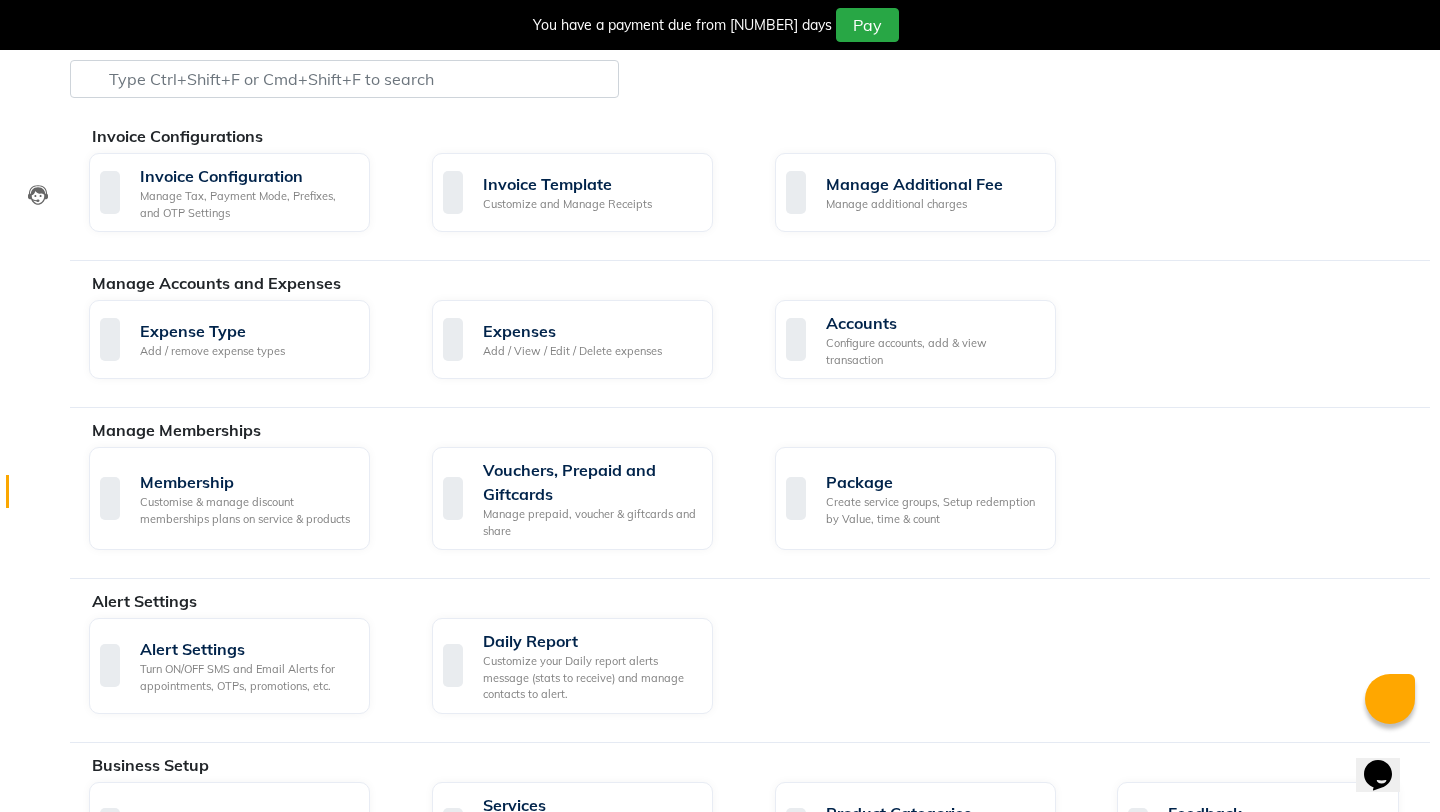 scroll, scrollTop: 15, scrollLeft: 0, axis: vertical 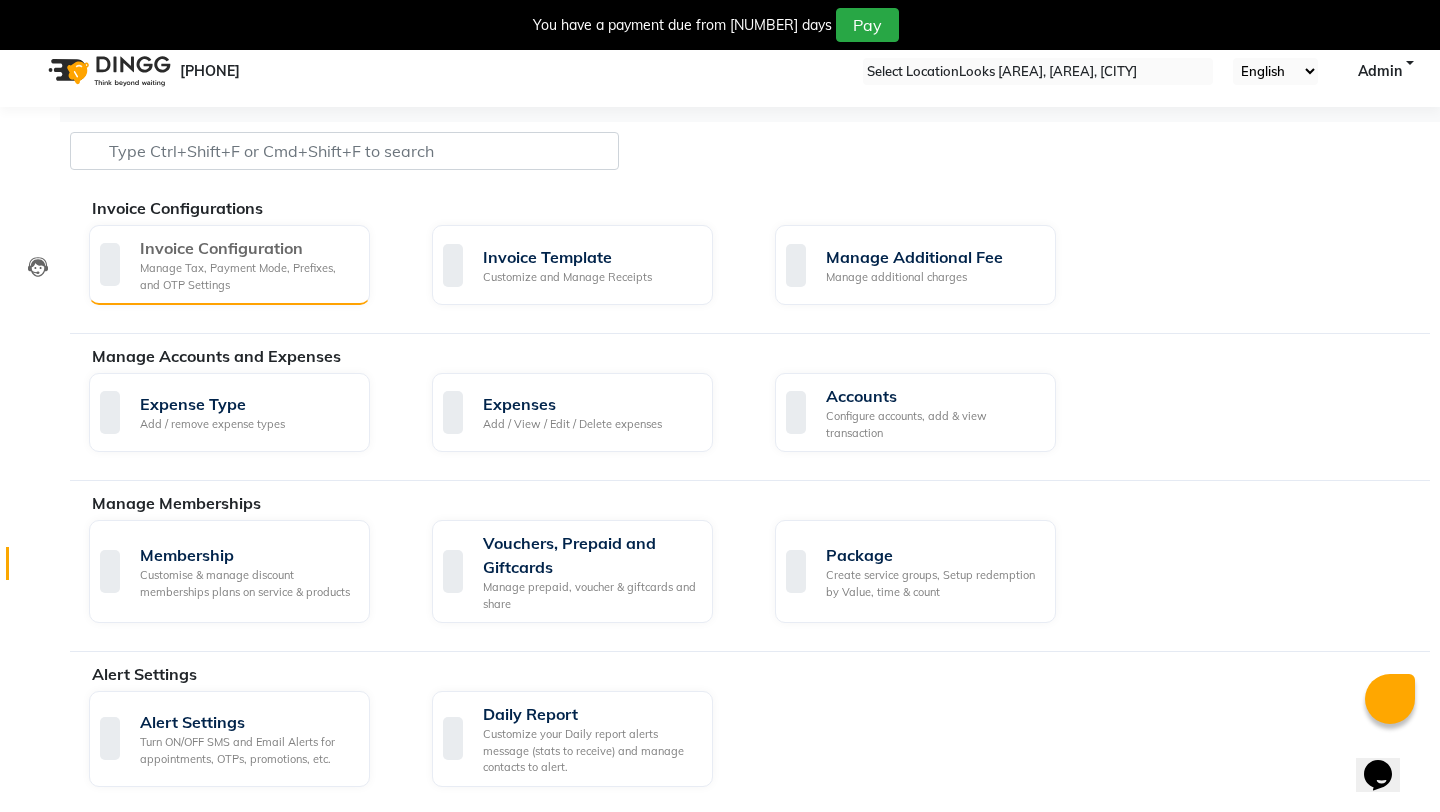 click on "Manage Tax, Payment Mode, Prefixes, and OTP Settings" at bounding box center [247, 276] 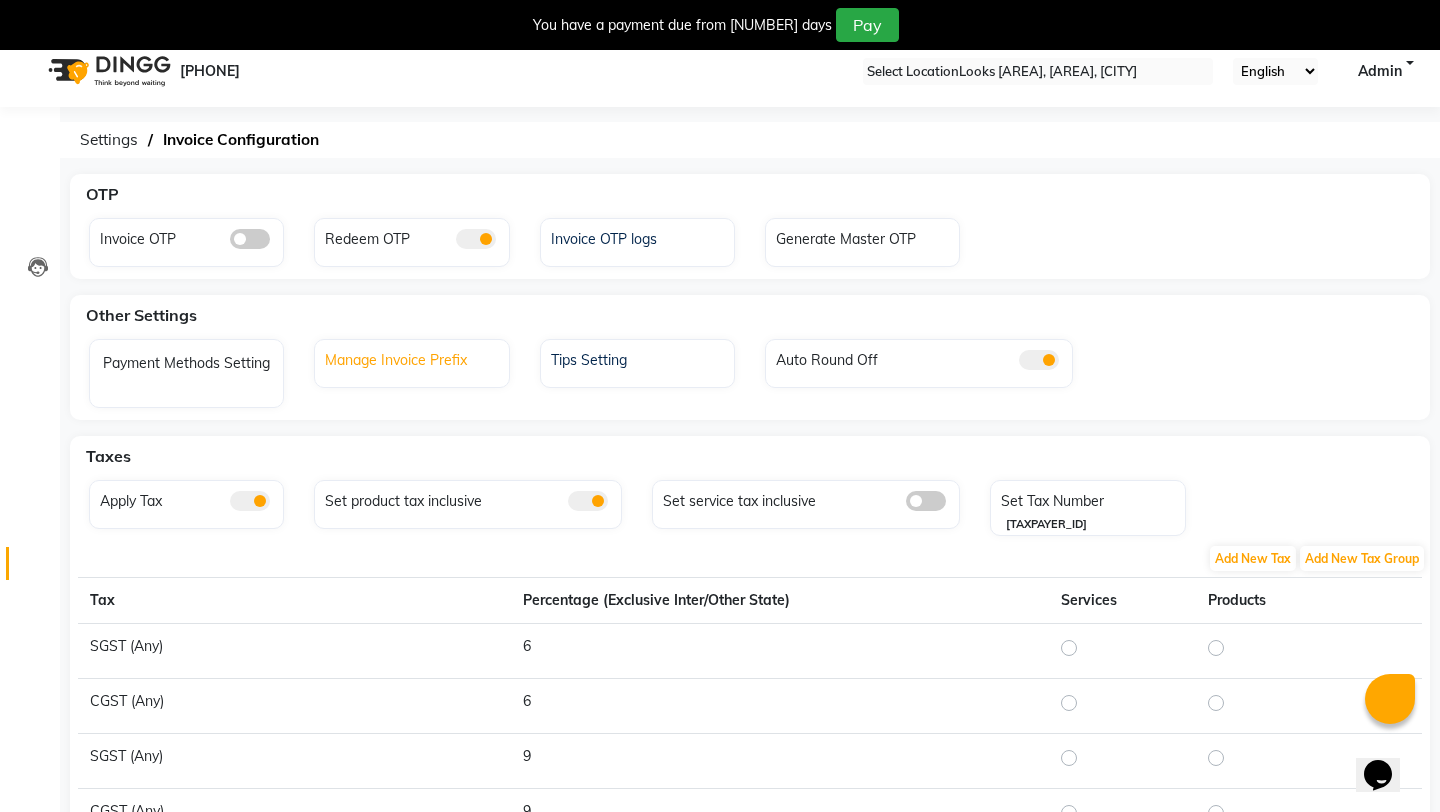 click on "Manage Invoice Prefix" at bounding box center (414, 358) 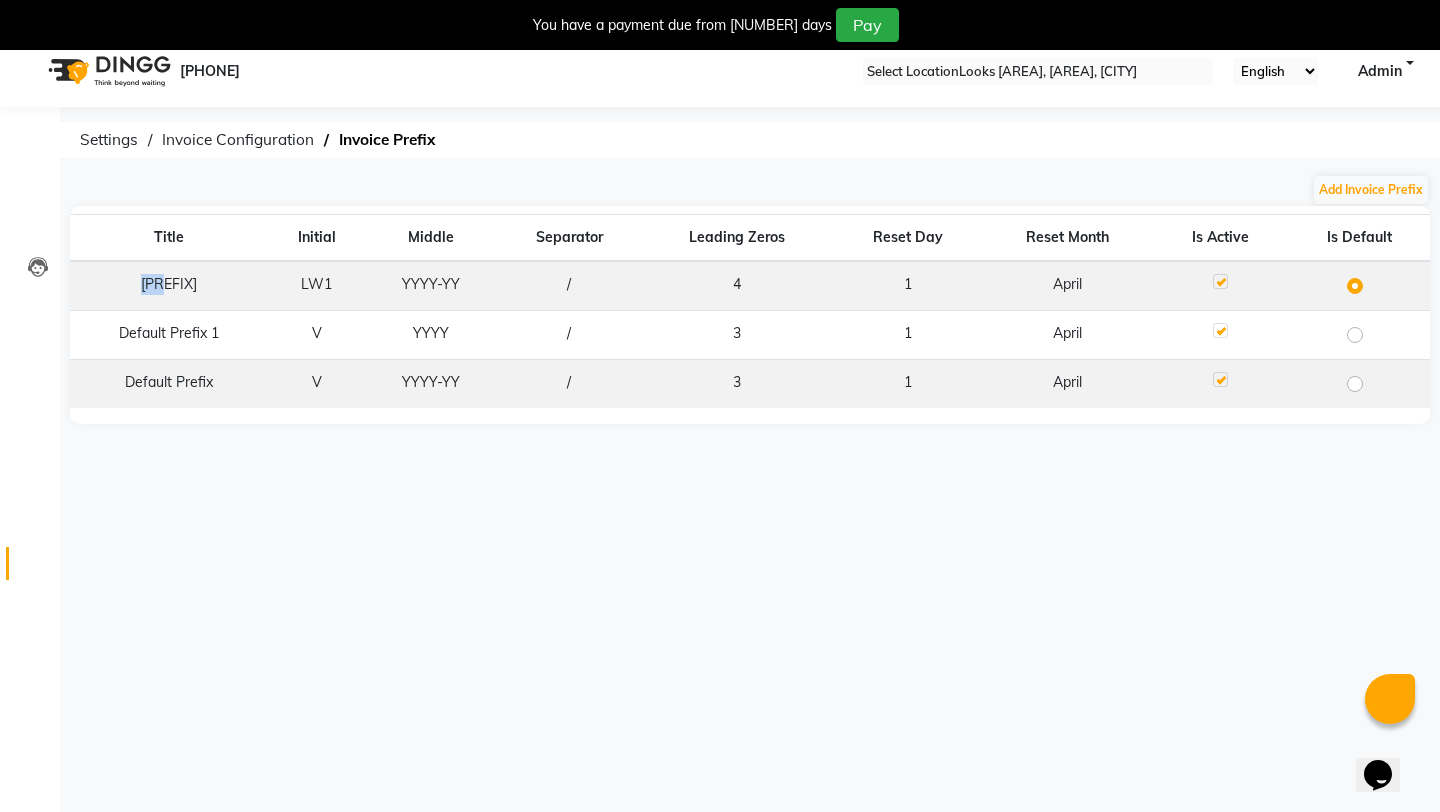 drag, startPoint x: 157, startPoint y: 281, endPoint x: 208, endPoint y: 281, distance: 51 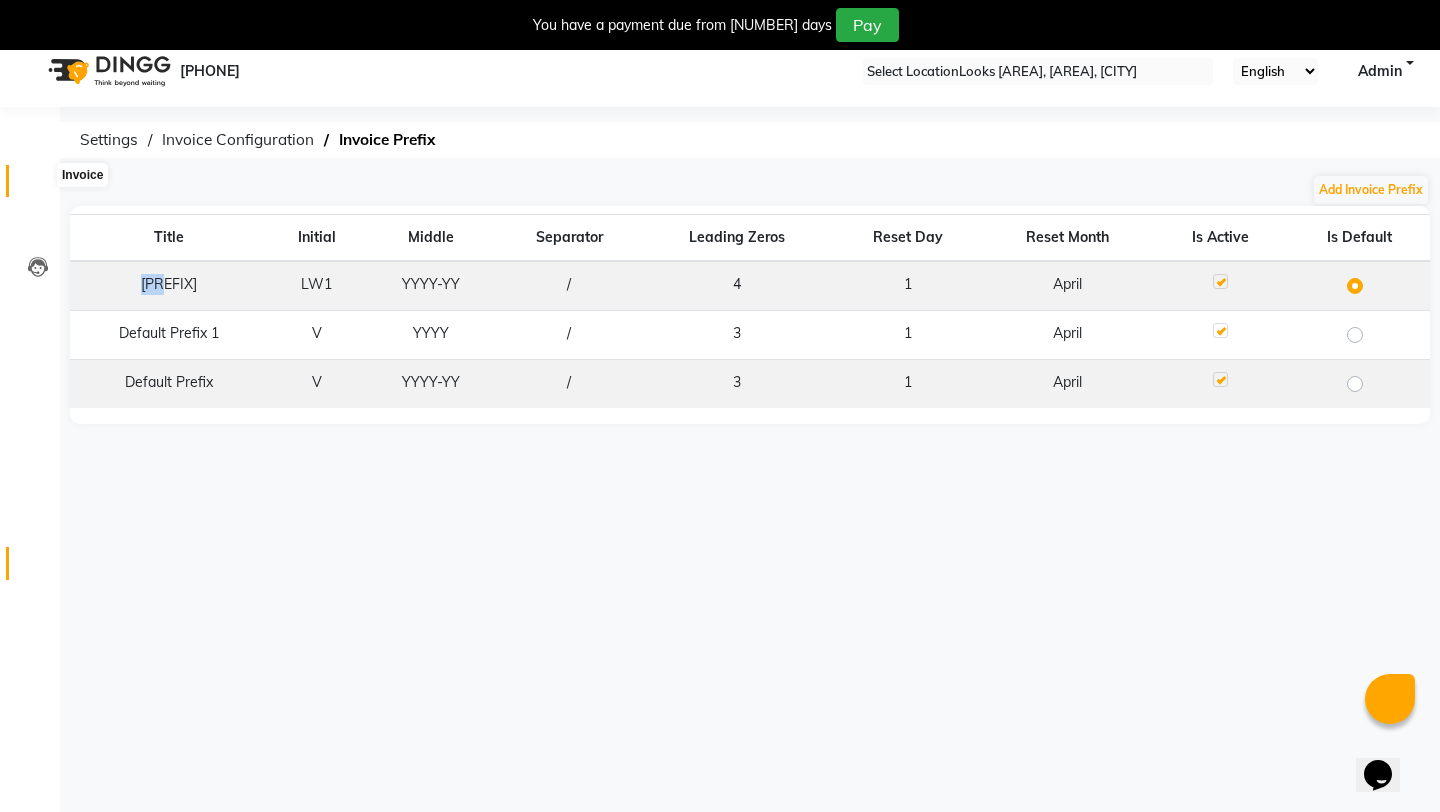 click at bounding box center (37, 186) 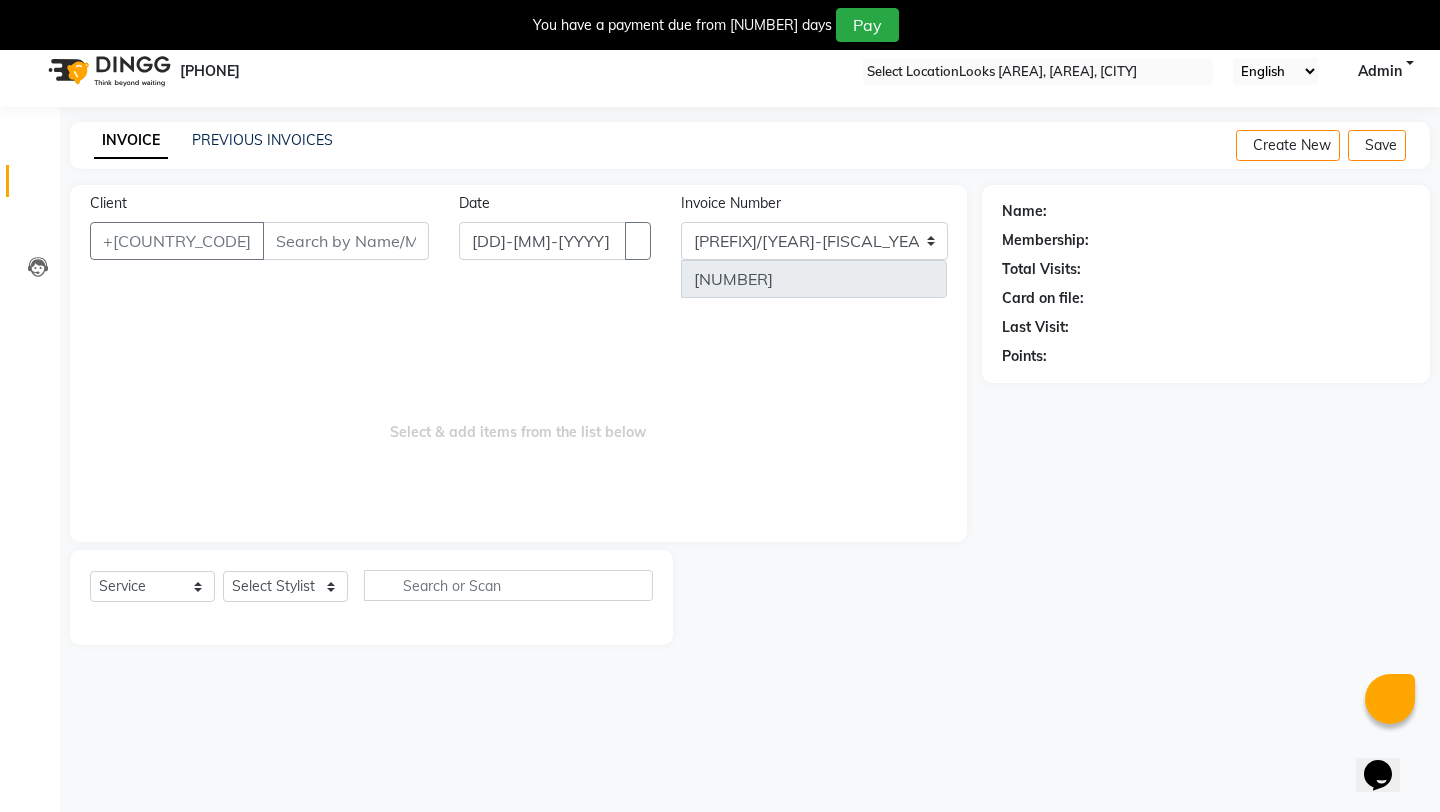 click at bounding box center (1038, 72) 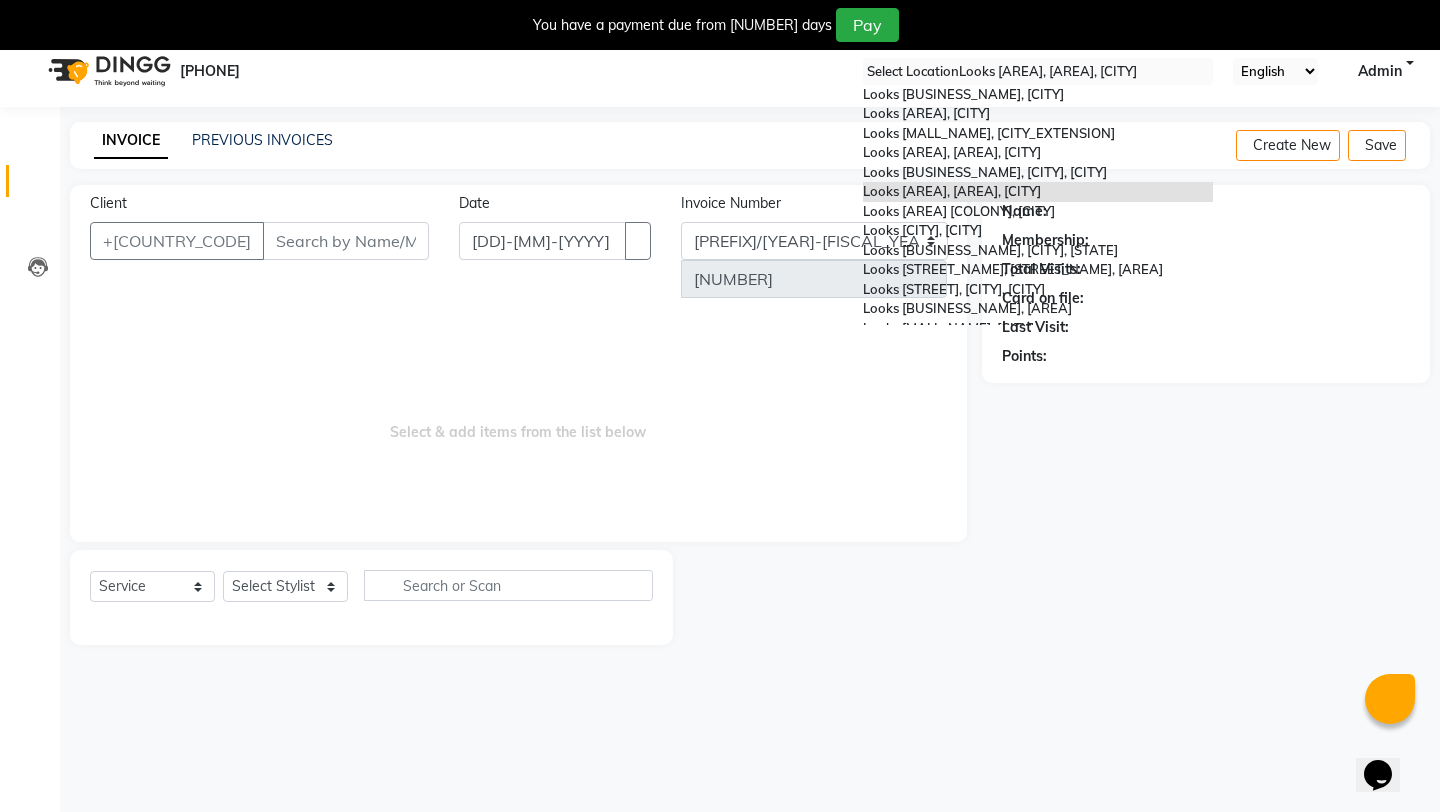 paste on "Wavecity" 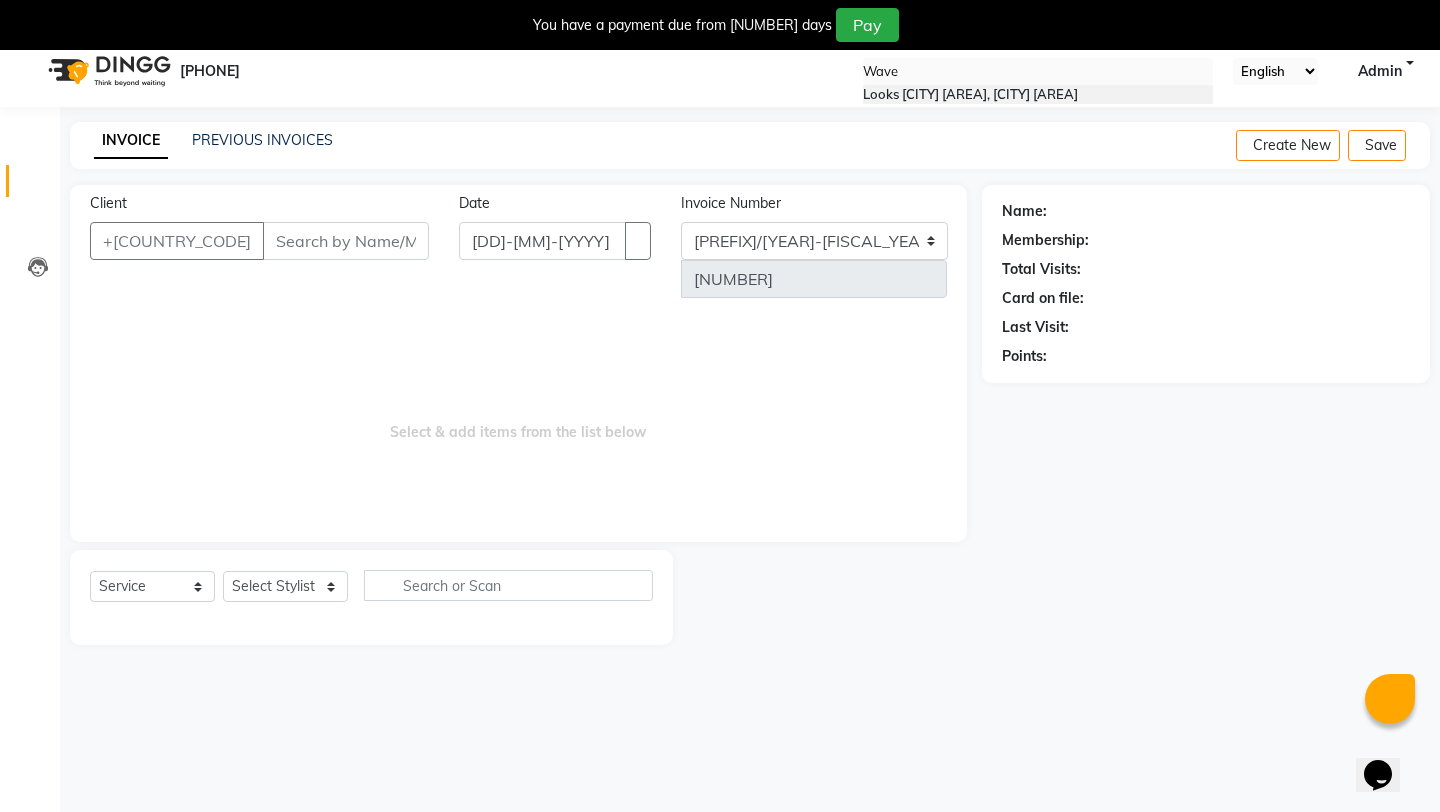 click on "Looks Noida Wave City Center, Noida Wave City Center" at bounding box center (970, 94) 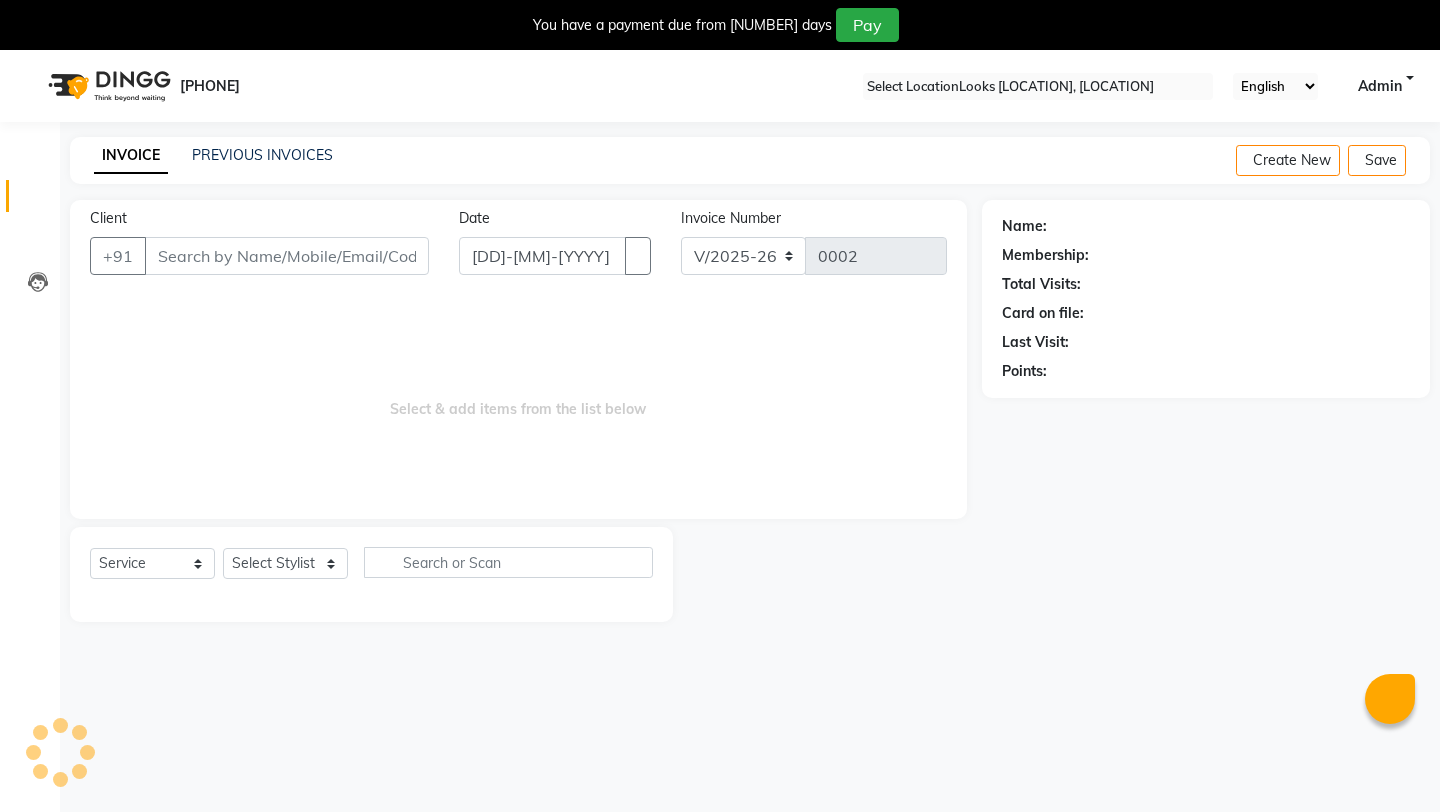scroll, scrollTop: 0, scrollLeft: 0, axis: both 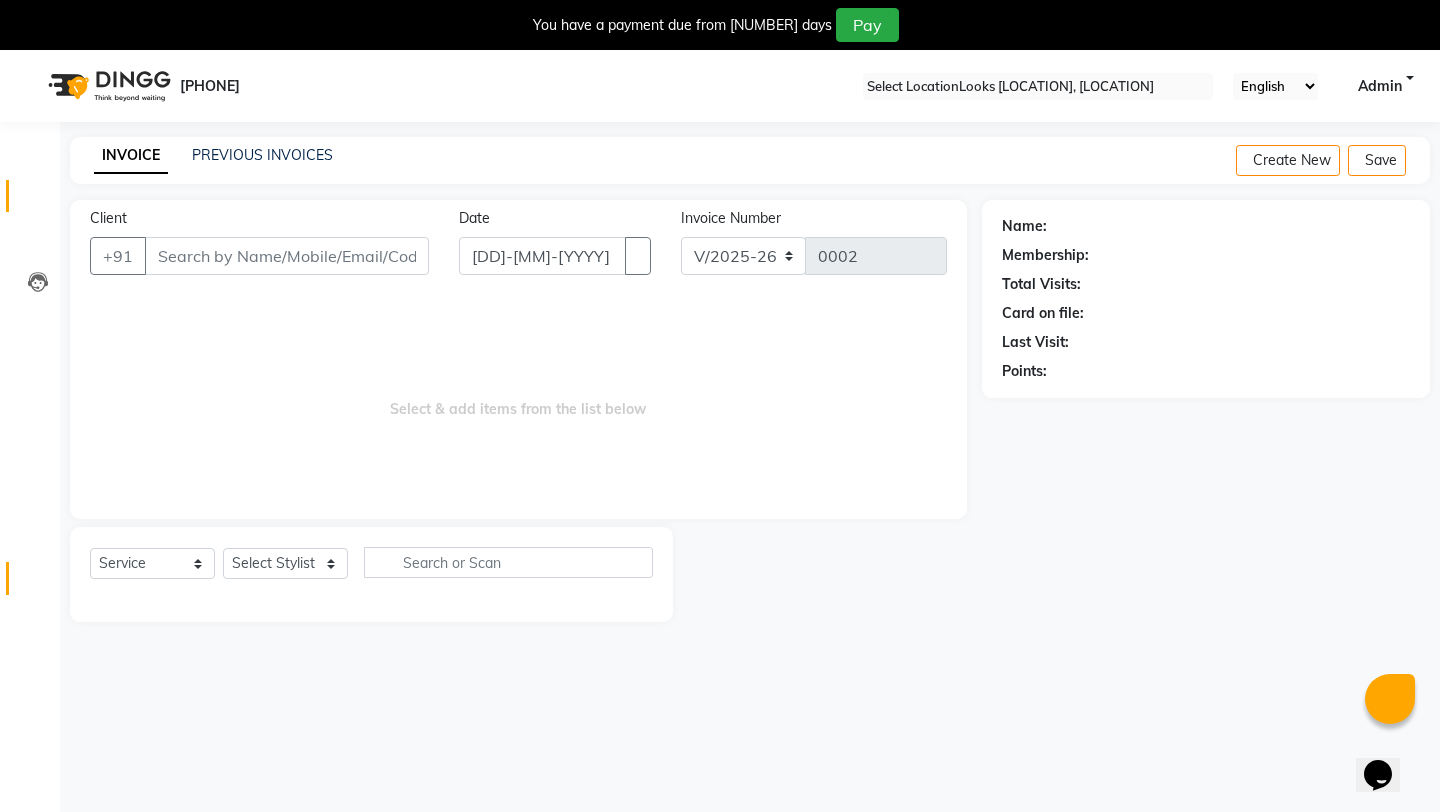 click on "Settings" at bounding box center (30, 578) 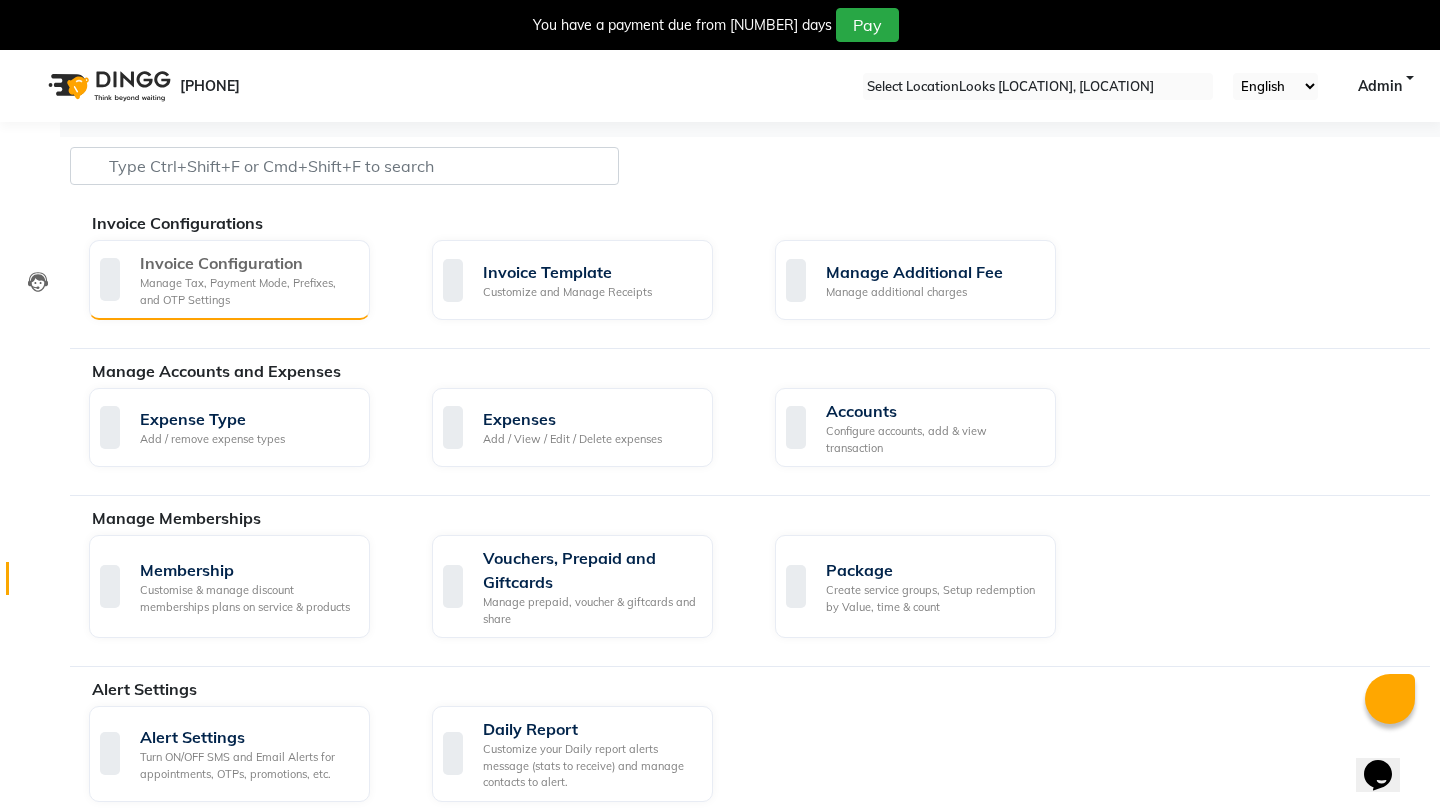 click on "Manage Tax, Payment Mode, Prefixes, and OTP Settings" at bounding box center [247, 291] 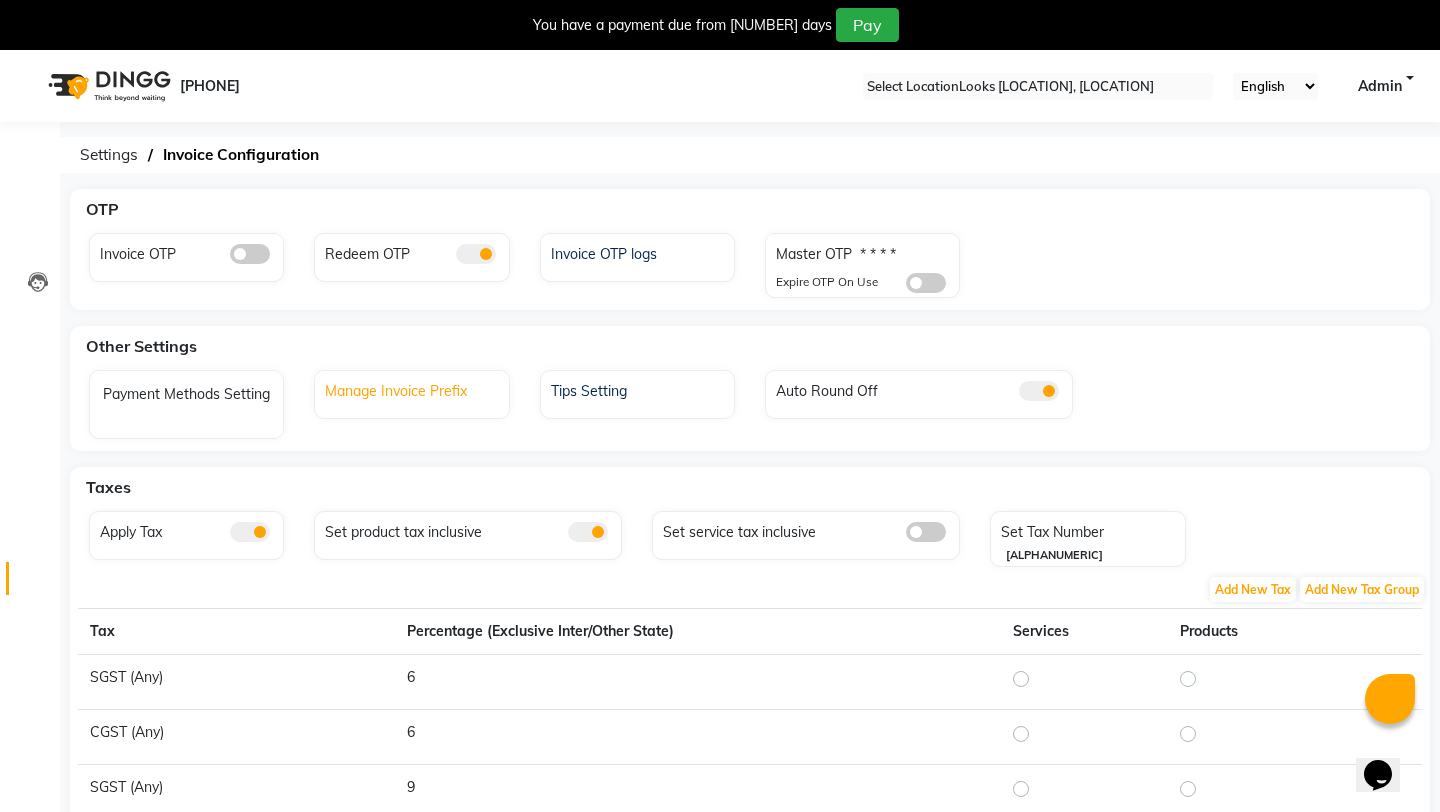 click on "Manage Invoice Prefix" at bounding box center (414, 389) 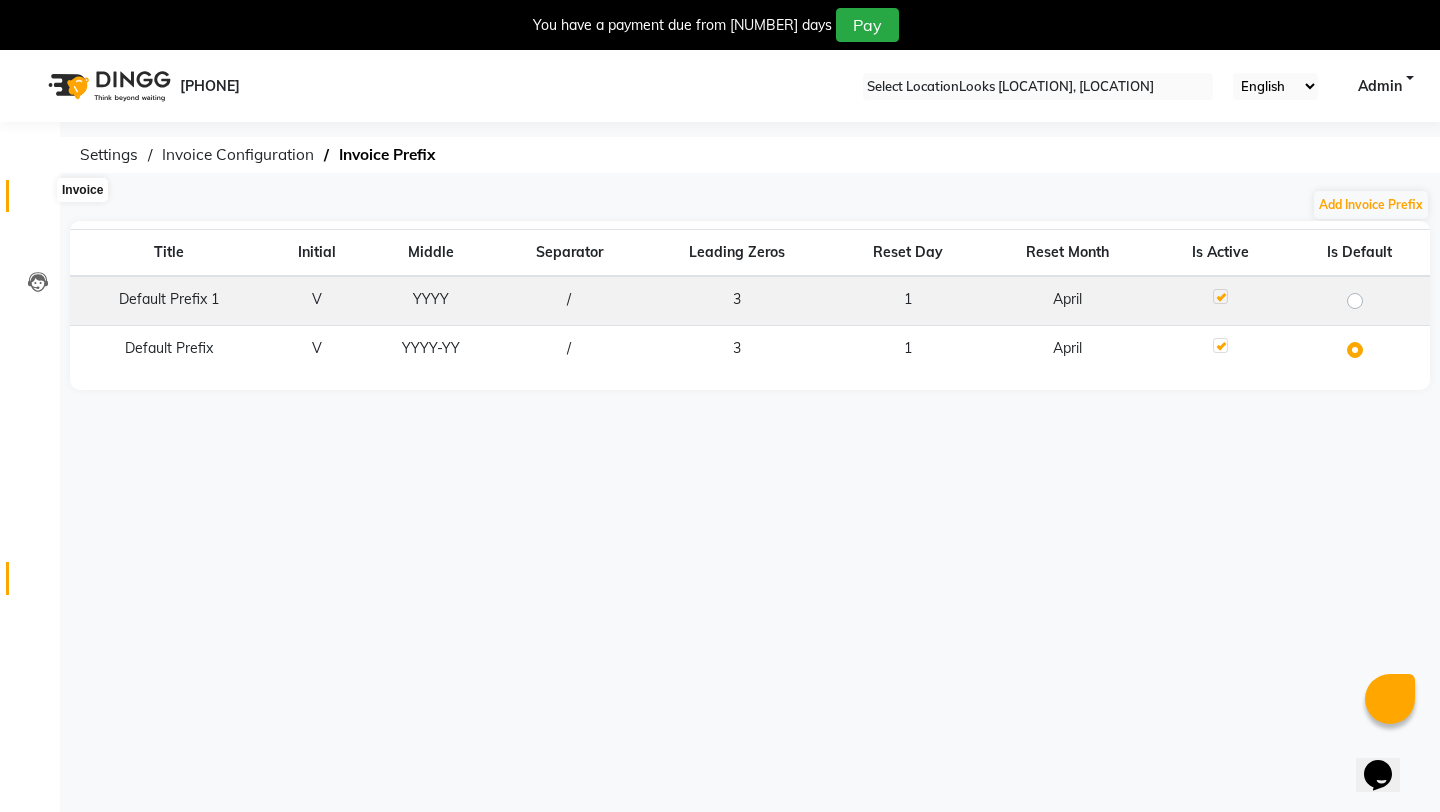 click at bounding box center [38, 201] 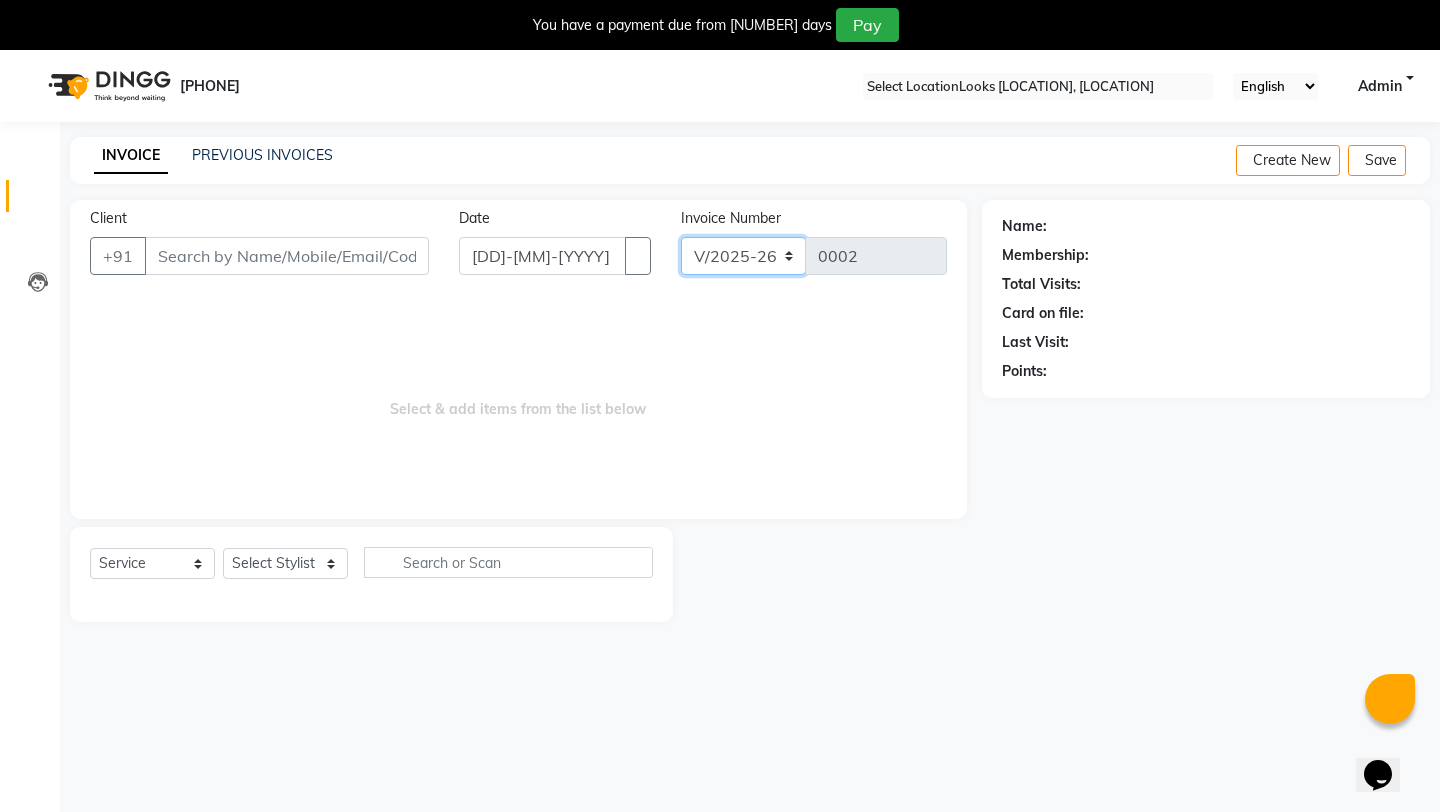 click on "V/2025 V/2025-26" at bounding box center (743, 256) 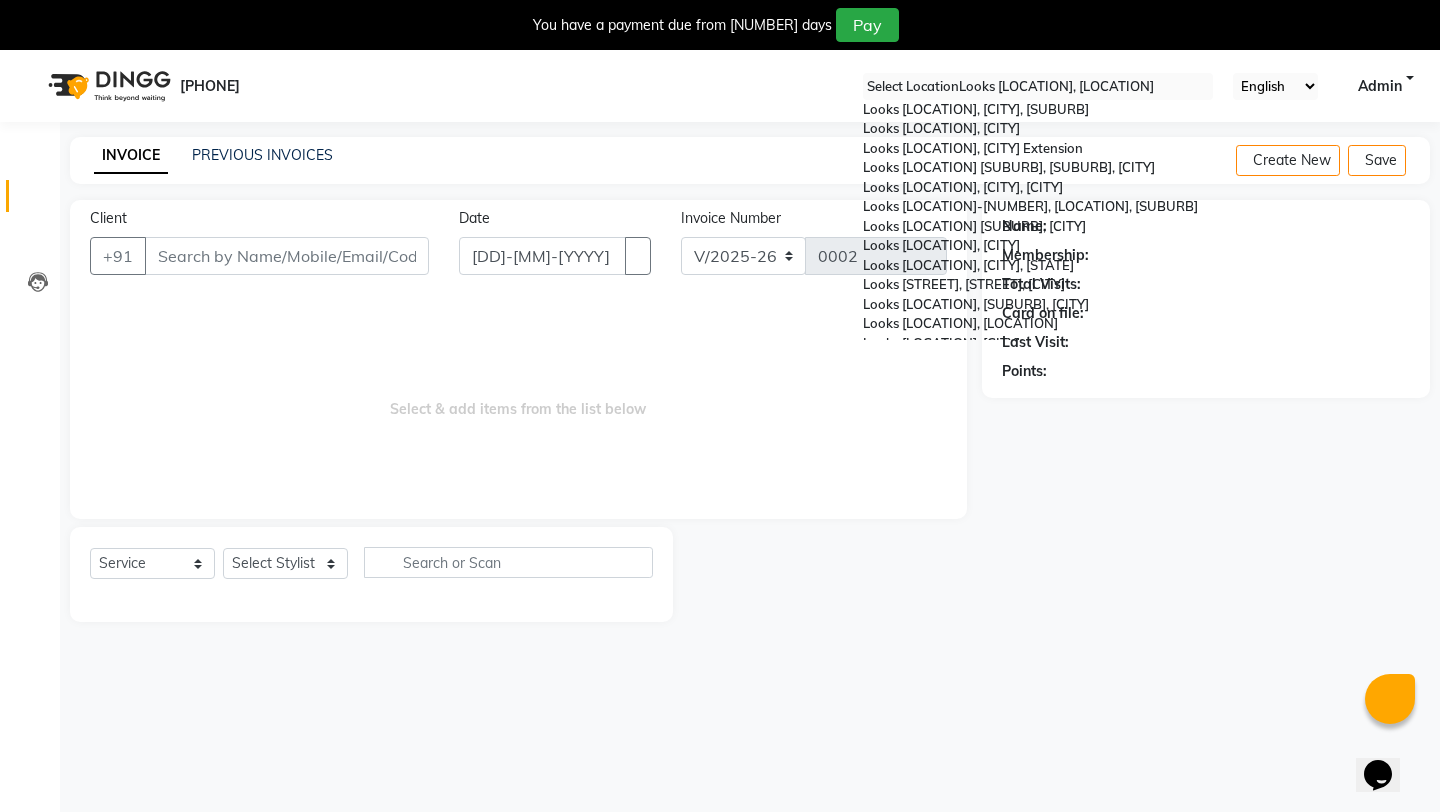 click at bounding box center (1038, 87) 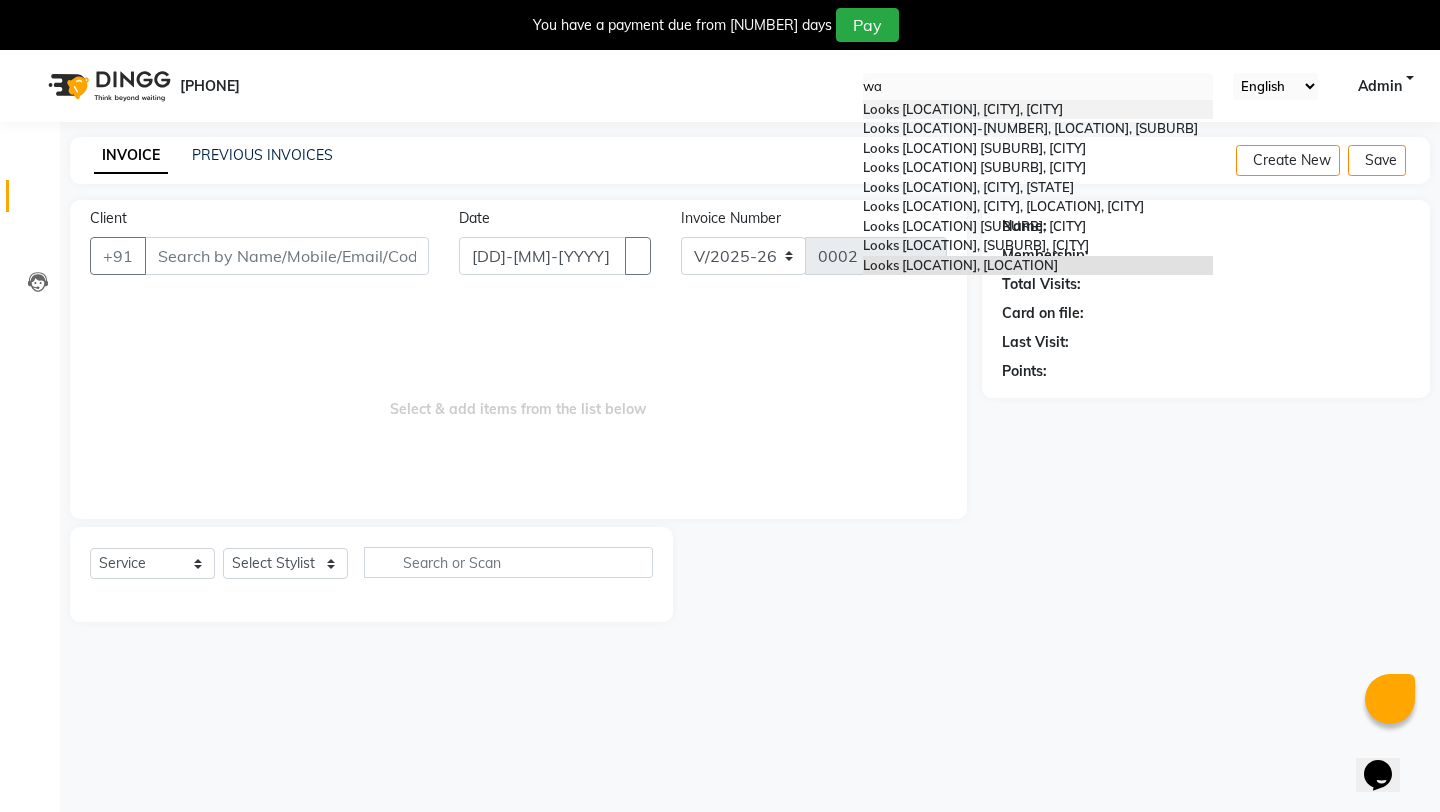 scroll, scrollTop: 0, scrollLeft: 0, axis: both 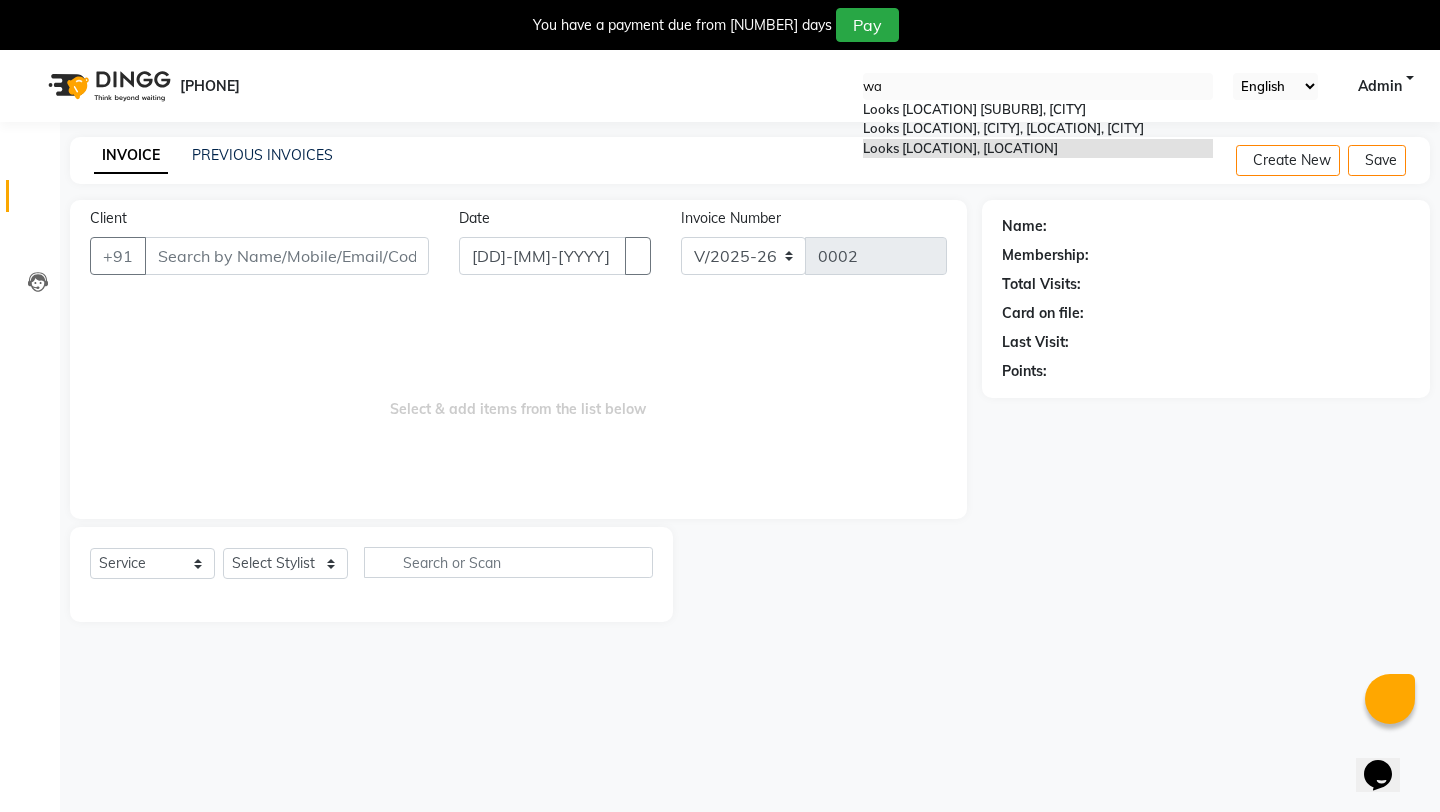 click on "Looks Noida Wave City Center, Noida Wave City Center" at bounding box center [1038, 149] 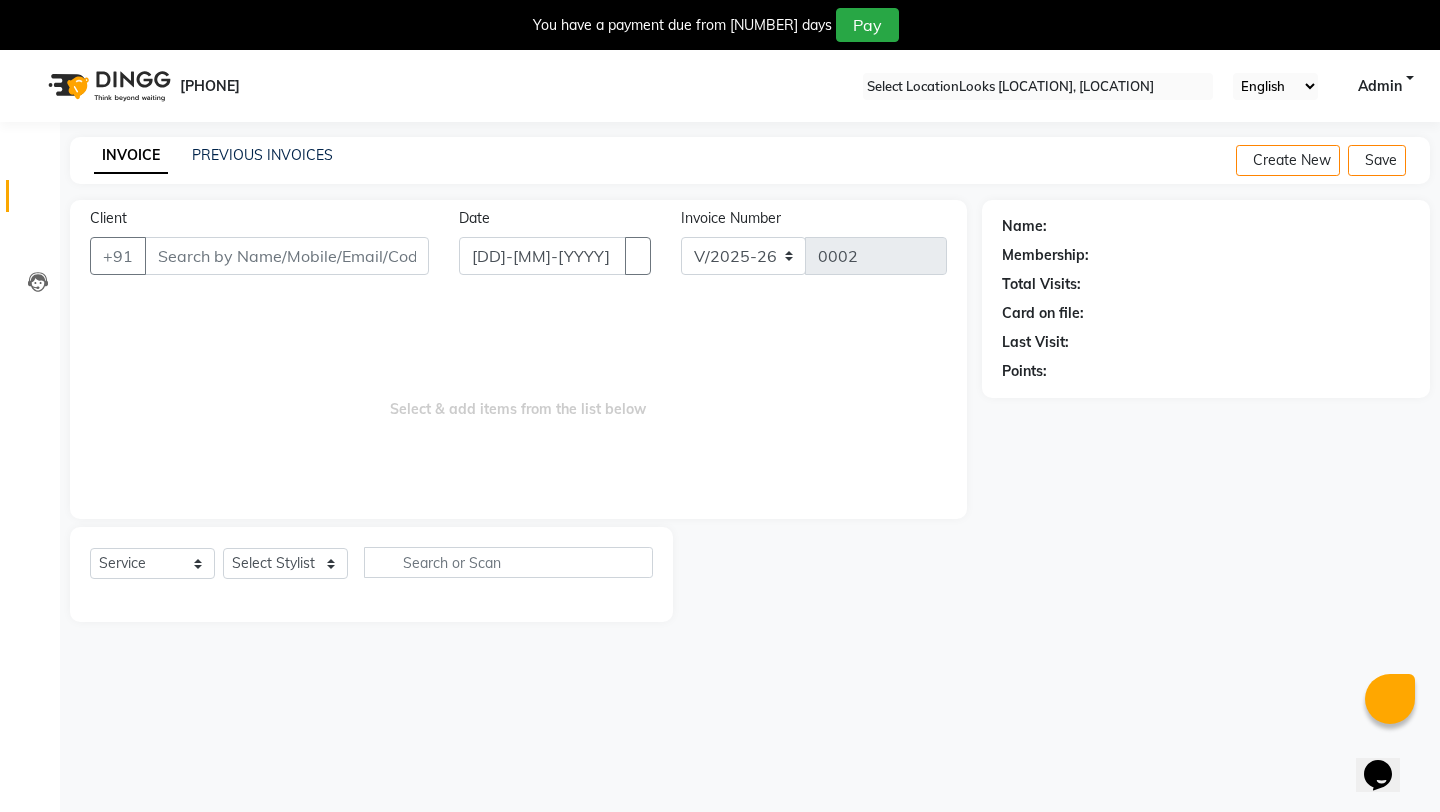 click at bounding box center [1038, 87] 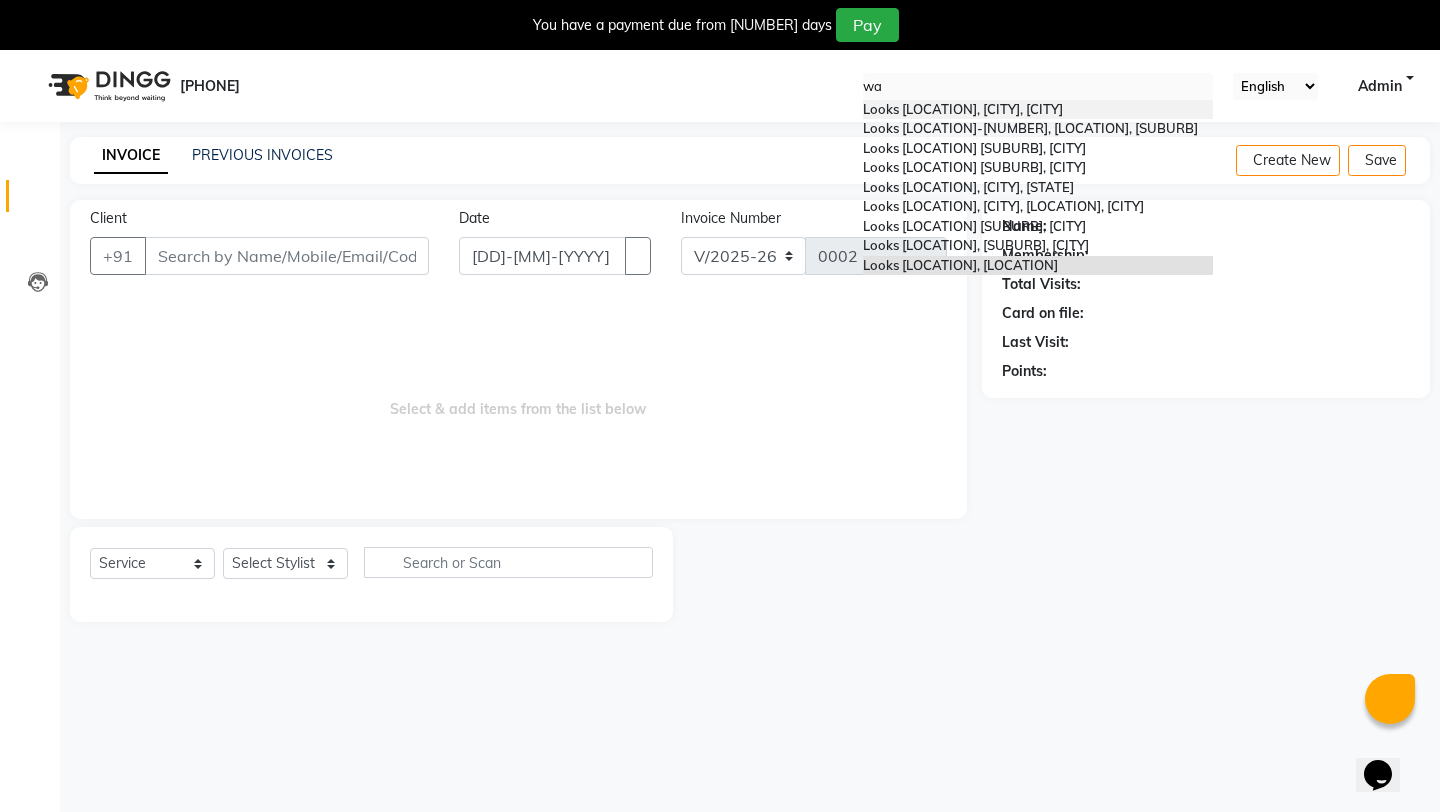 scroll, scrollTop: 0, scrollLeft: 0, axis: both 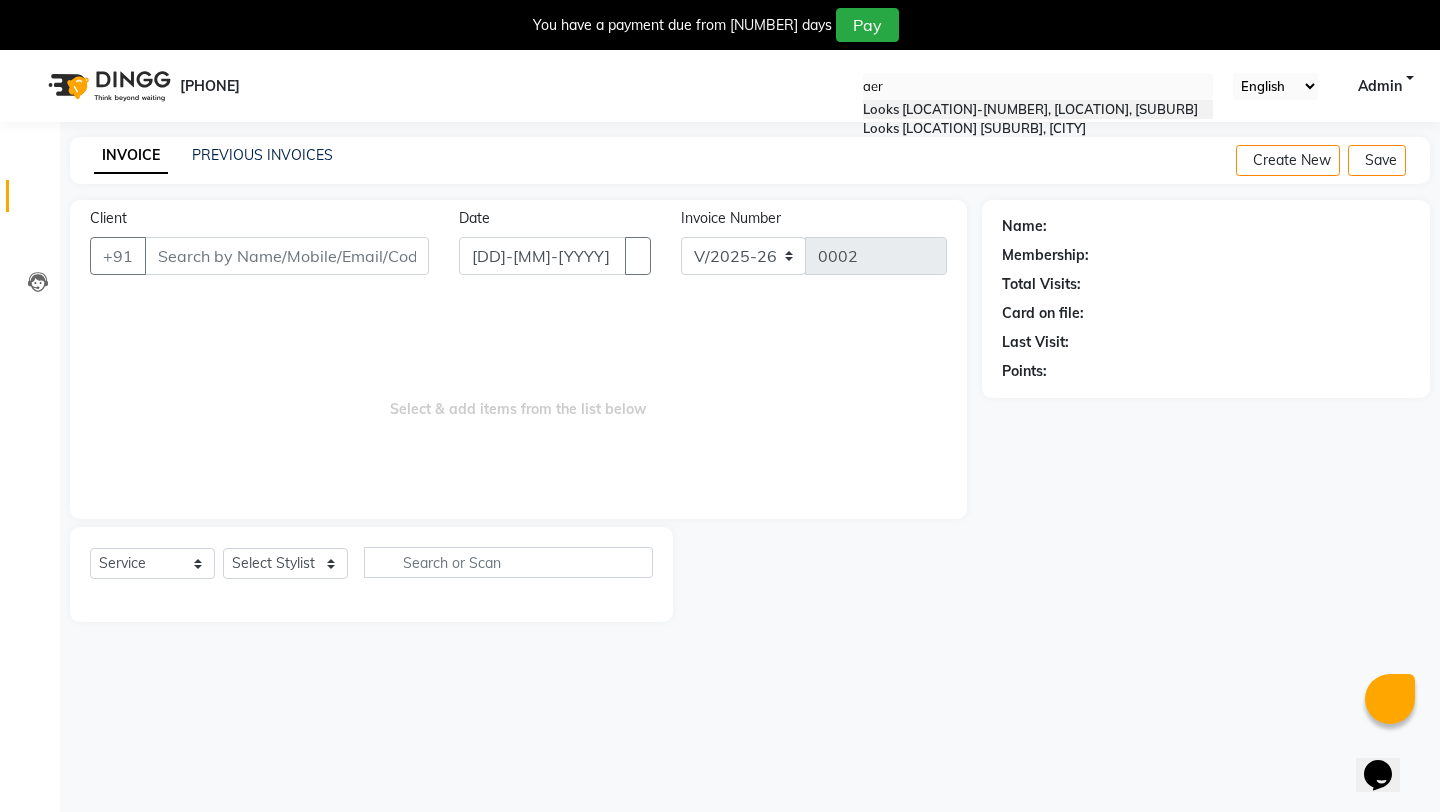click on "[LOCATION]" at bounding box center (1038, 110) 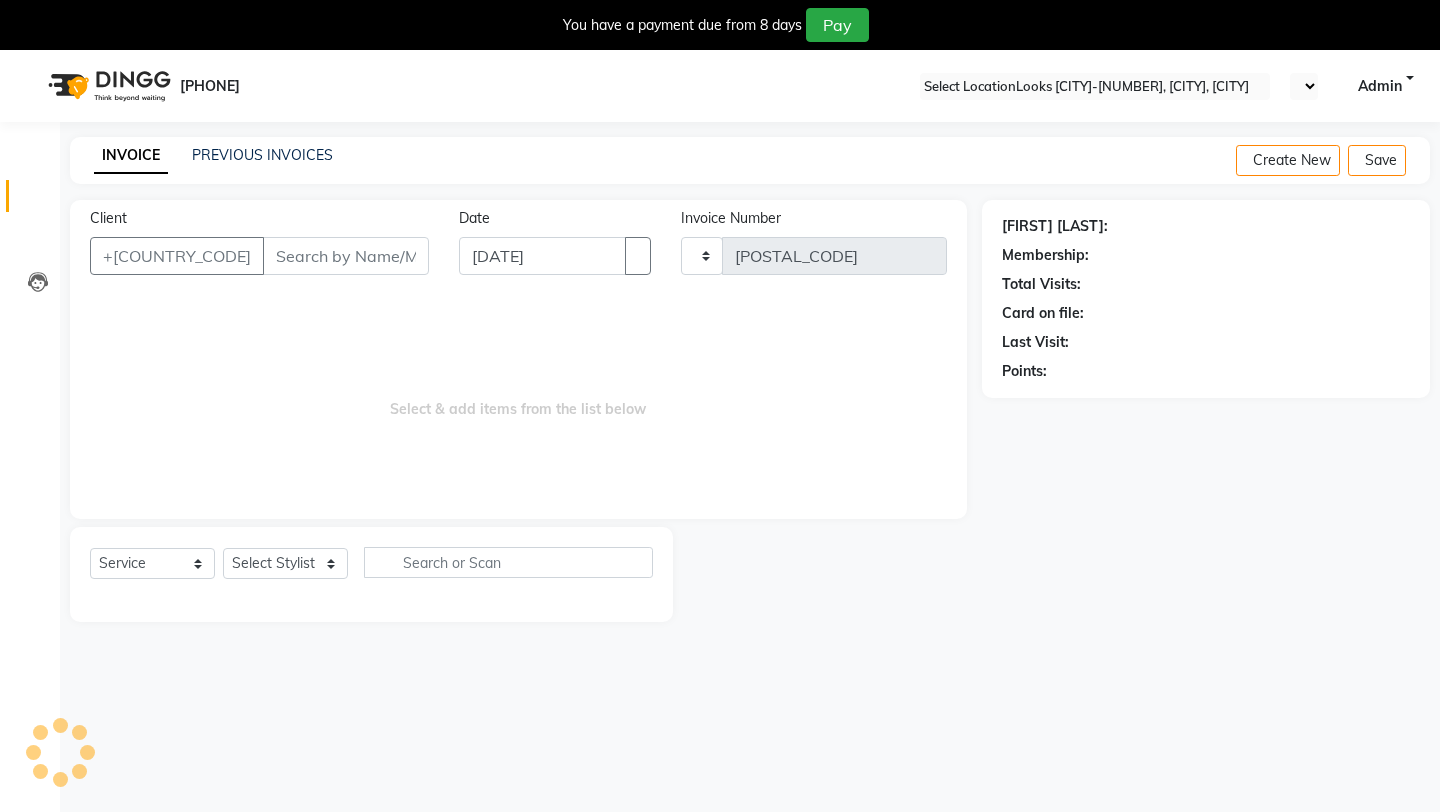scroll, scrollTop: 0, scrollLeft: 0, axis: both 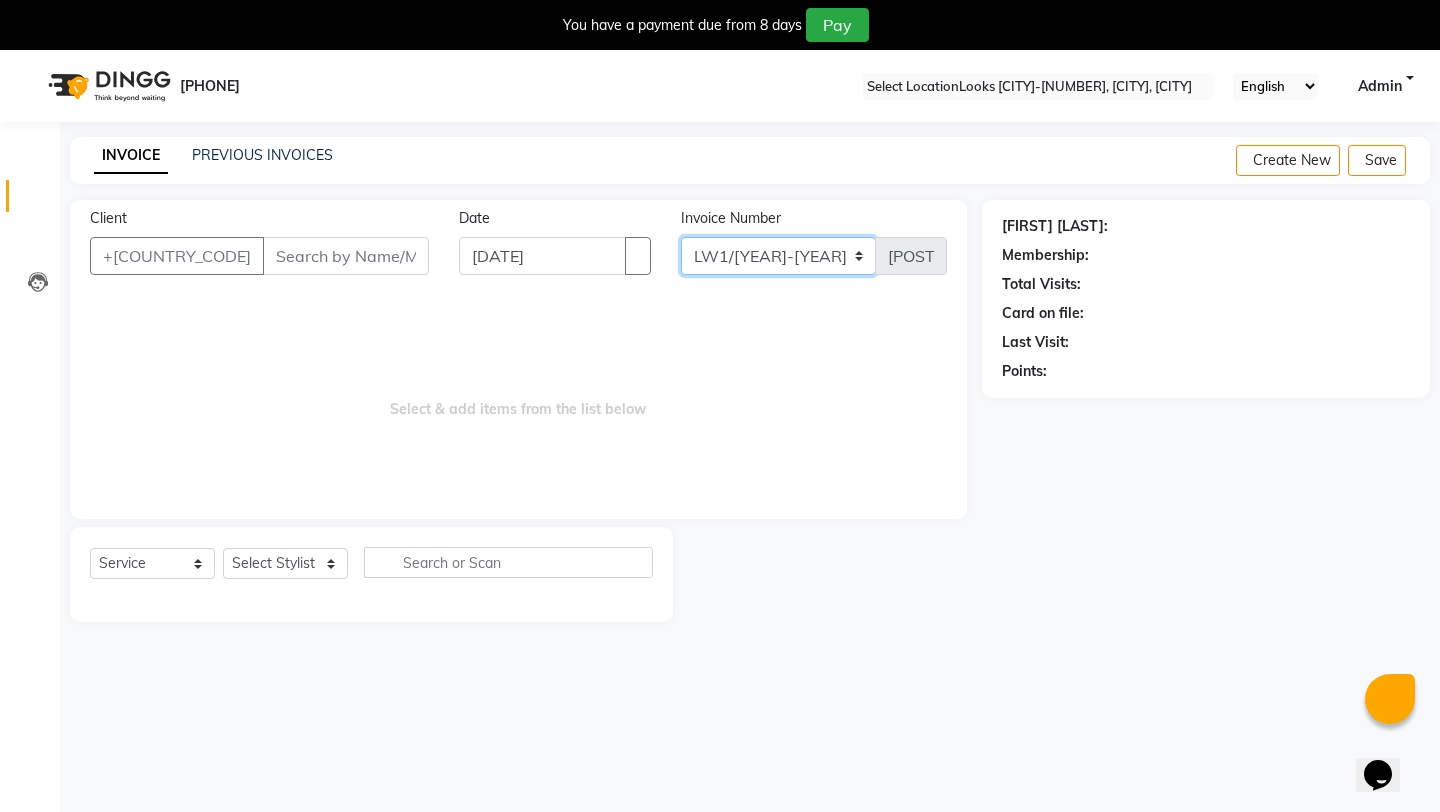 click on "LW1/2025-26 V/2025 V/2025-26" at bounding box center (778, 256) 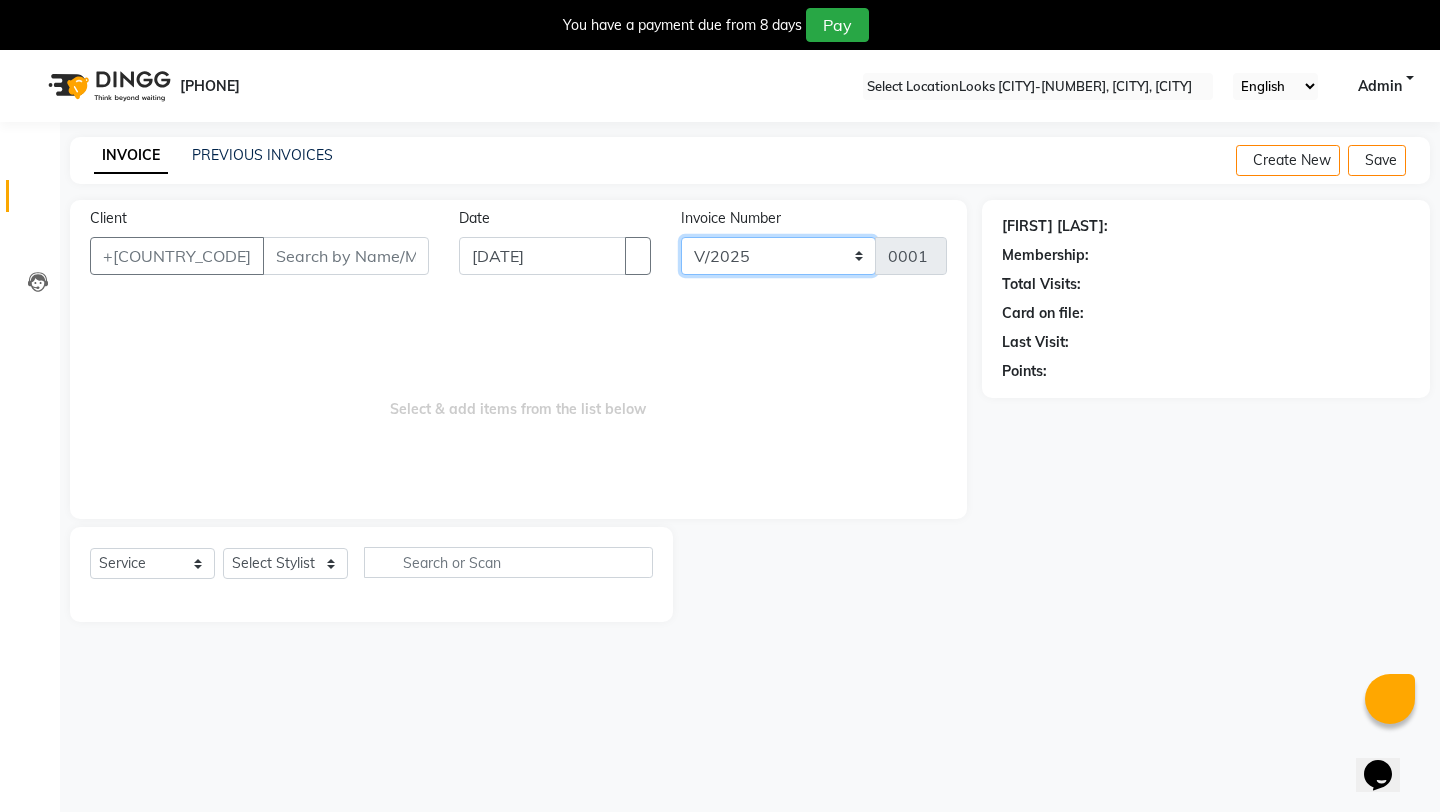 click on "LW1/2025-26 V/2025 V/2025-26" at bounding box center (778, 256) 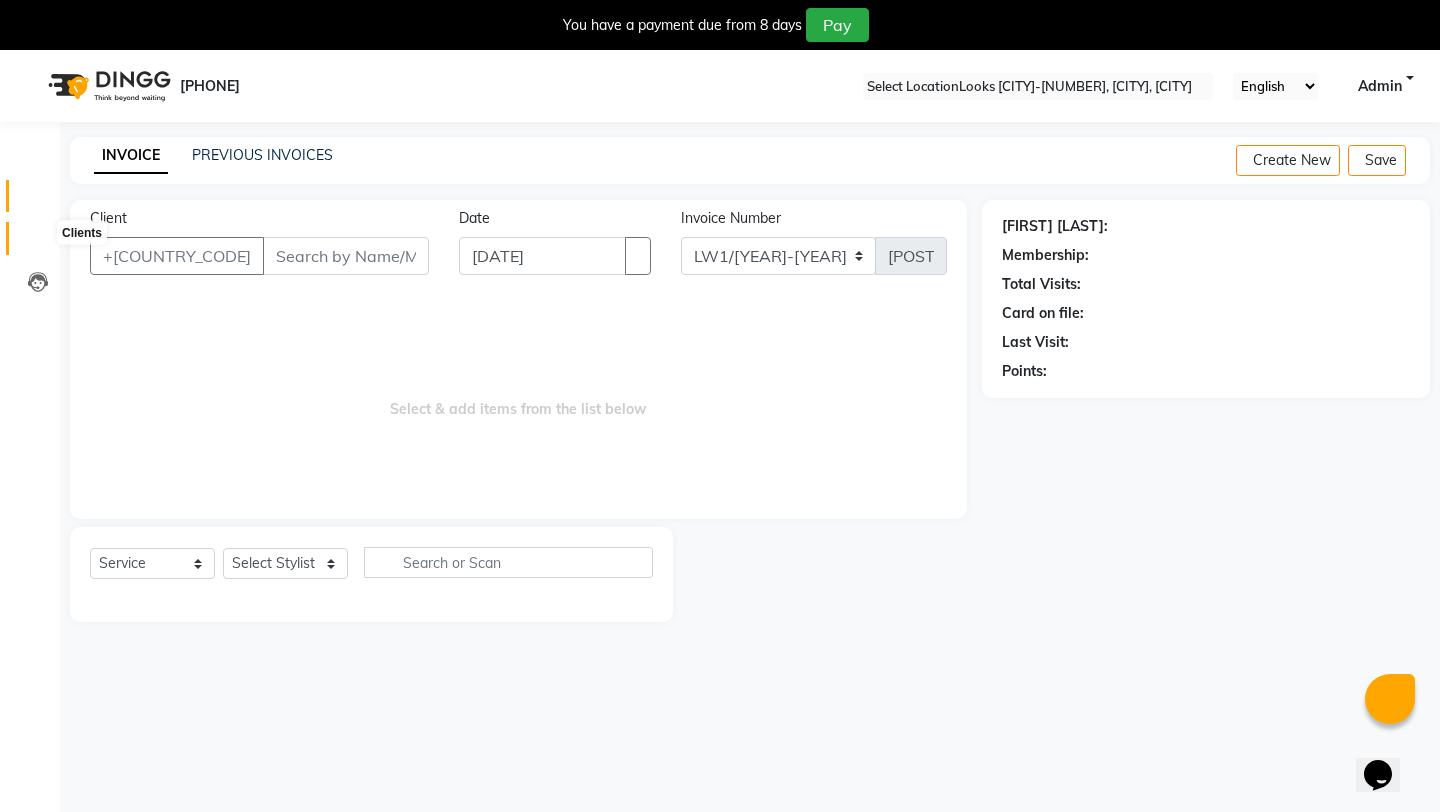 click at bounding box center [38, 243] 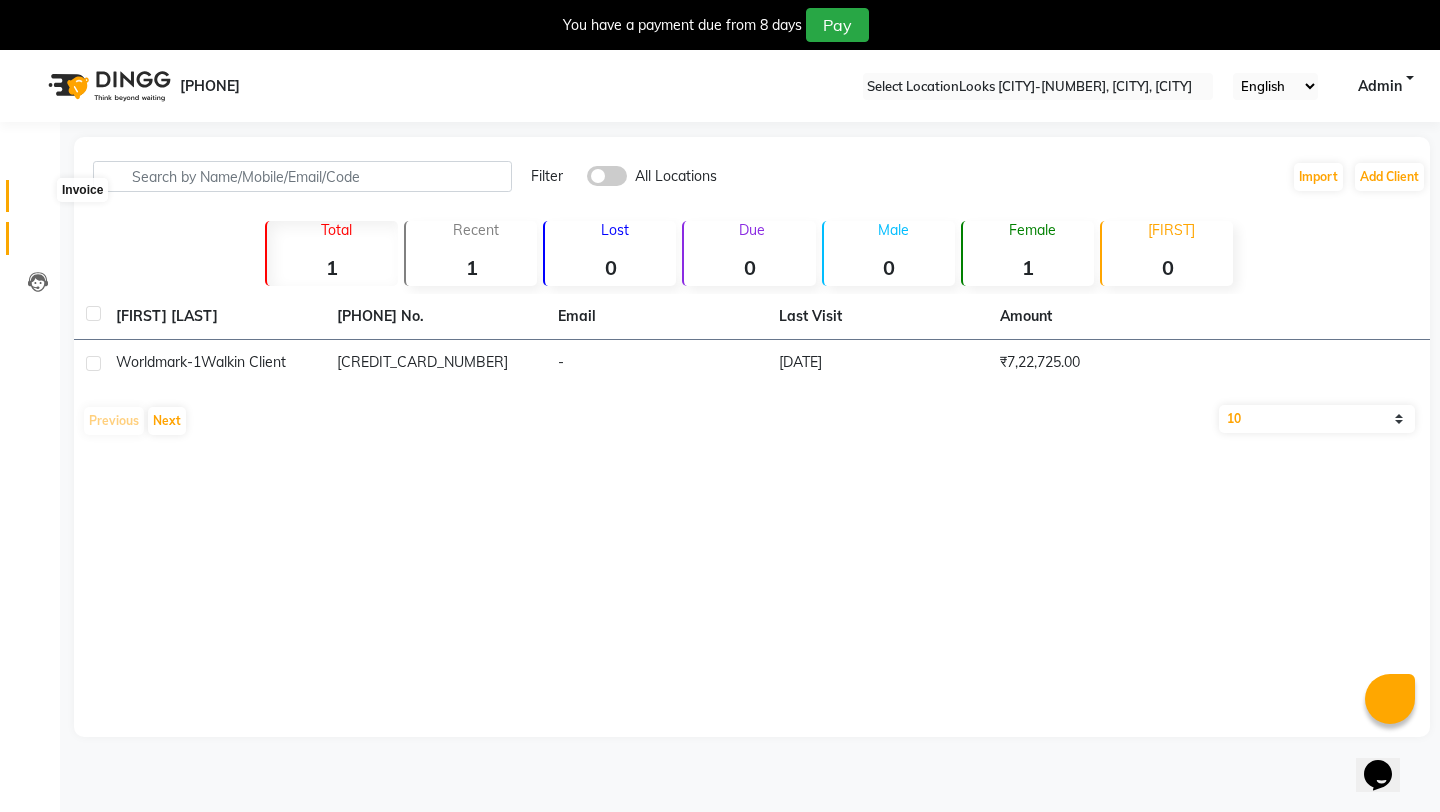 click at bounding box center (37, 201) 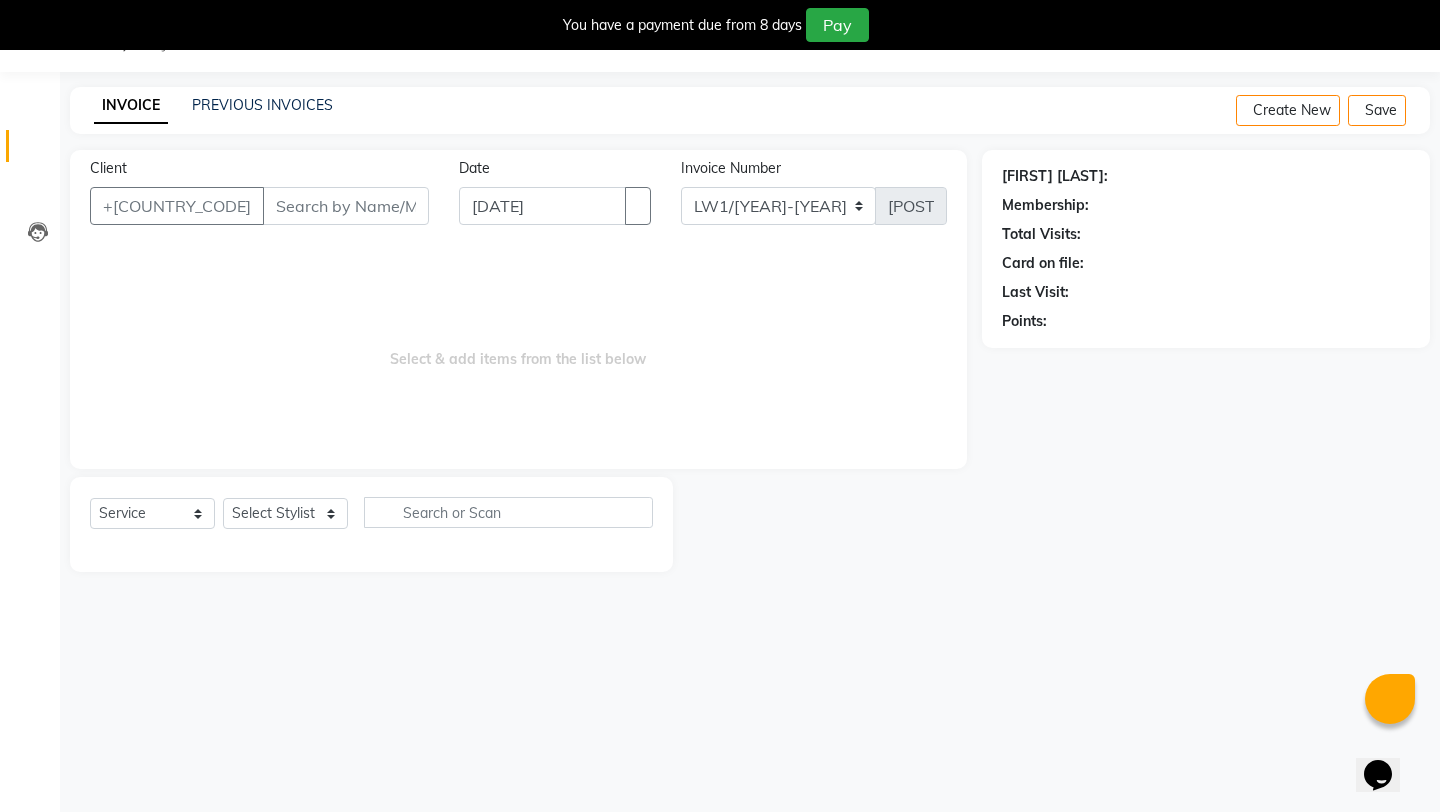 scroll, scrollTop: 0, scrollLeft: 0, axis: both 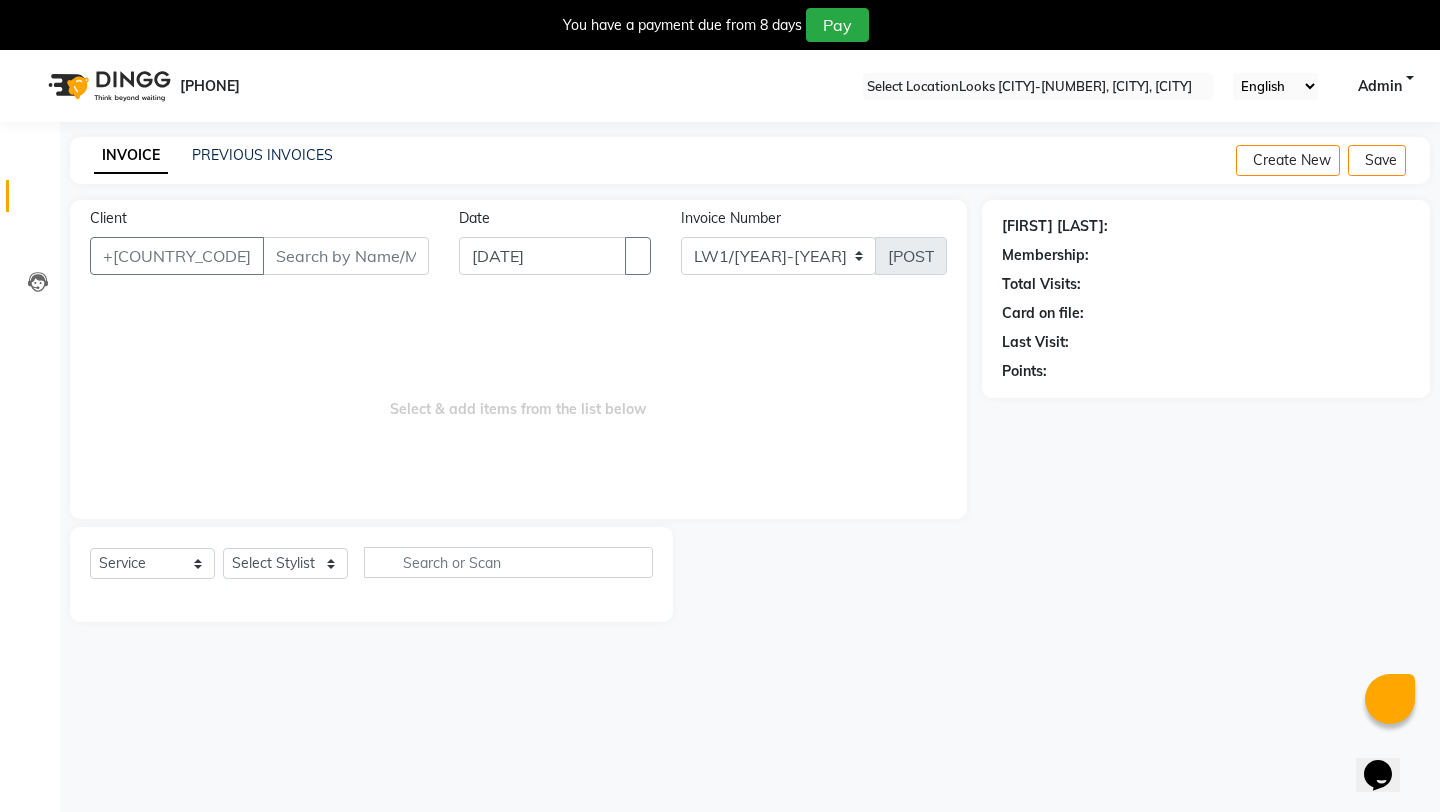 click at bounding box center [1038, 87] 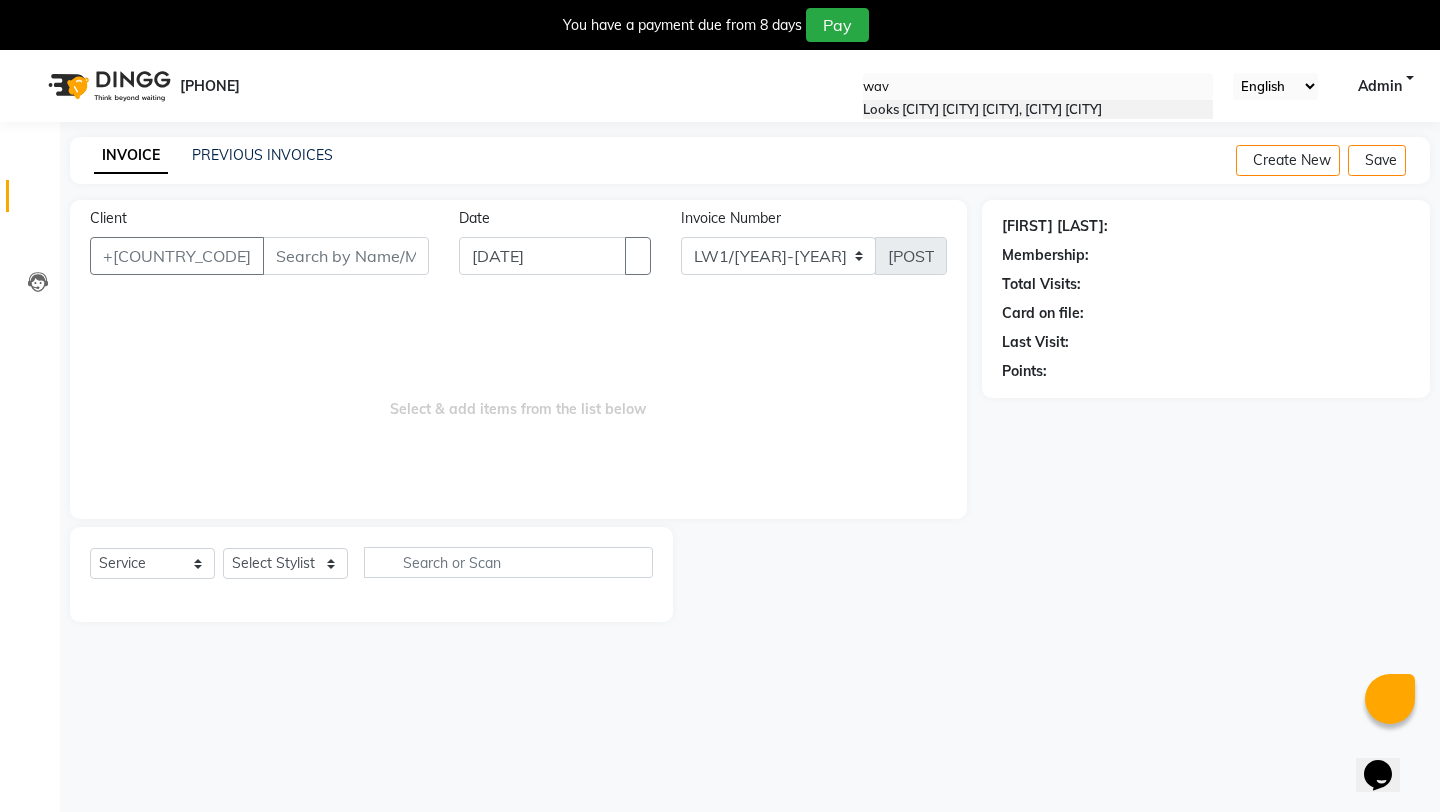 click on "Looks Noida Wave City Center, Noida Wave City Center" at bounding box center [982, 109] 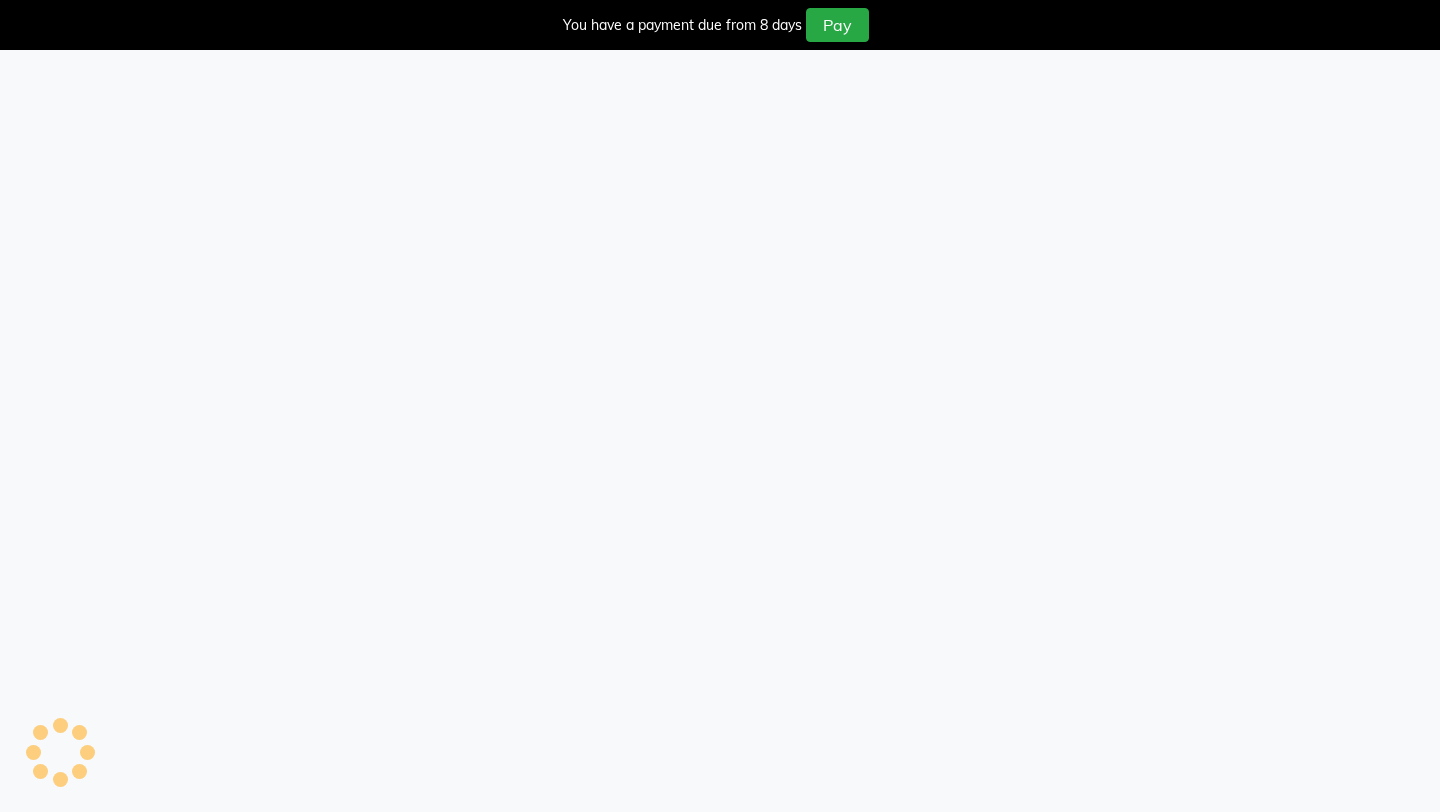scroll, scrollTop: 0, scrollLeft: 0, axis: both 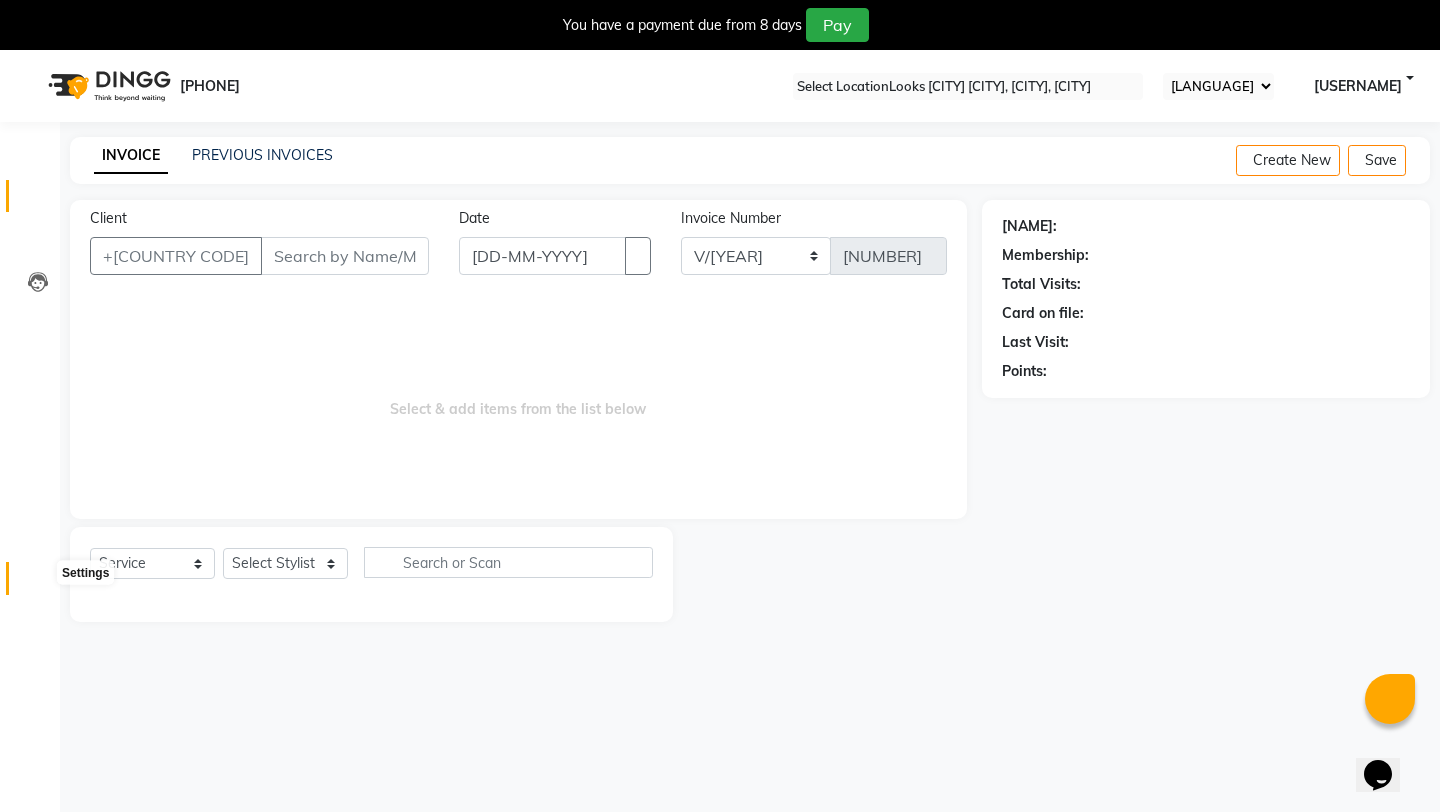 click at bounding box center (38, 583) 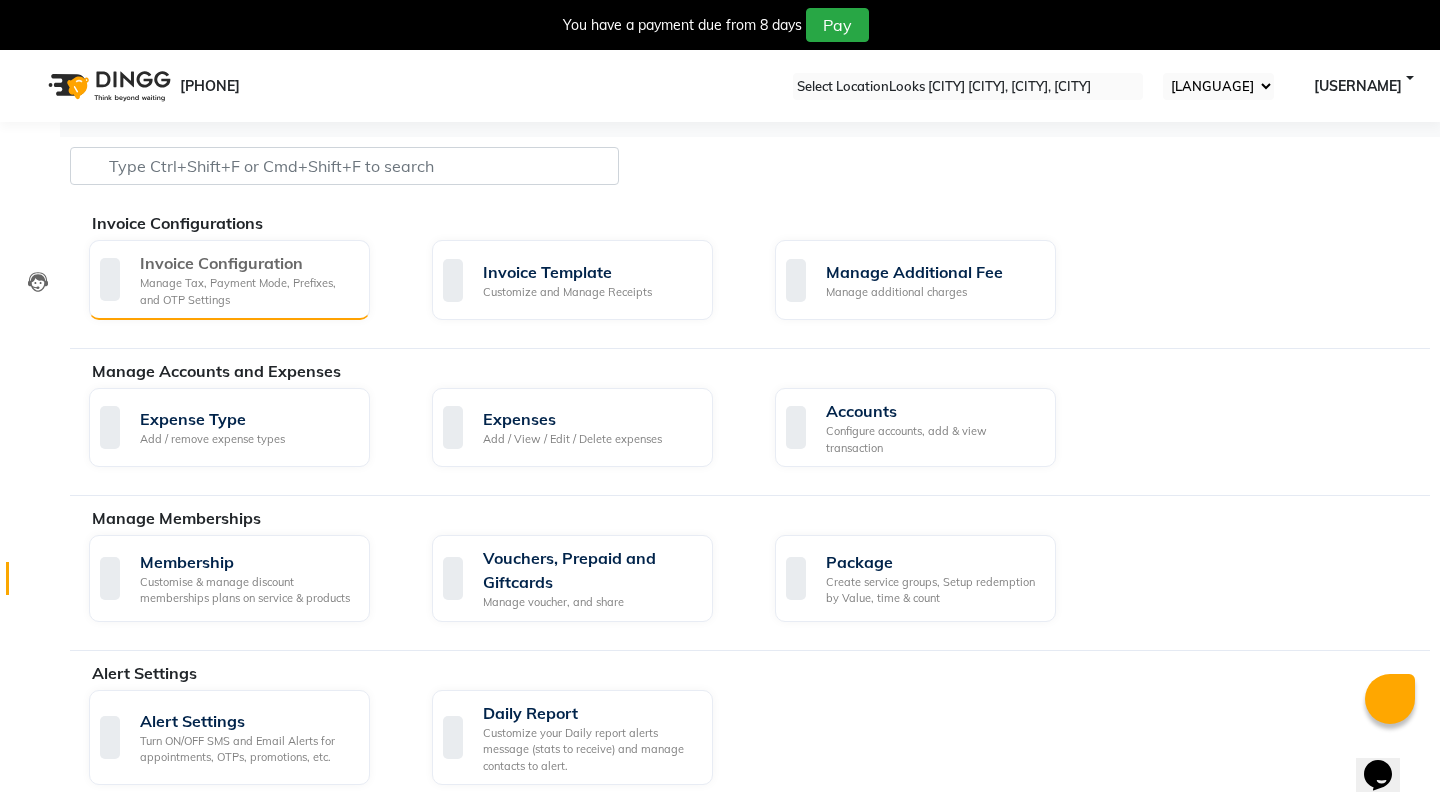 click on "Manage Tax, Payment Mode, Prefixes, and OTP Settings" at bounding box center (247, 291) 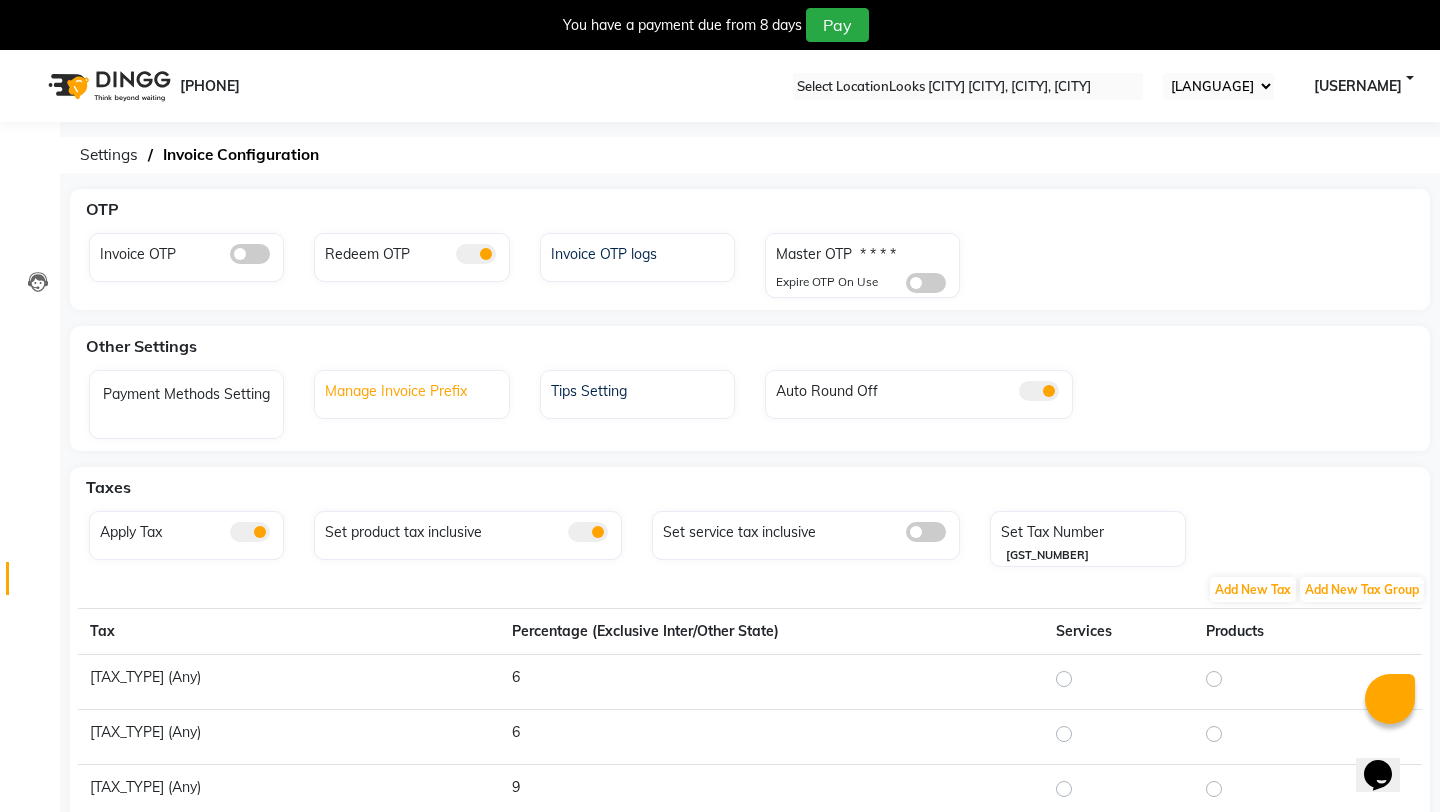 click on "Manage Invoice Prefix" at bounding box center [414, 389] 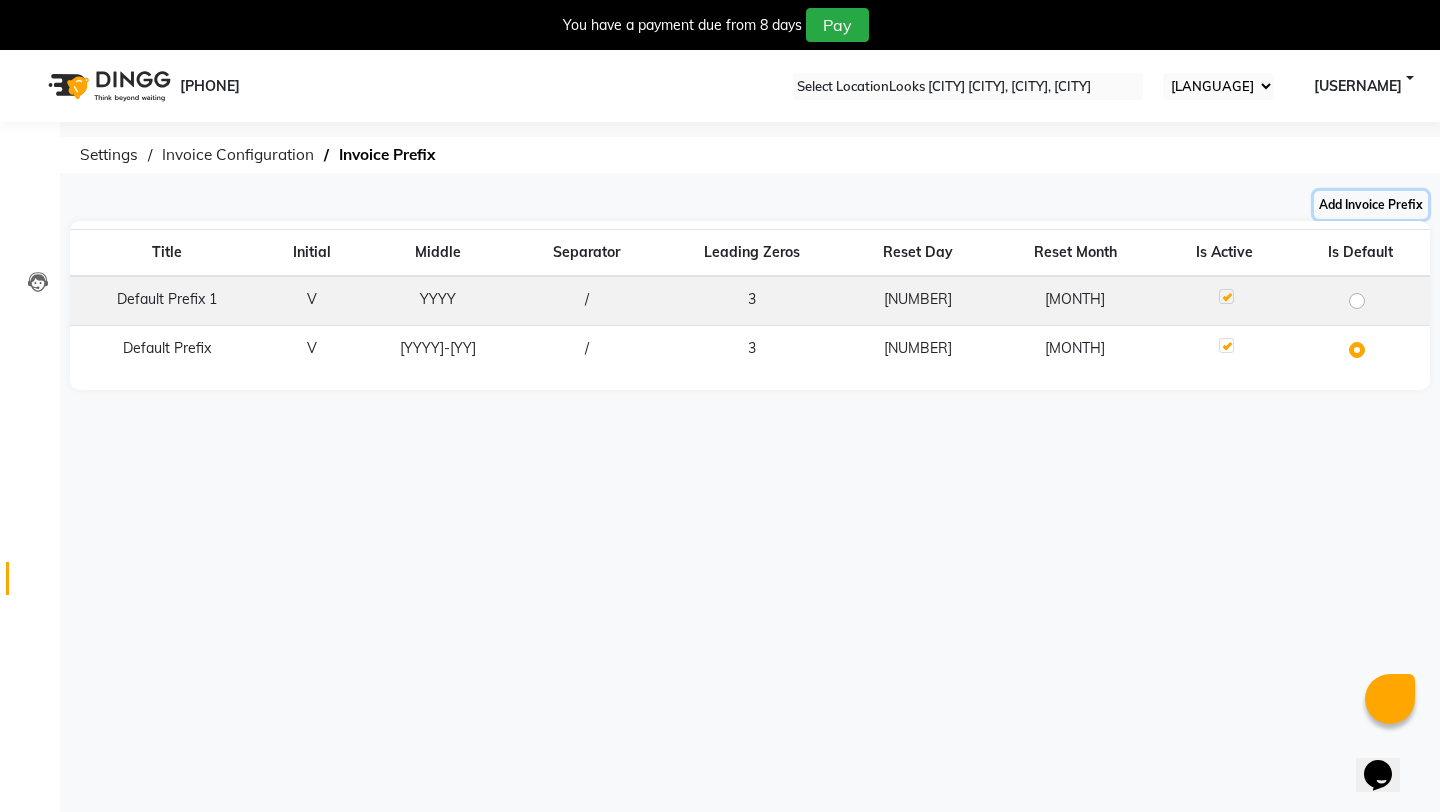 click on "Add Invoice Prefix" at bounding box center (1371, 205) 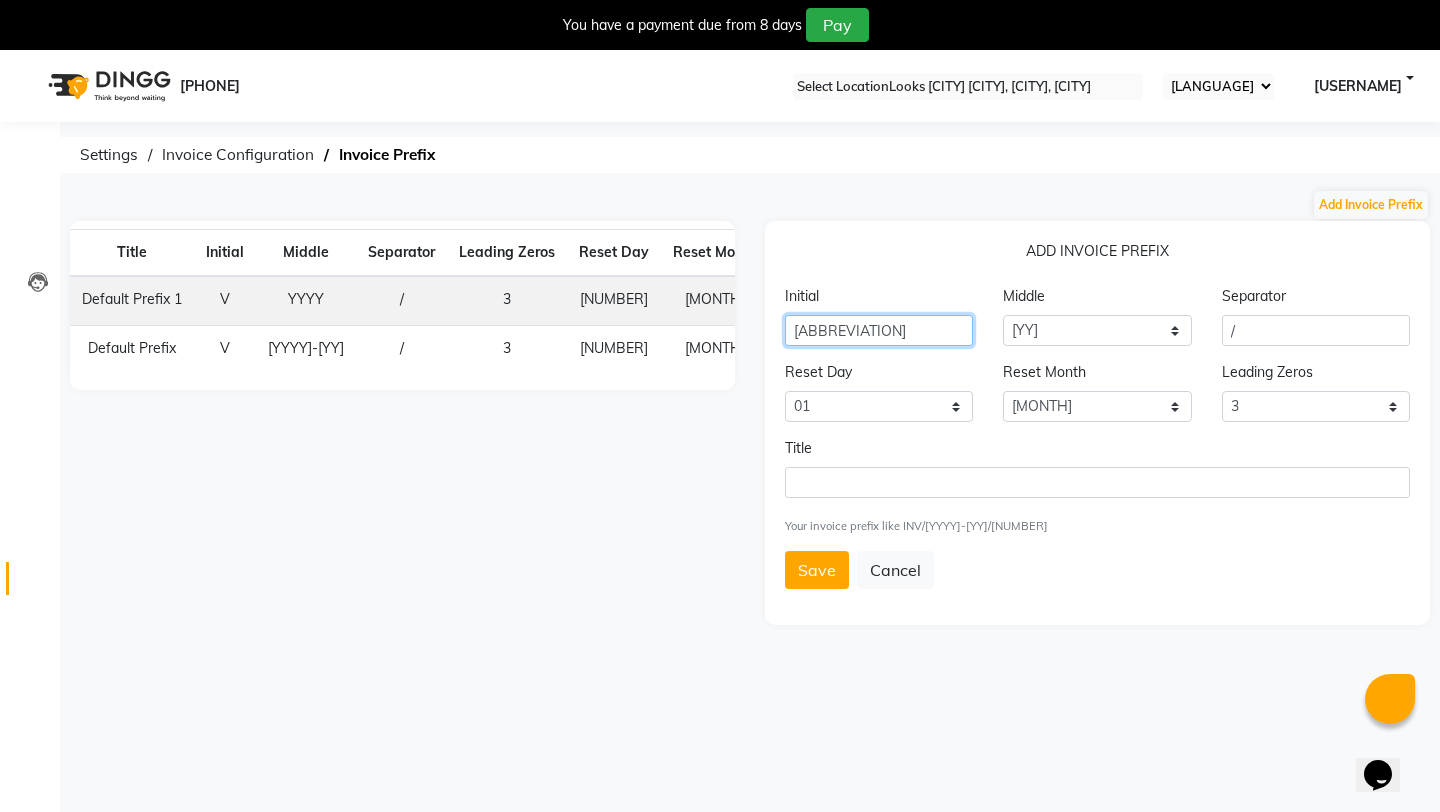 click on "INV" at bounding box center [879, 330] 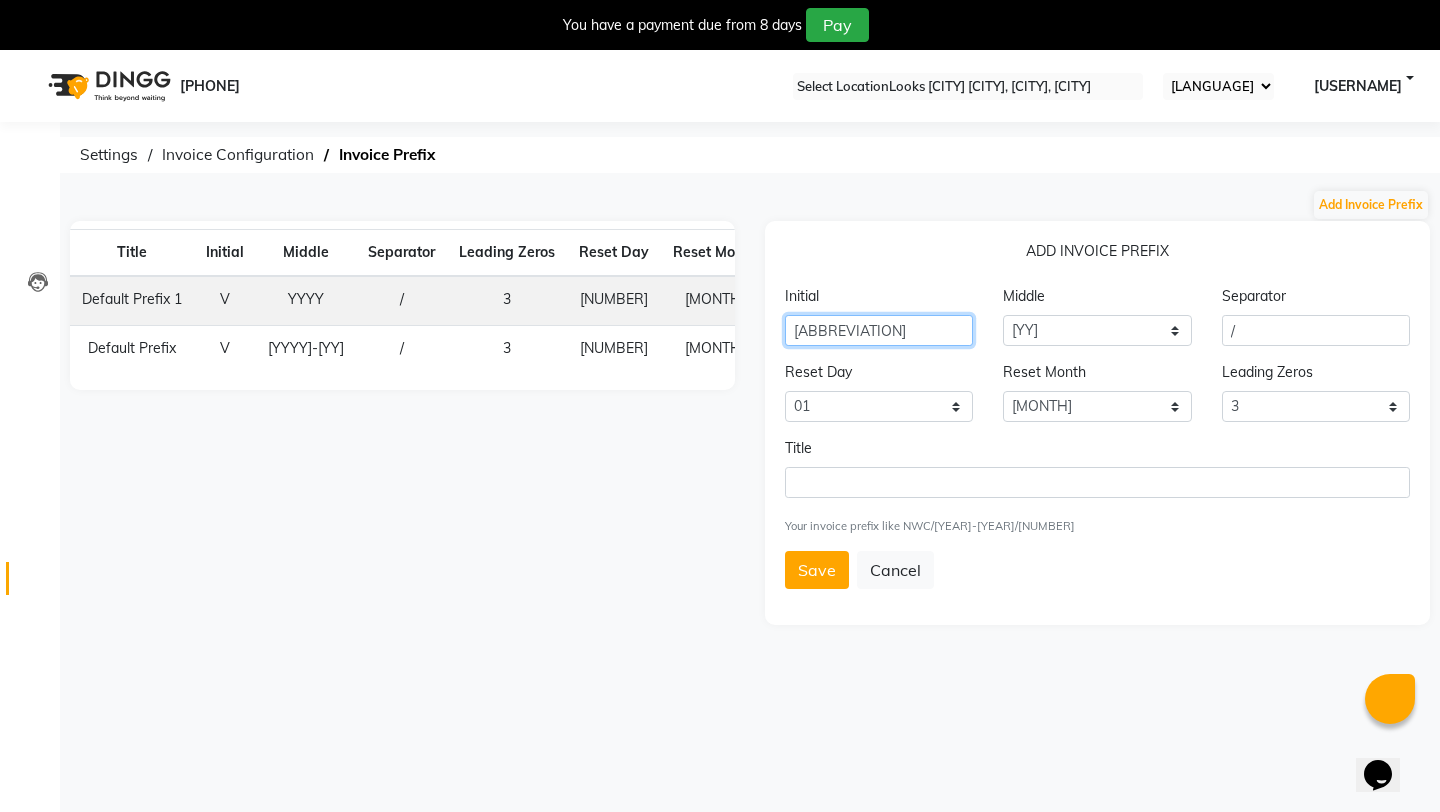 type on "NWC" 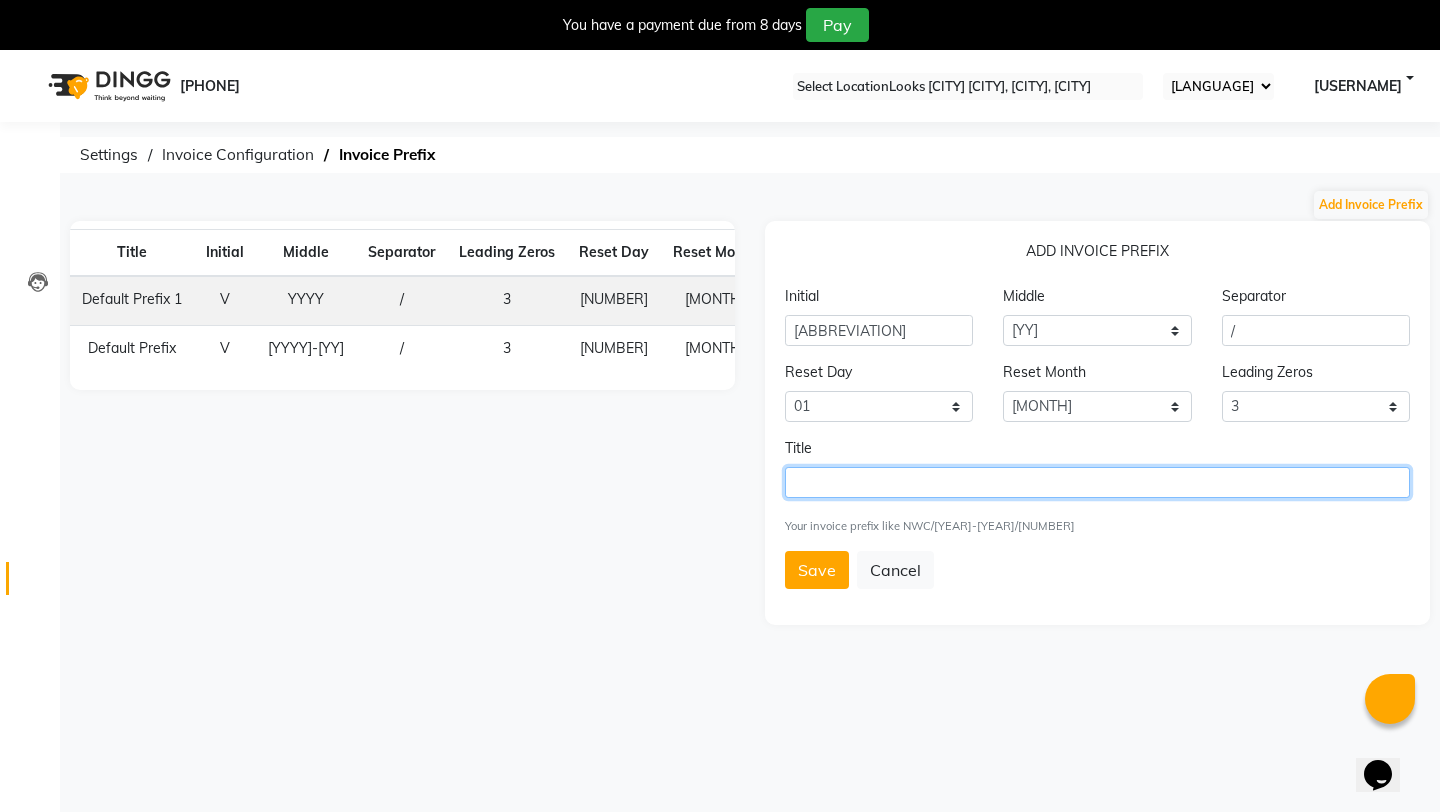 click at bounding box center (1097, 482) 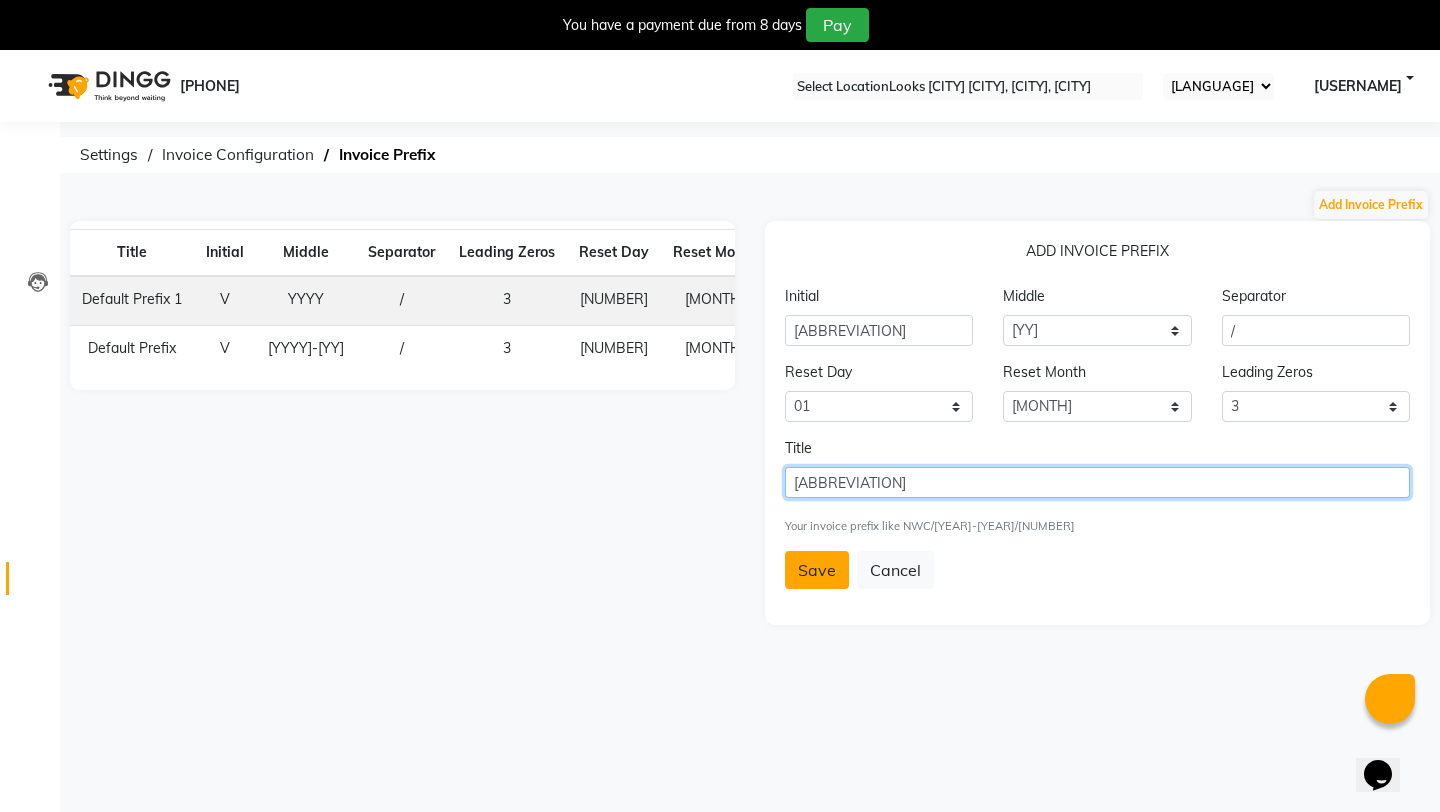 type on "NWC" 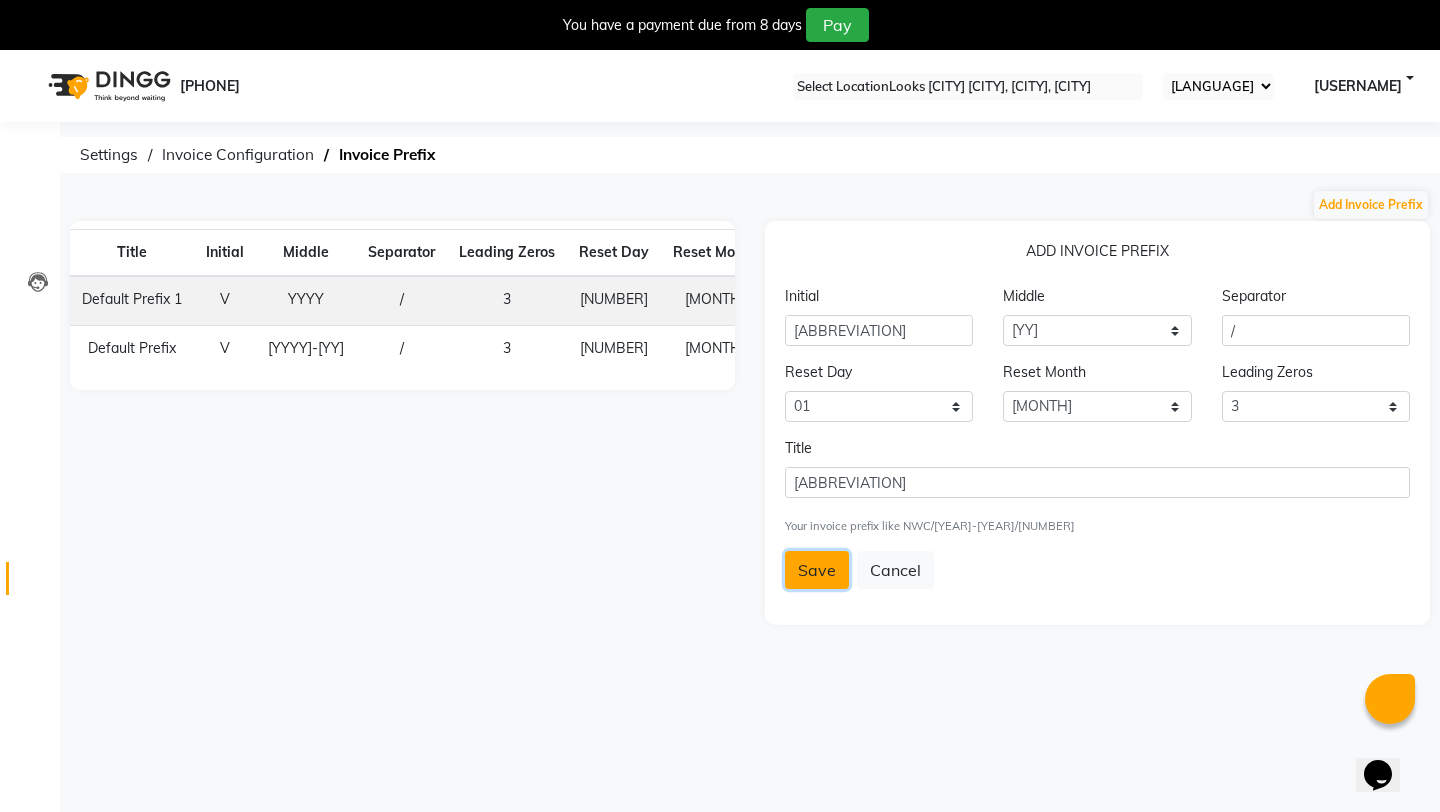 click on "Save" at bounding box center (817, 570) 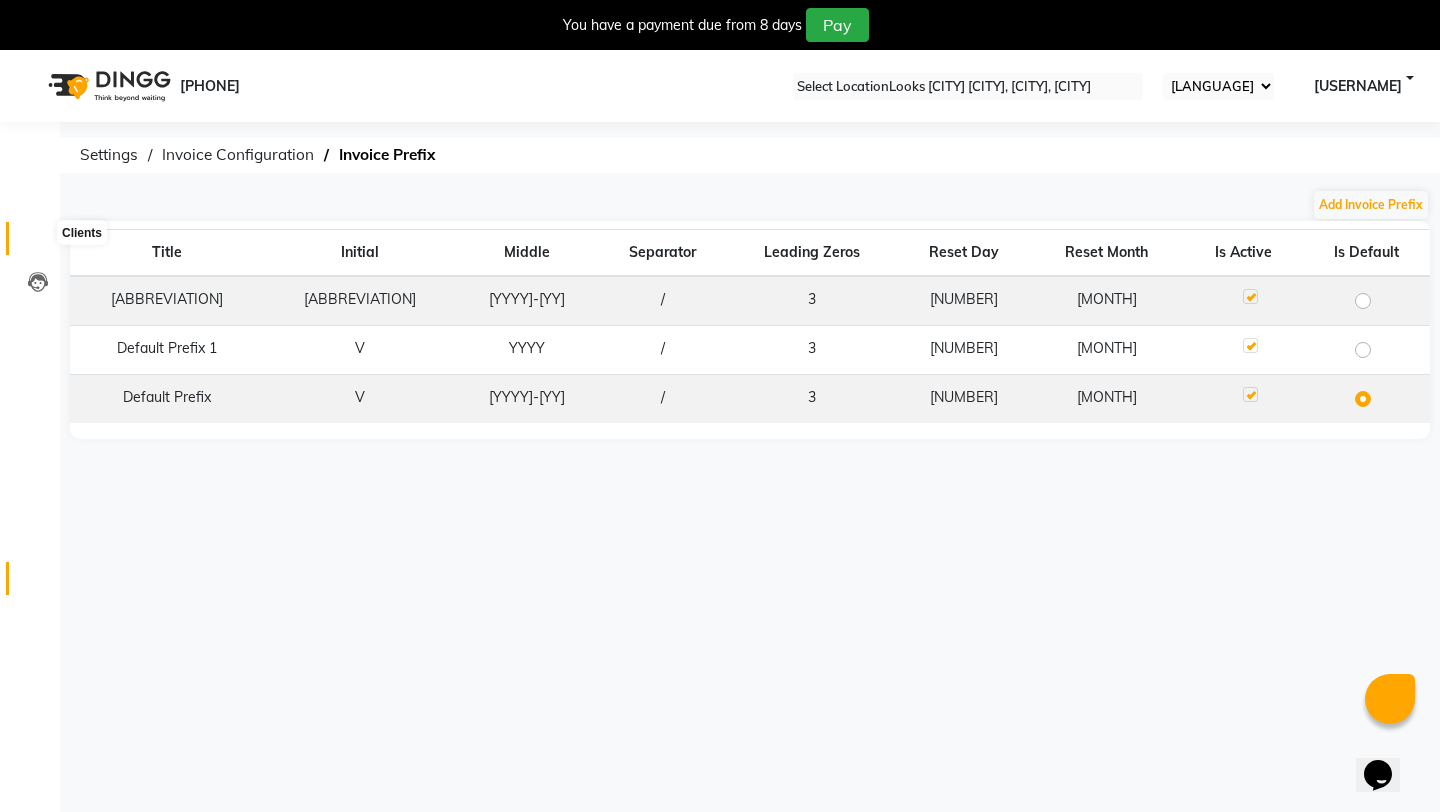 click at bounding box center [38, 243] 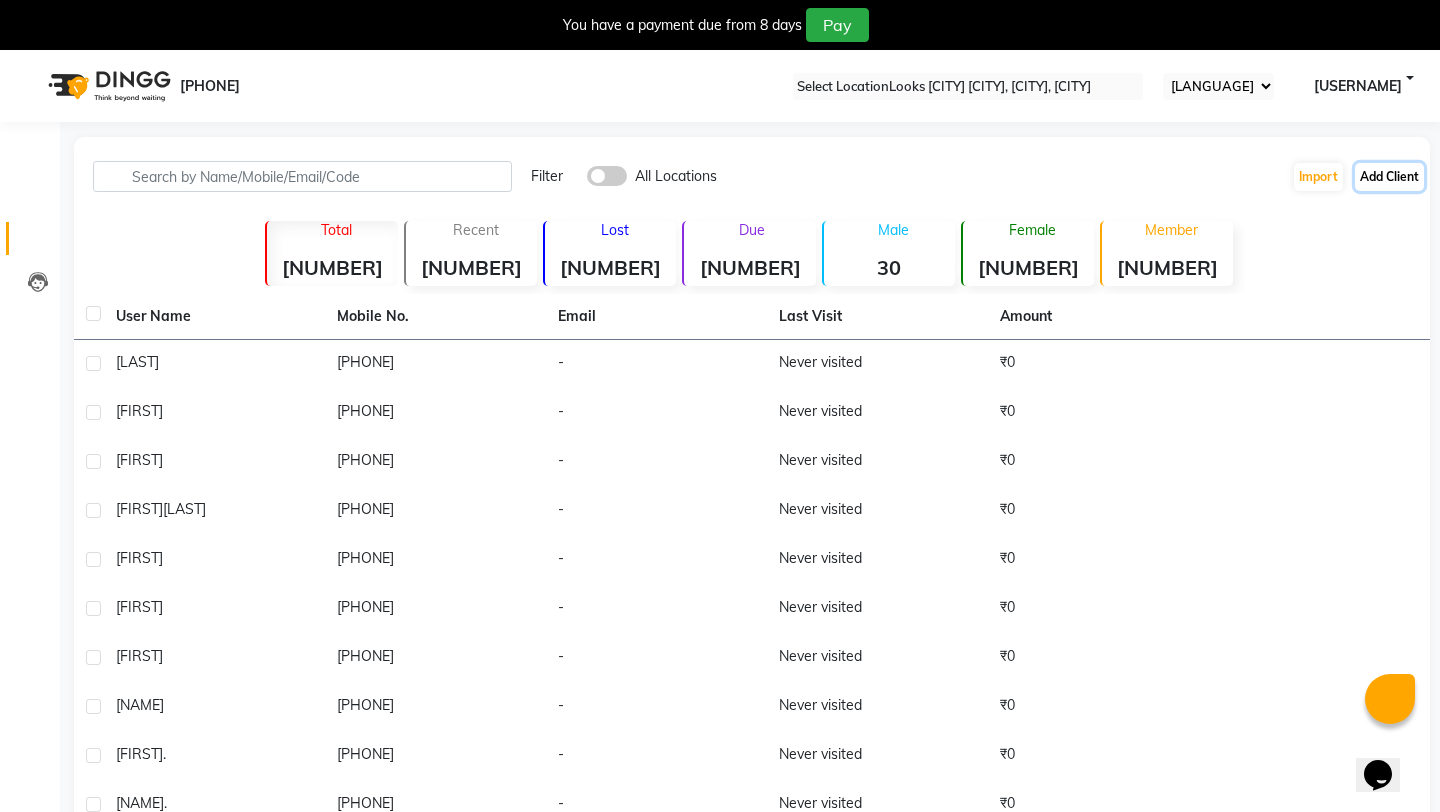 click on "Add Client" at bounding box center (1389, 177) 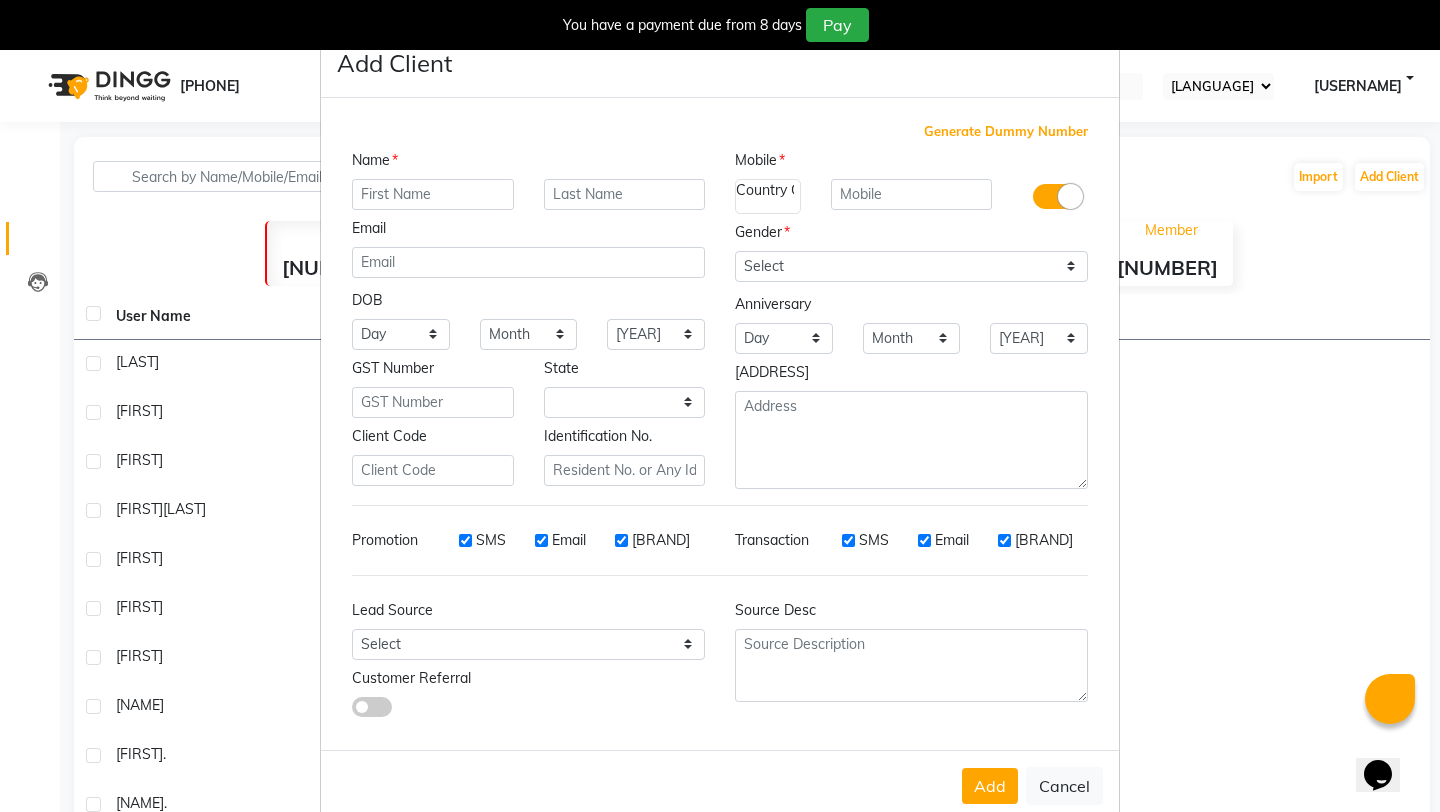 click on "Generate Dummy Number" at bounding box center (1006, 132) 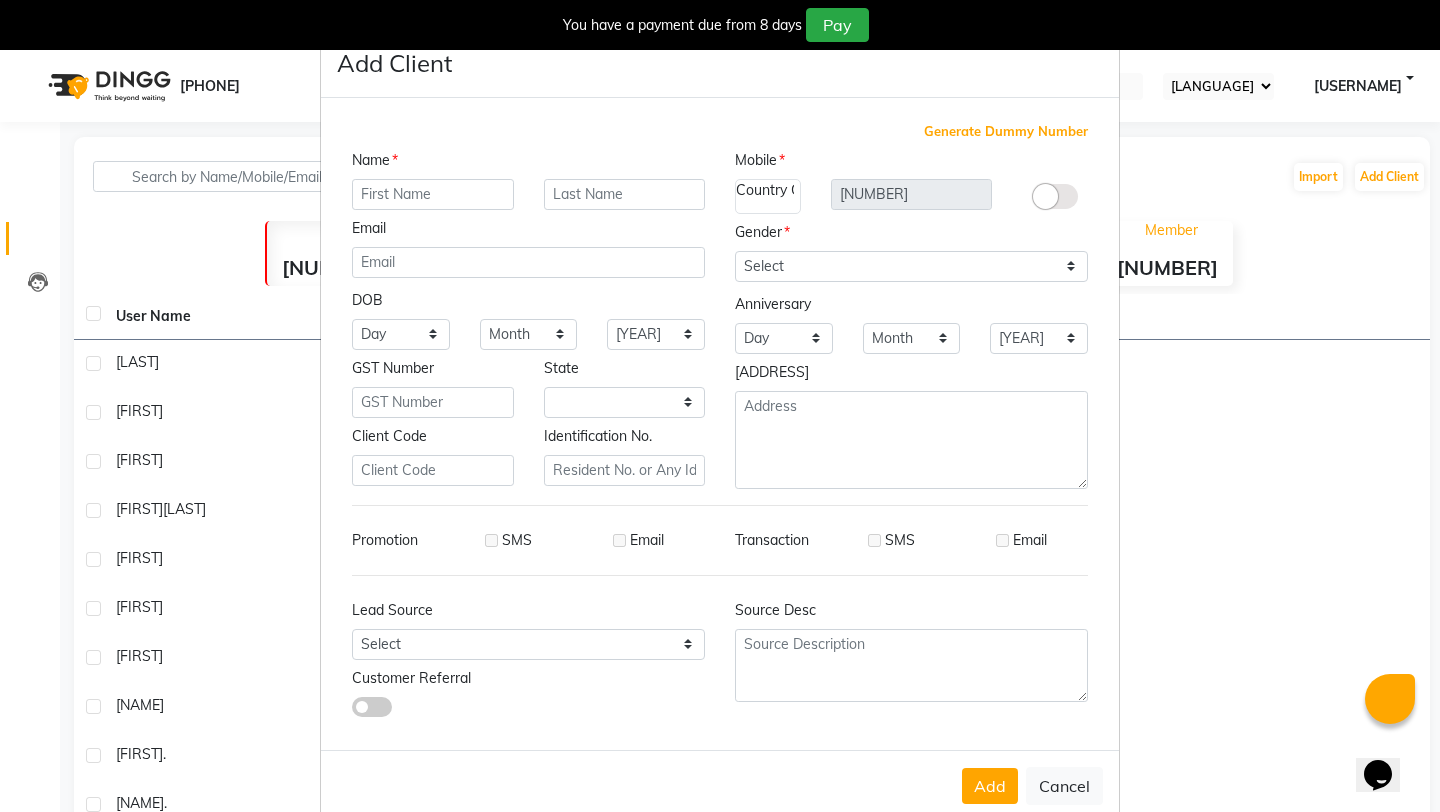 click on "Add Client Generate Dummy Number Name Email DOB Day 01 02 03 04 05 06 07 08 09 10 11 12 13 14 15 16 17 18 19 20 21 22 23 24 25 26 27 28 29 30 31 Month January February March April May June July August September October November December 1940 1941 1942 1943 1944 1945 1946 1947 1948 1949 1950 1951 1952 1953 1954 1955 1956 1957 1958 1959 1960 1961 1962 1963 1964 1965 1966 1967 1968 1969 1970 1971 1972 1973 1974 1975 1976 1977 1978 1979 1980 1981 1982 1983 1984 1985 1986 1987 1988 1989 1990 1991 1992 1993 1994 1995 1996 1997 1998 1999 2000 2001 2002 2003 2004 2005 2006 2007 2008 2009 2010 2011 2012 2013 2014 2015 2016 2017 2018 2019 2020 2021 2022 2023 2024 GST Number State Select Andaman and Nicobar Islands Andhra Pradesh Arunachal Pradesh Assam Bihar Chandigarh Chhattisgarh Dadra and Nagar Haveli Daman and Diu Delhi Goa Gujarat Haryana Himachal Pradesh Jammu and Kashmir Jharkhand Karnataka Kerala Lakshadweep Madhya Pradesh Maharashtra Manipur Meghalaya Mizoram Nagaland Odisha Pondicherry Punjab Rajasthan Sikkim" at bounding box center [720, 406] 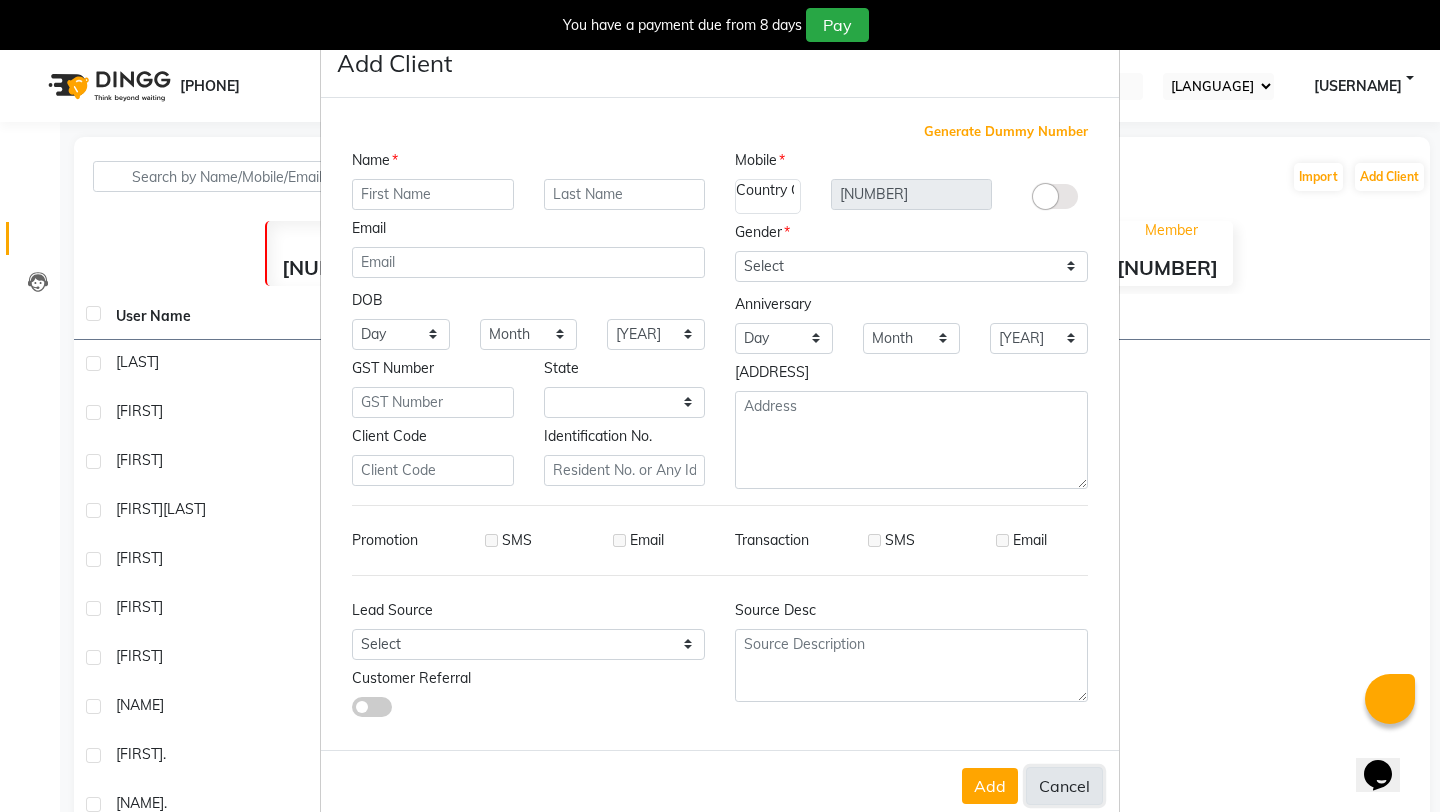click on "Cancel" at bounding box center (1064, 786) 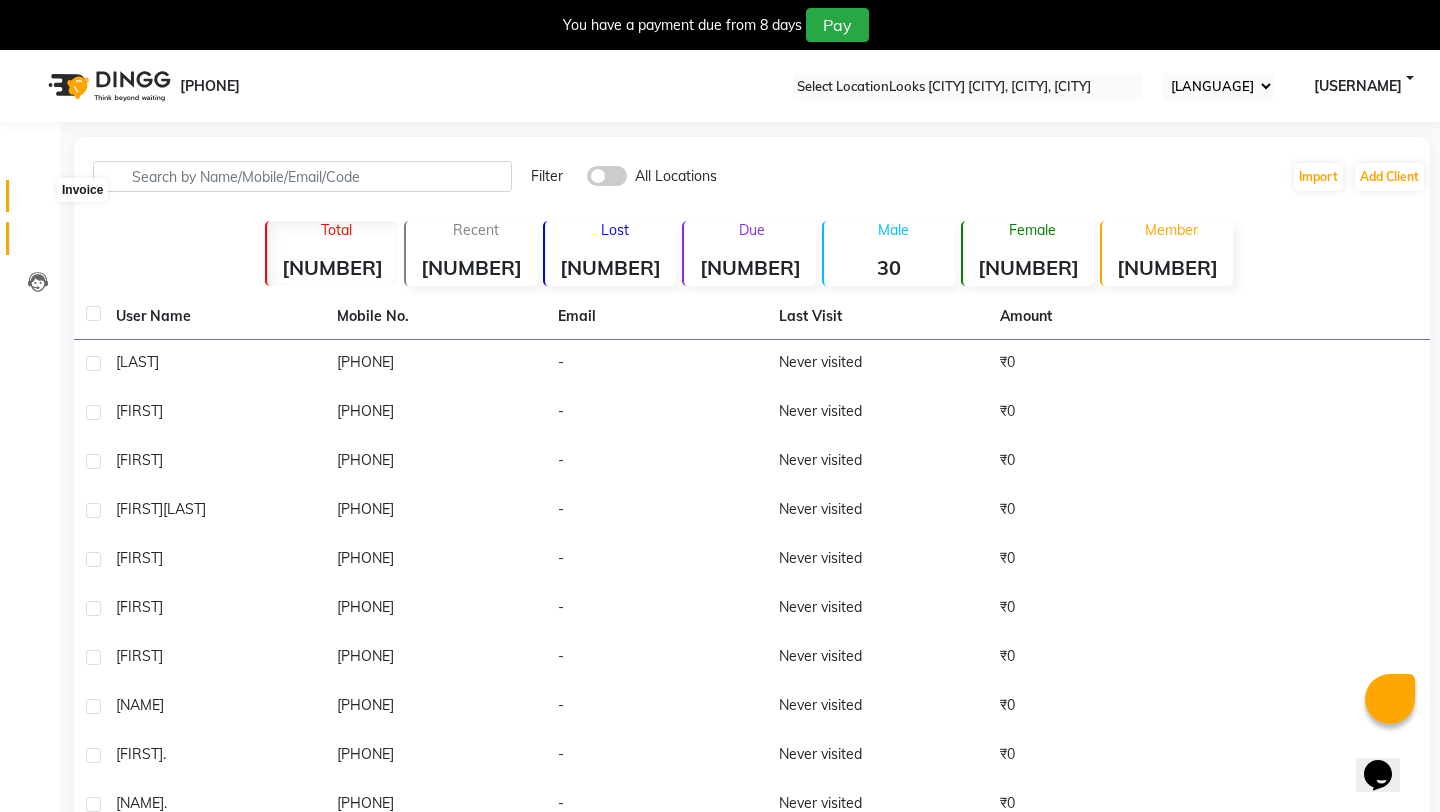 click at bounding box center (38, 201) 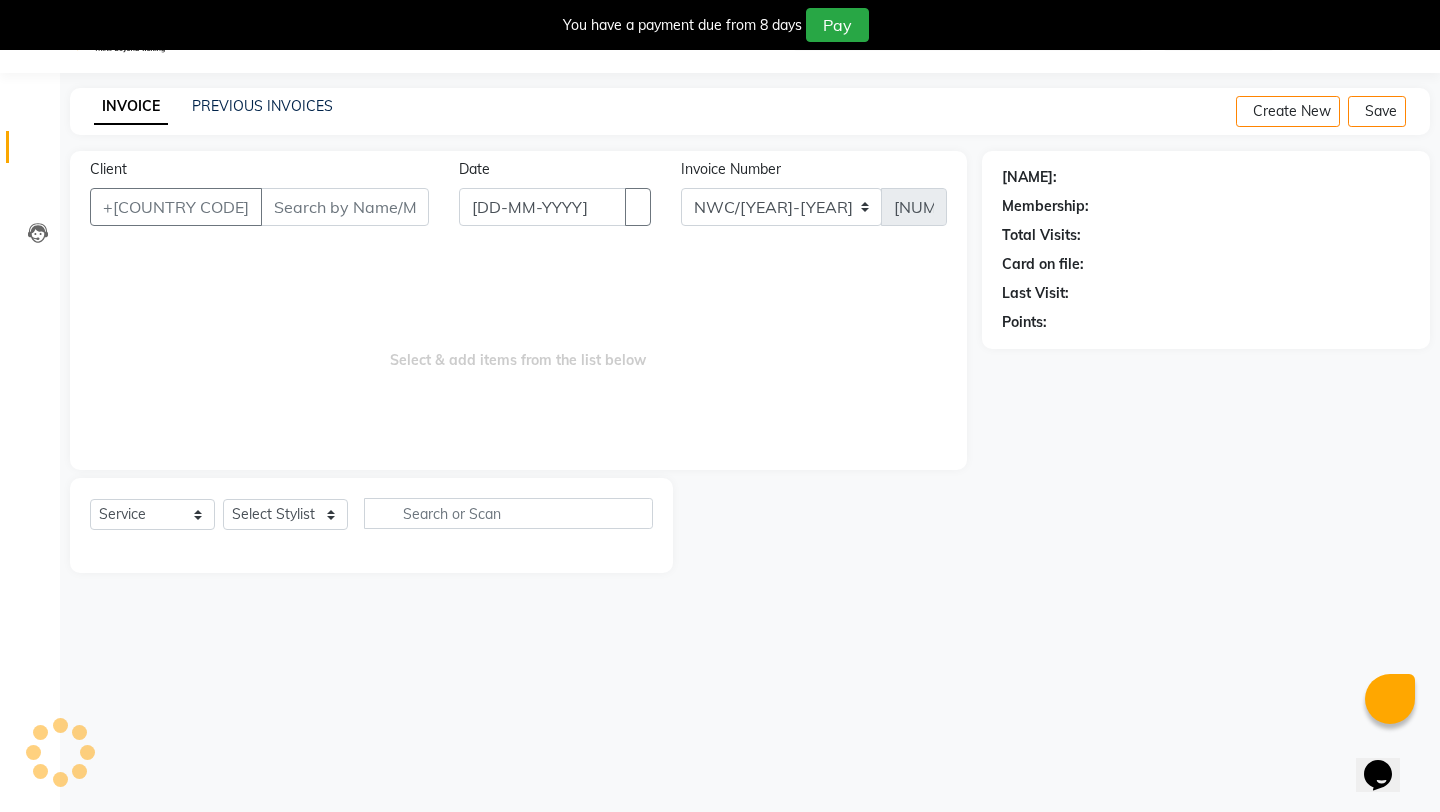 scroll, scrollTop: 50, scrollLeft: 0, axis: vertical 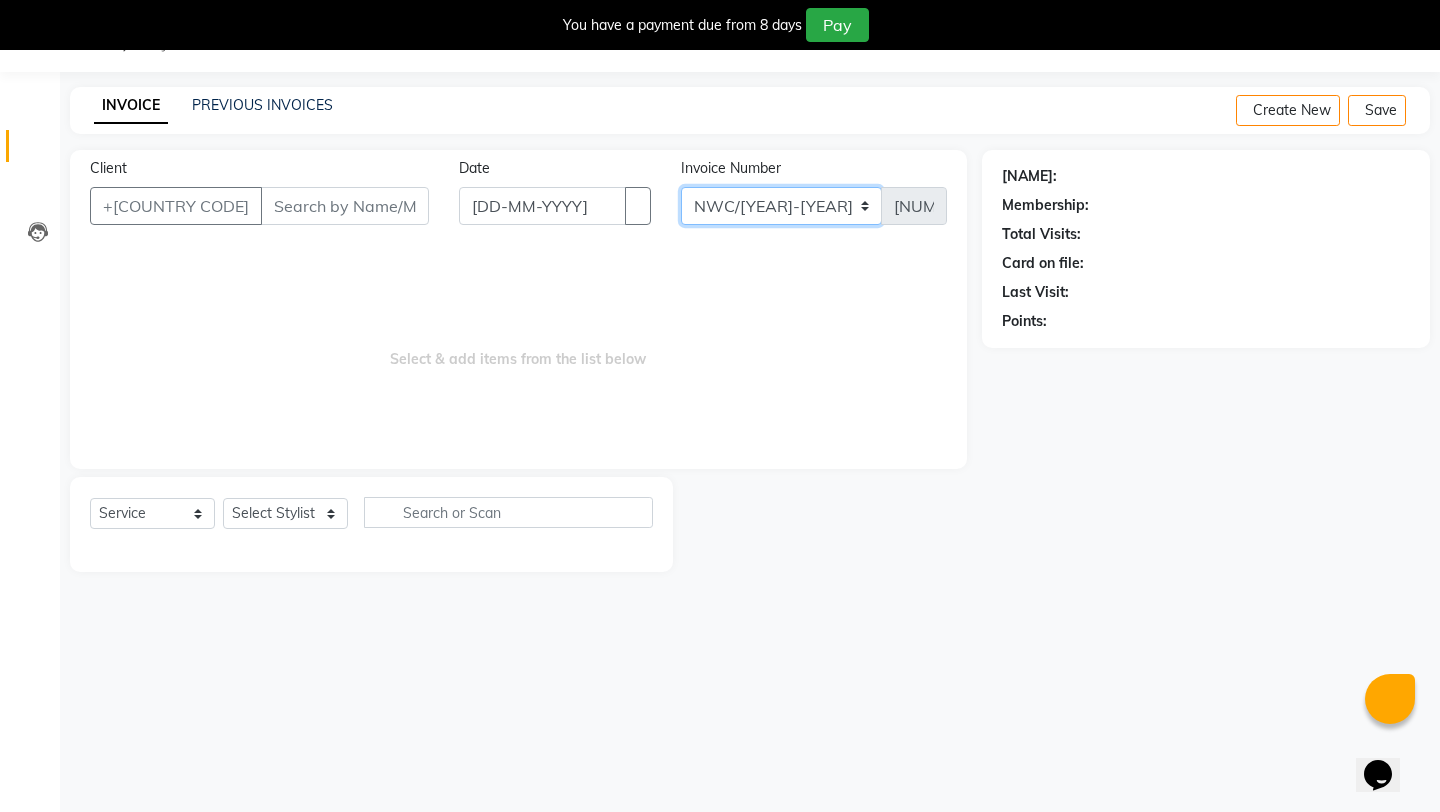 click on "NWC/2025-26 V/2025 V/2025-26" at bounding box center (781, 206) 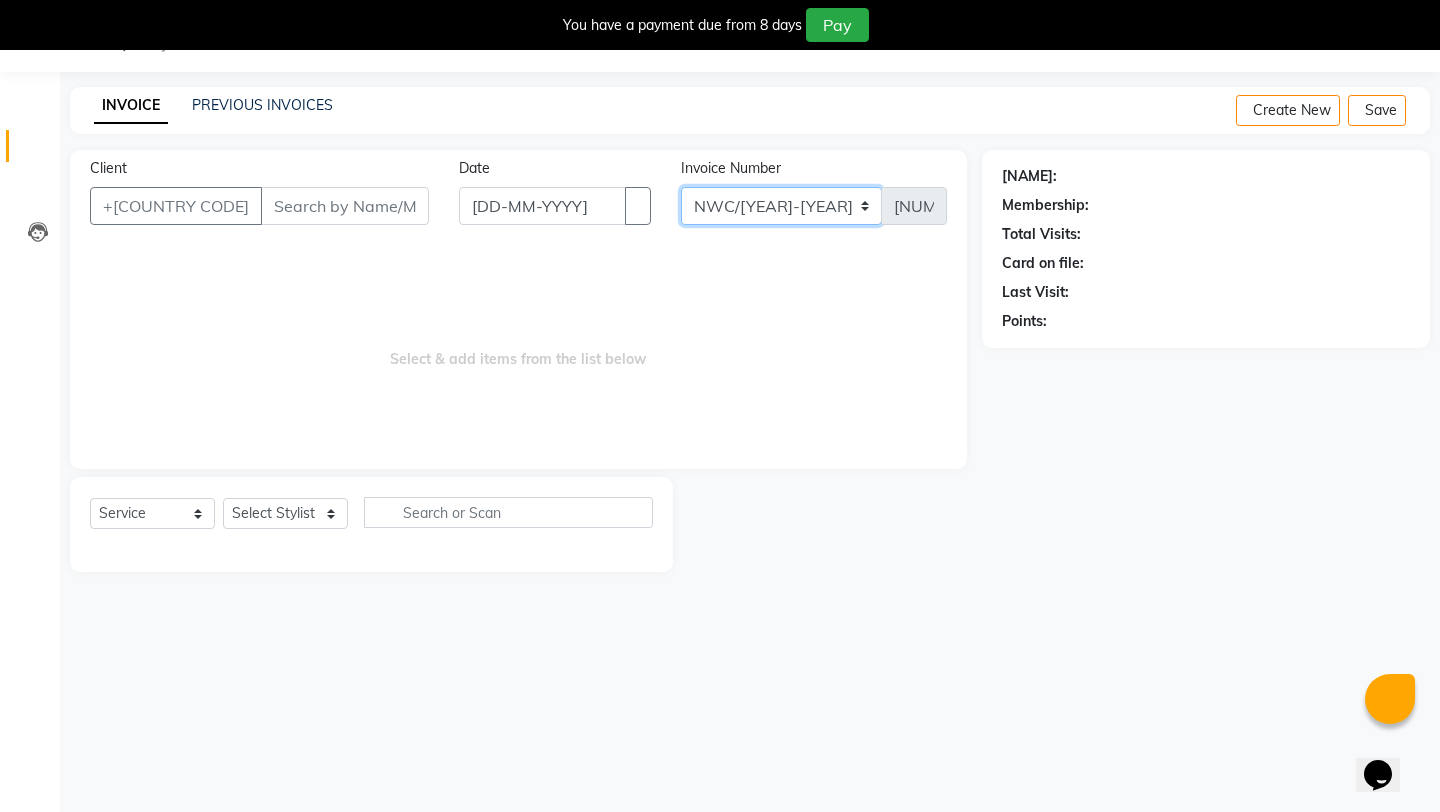 select on "8574" 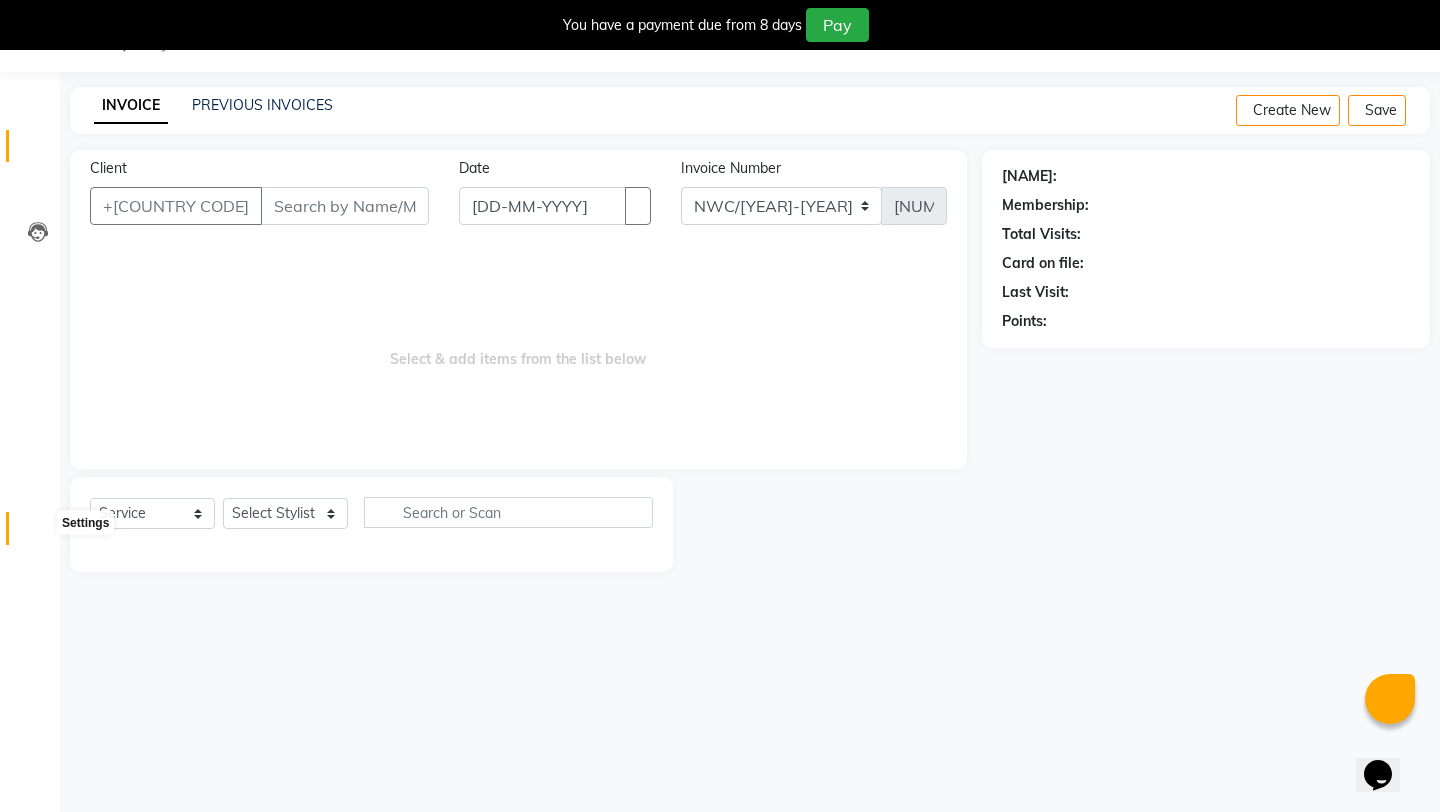 click at bounding box center (38, 533) 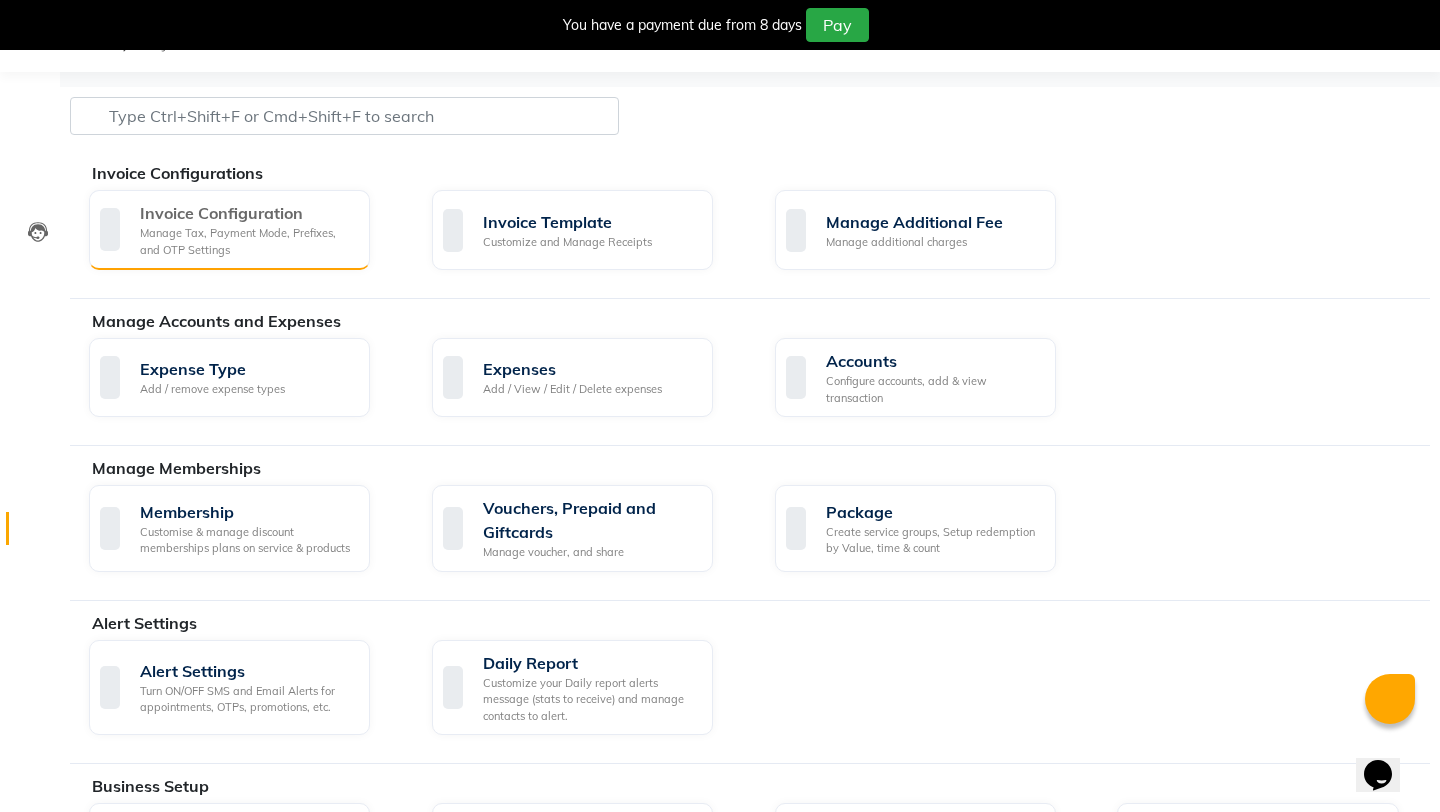click on "[DATE]" at bounding box center [247, 241] 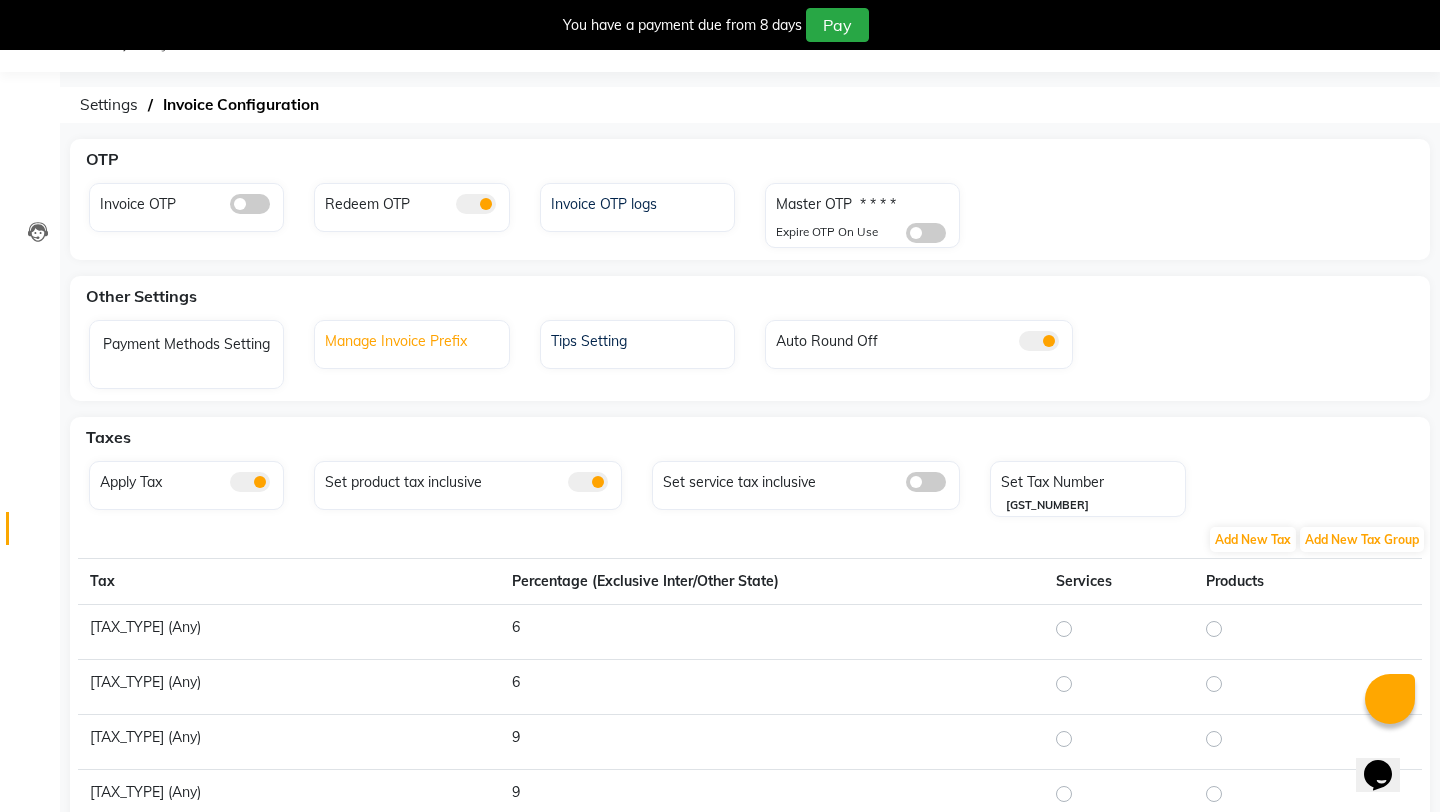 click on "Manage Invoice Prefix" at bounding box center (414, 339) 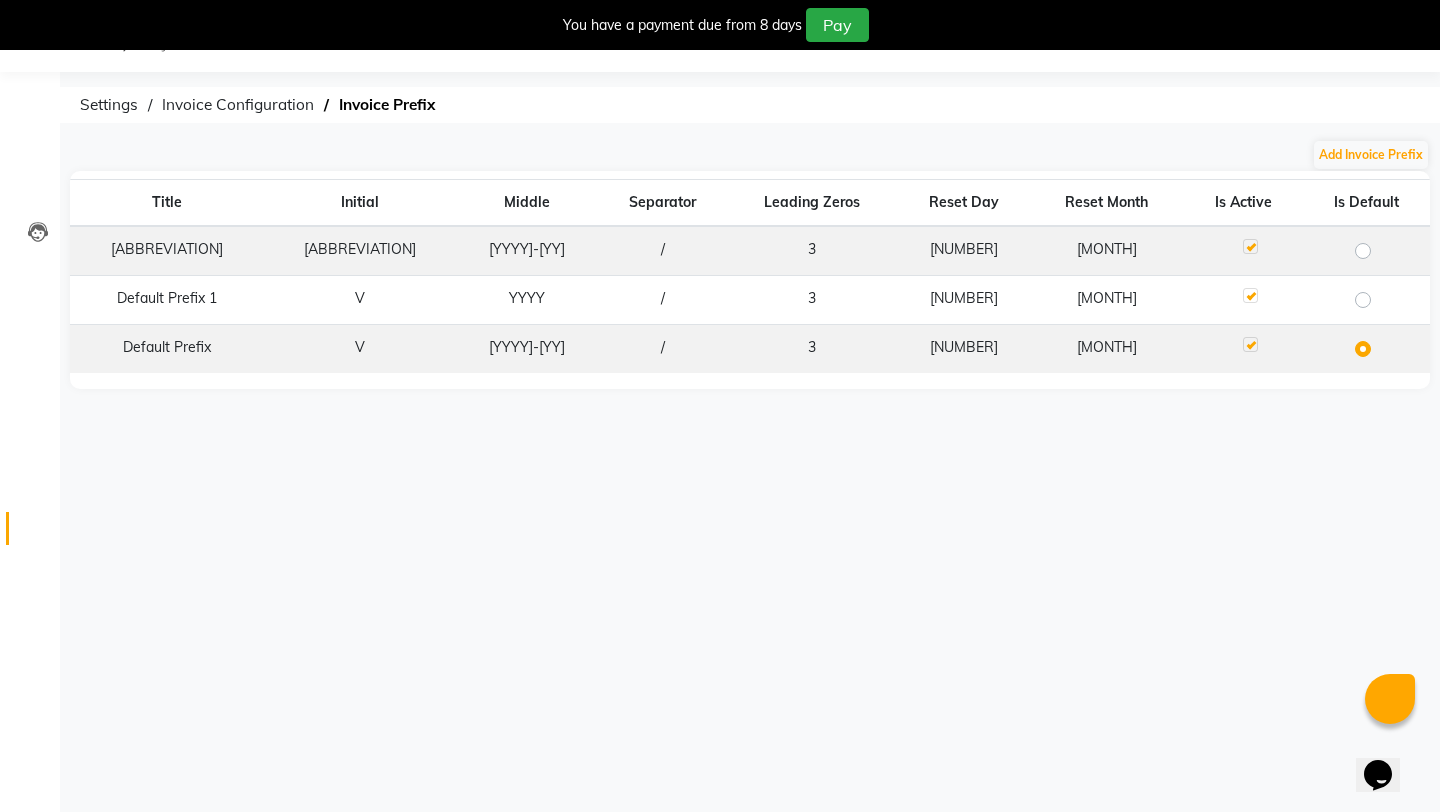 click at bounding box center [1379, 239] 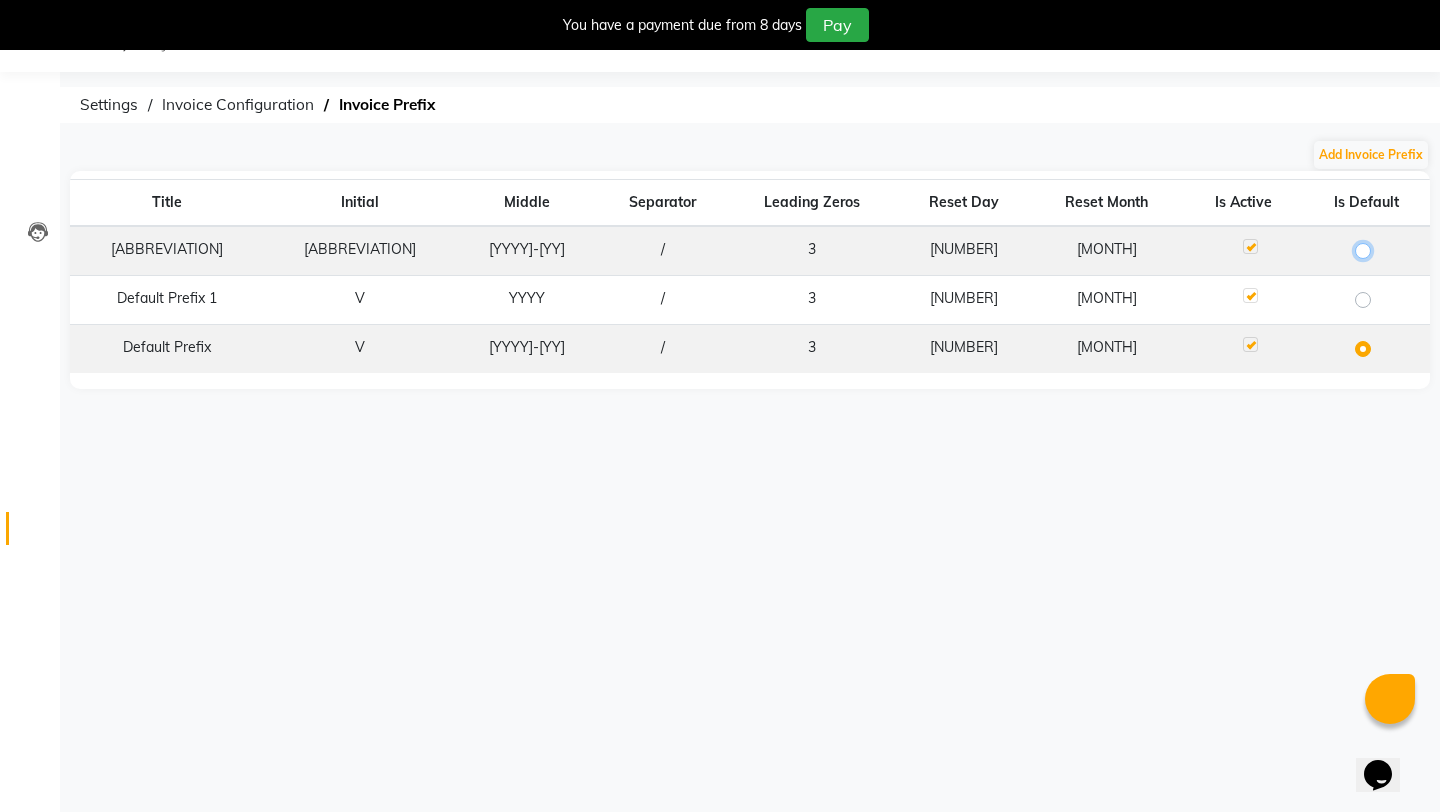 click at bounding box center (1369, 249) 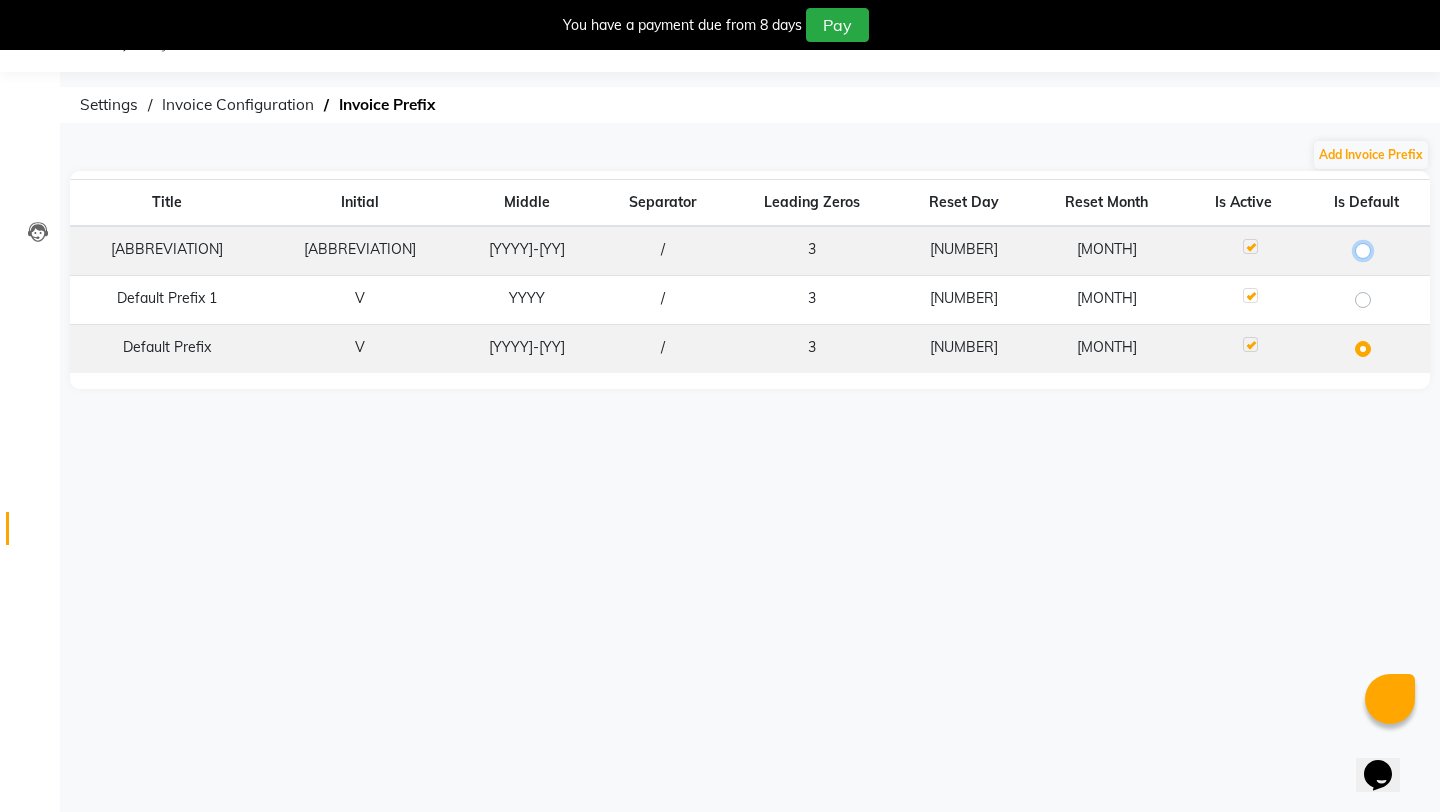 radio on "true" 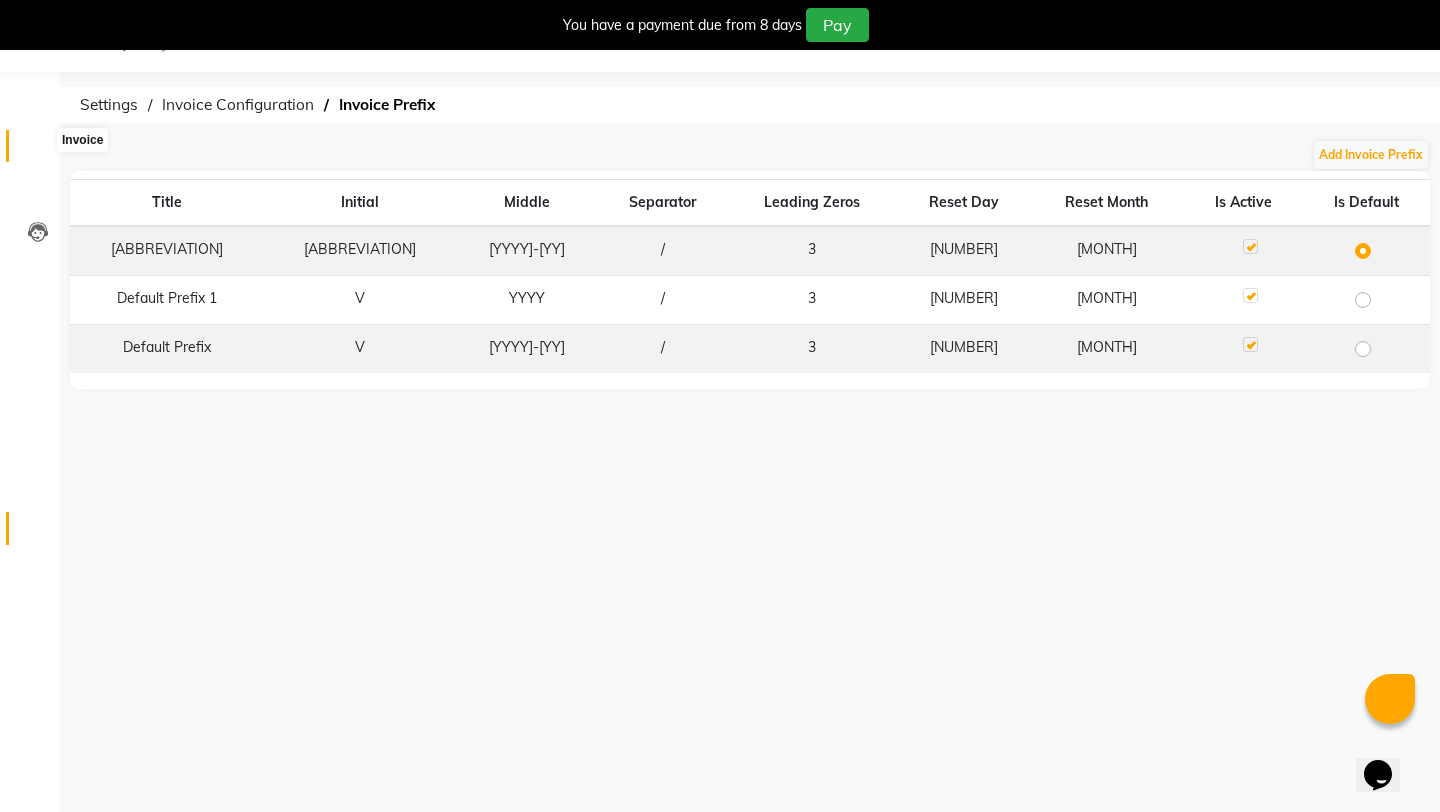 click at bounding box center (38, 151) 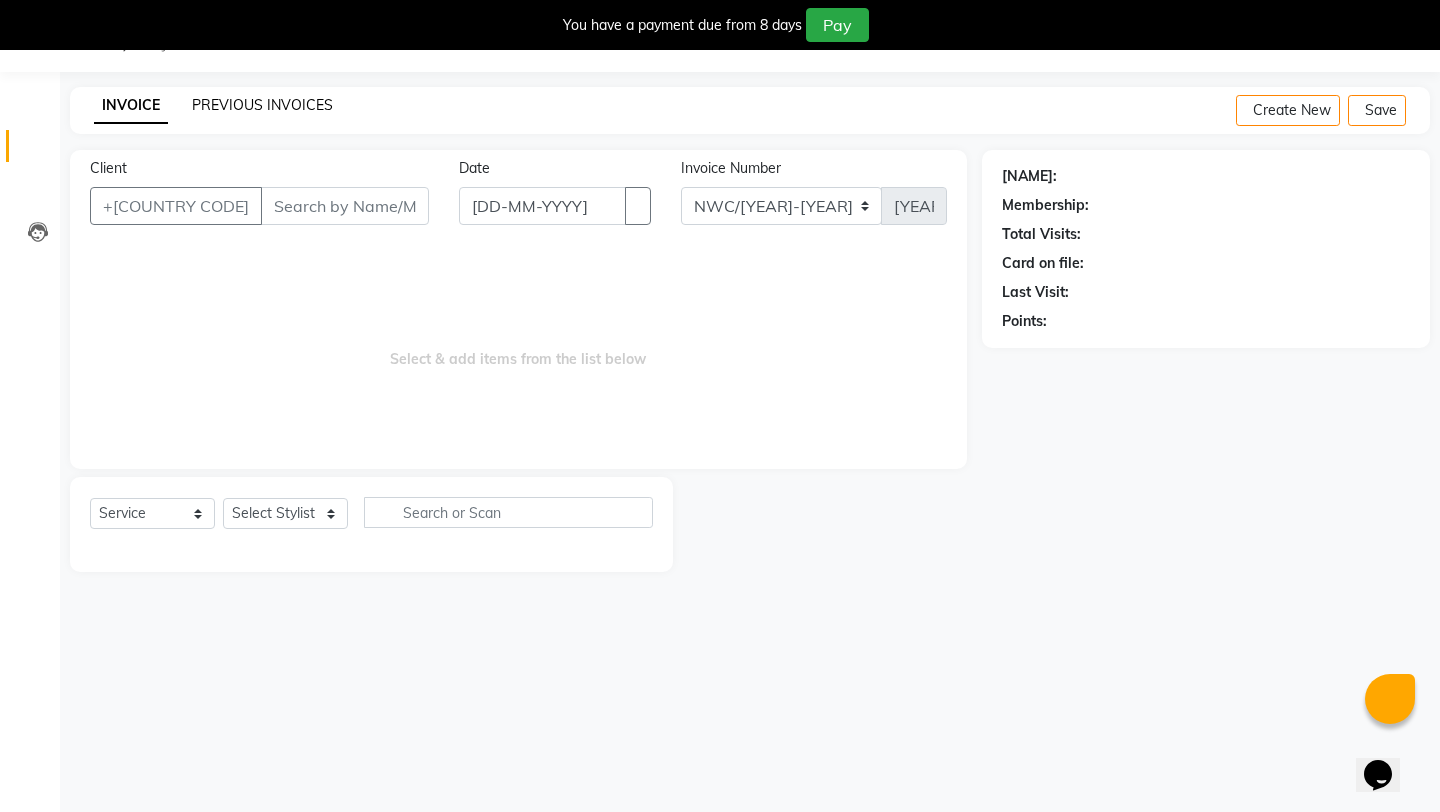 click on "PREVIOUS INVOICES" at bounding box center [262, 105] 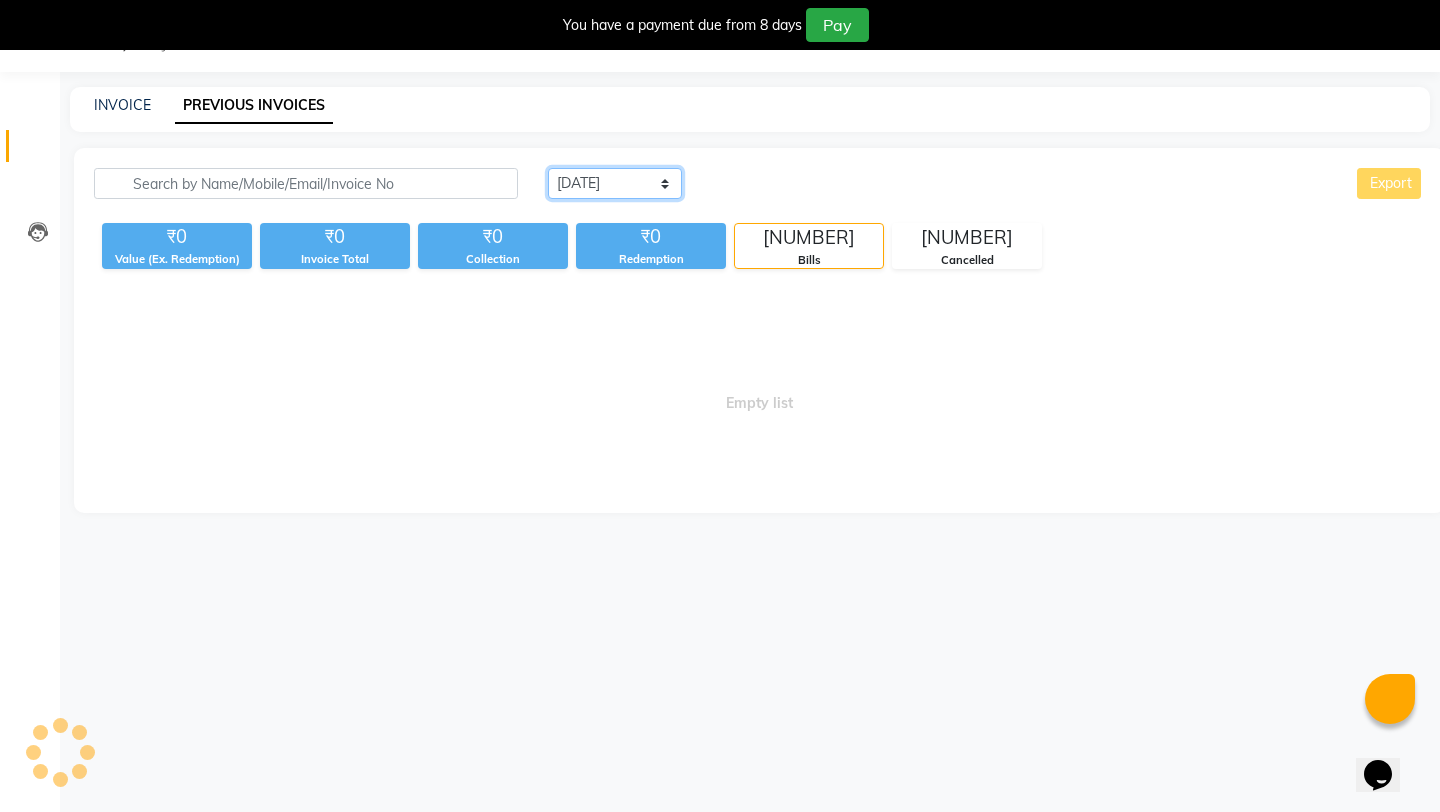 click on "Today Yesterday Custom Range" at bounding box center (615, 183) 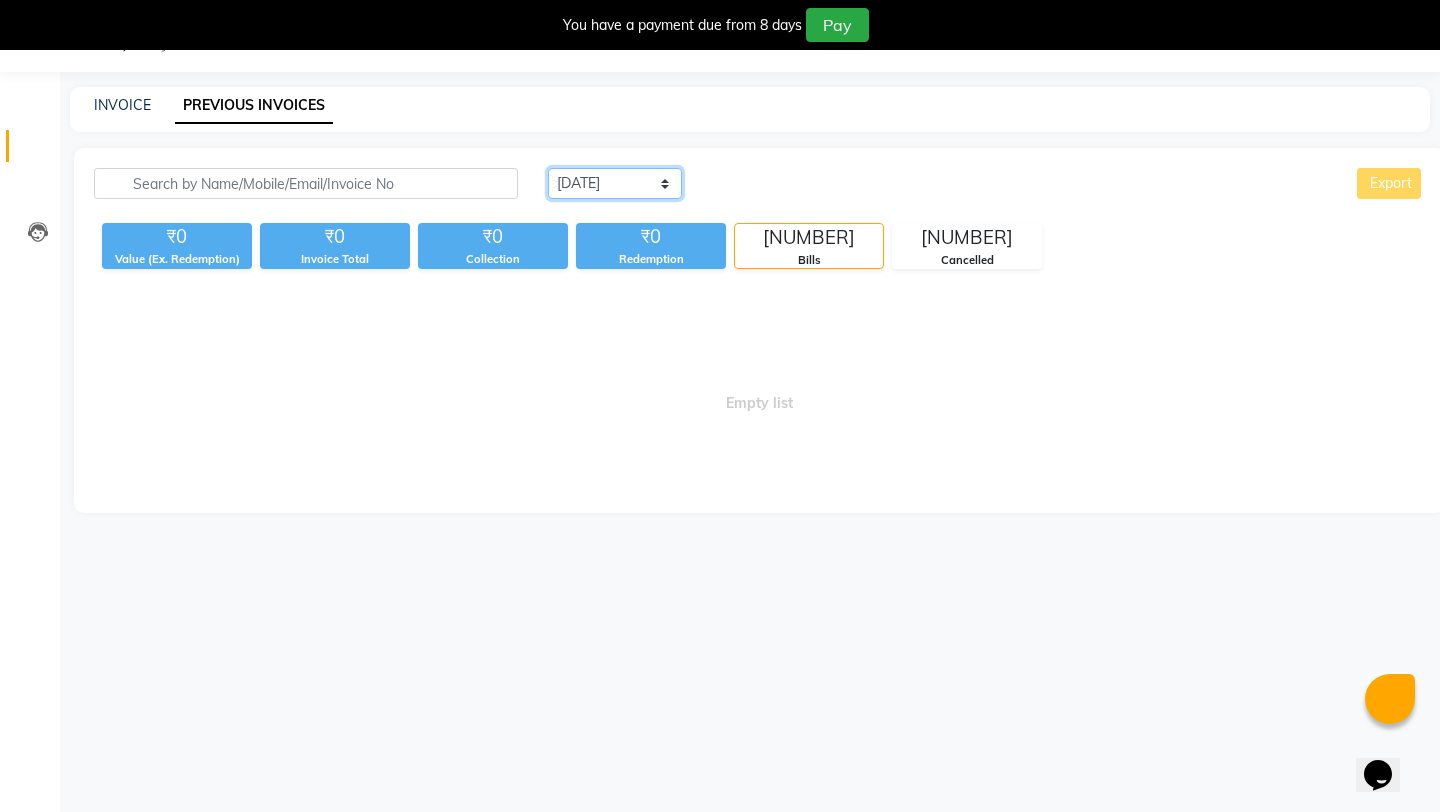 select on "range" 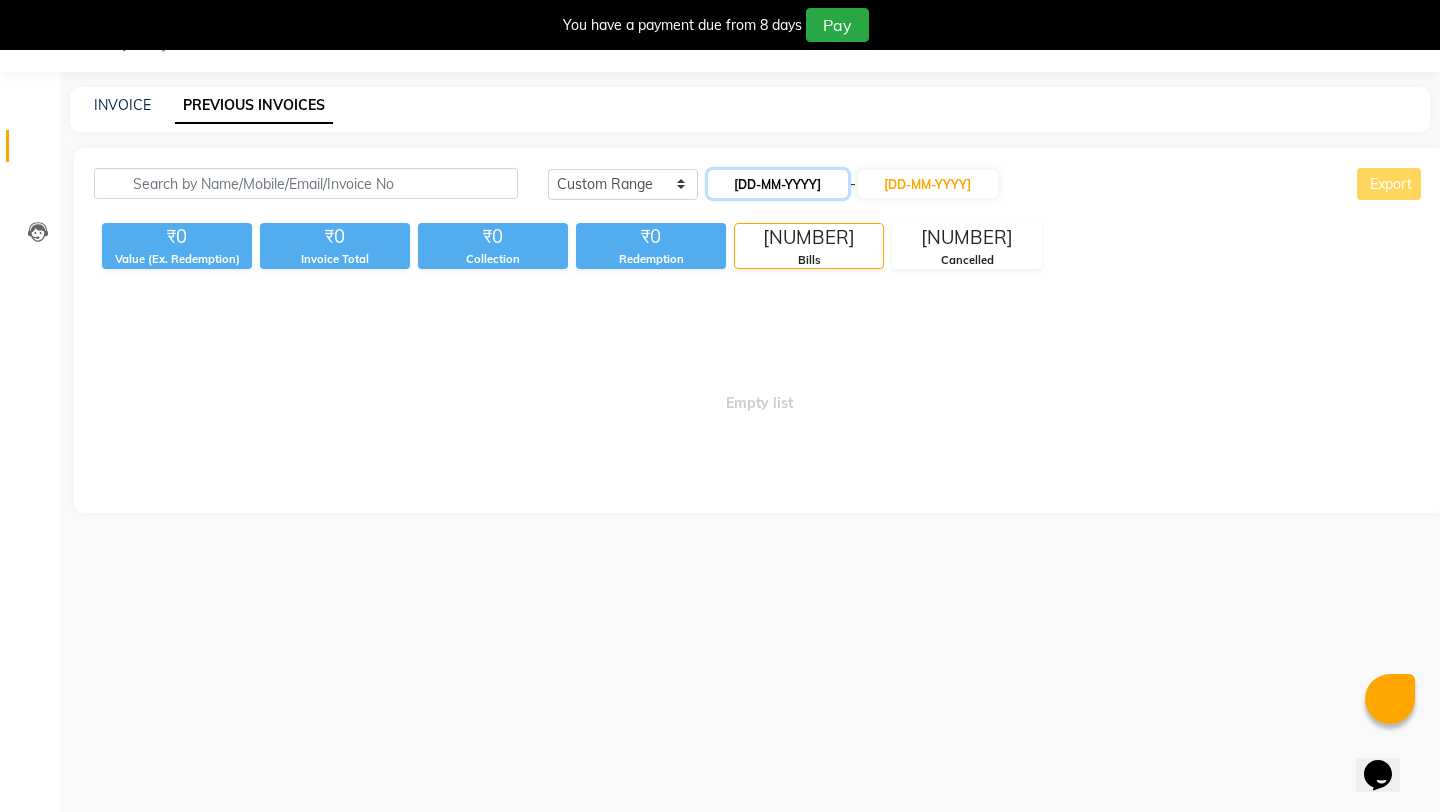 click on "[DAY]-[MONTH]-[YEAR]" at bounding box center (778, 184) 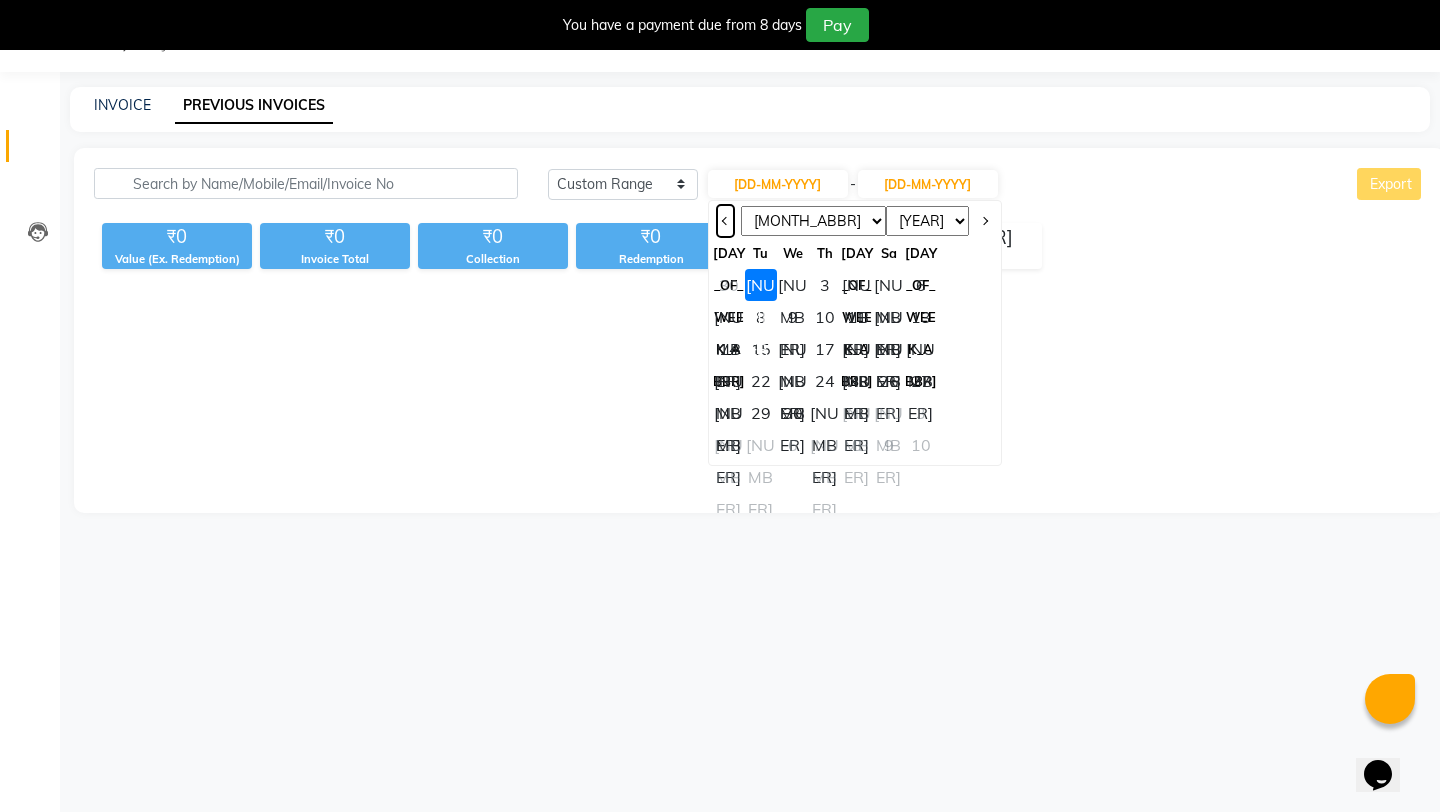 click at bounding box center [725, 221] 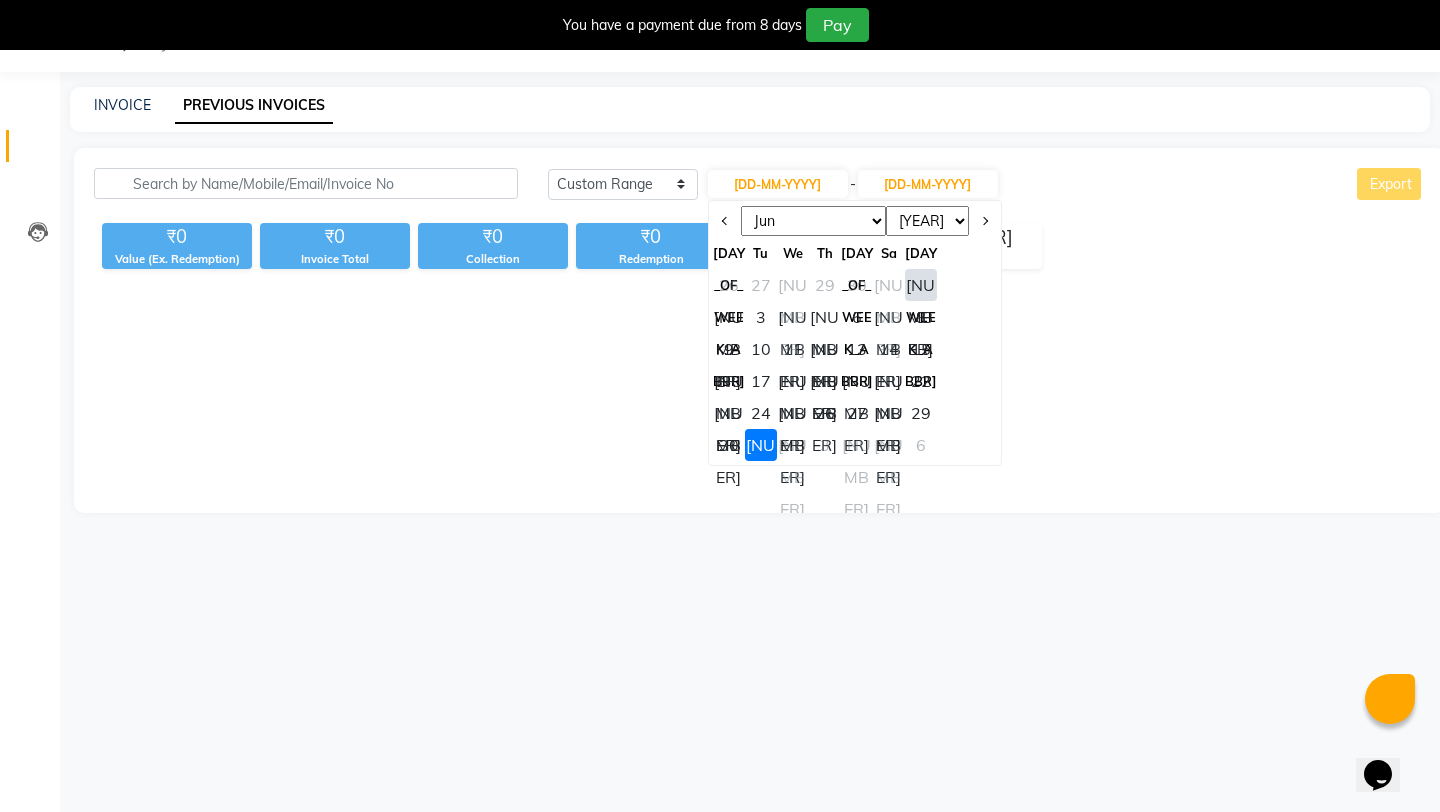 click on "1" at bounding box center (921, 285) 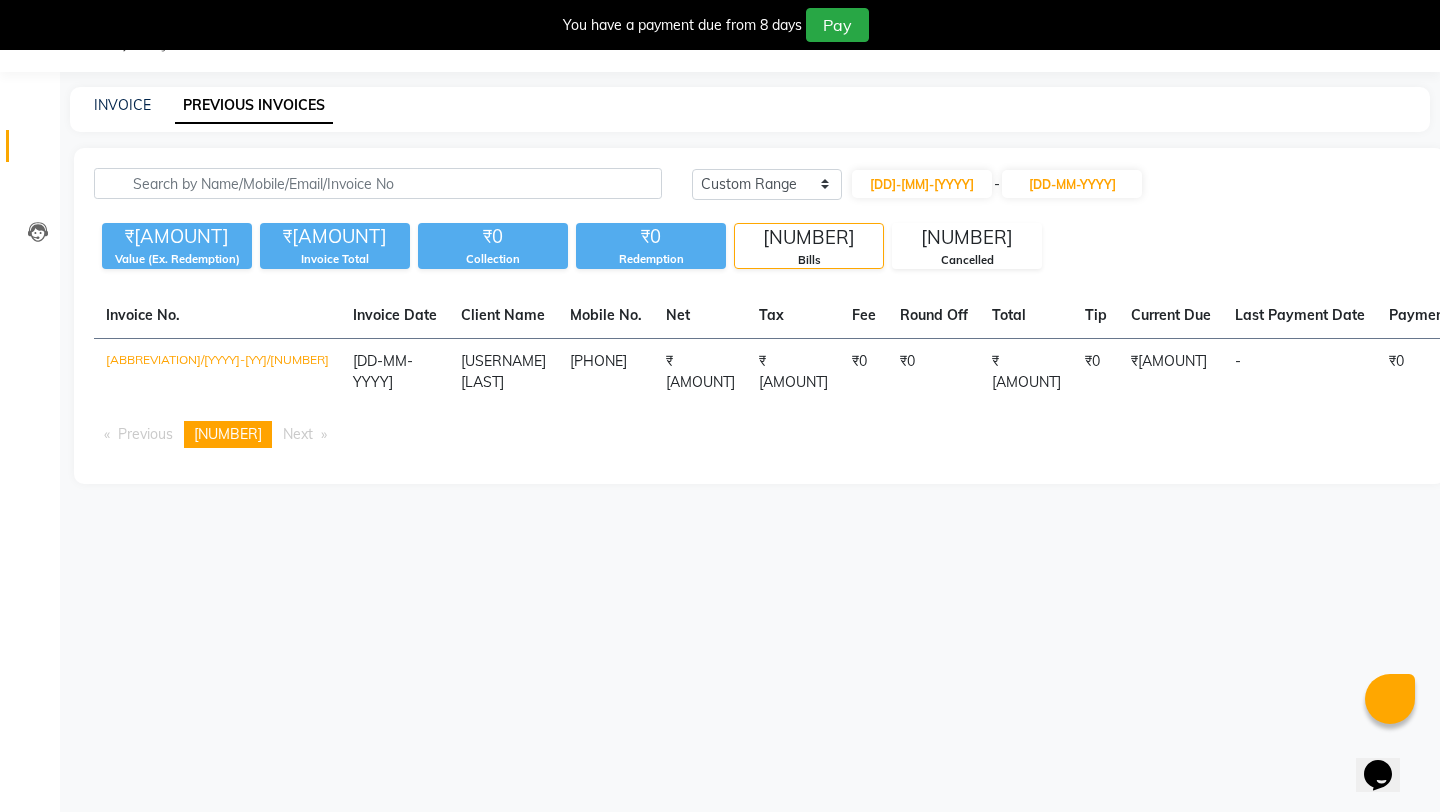 click at bounding box center [1424, 8] 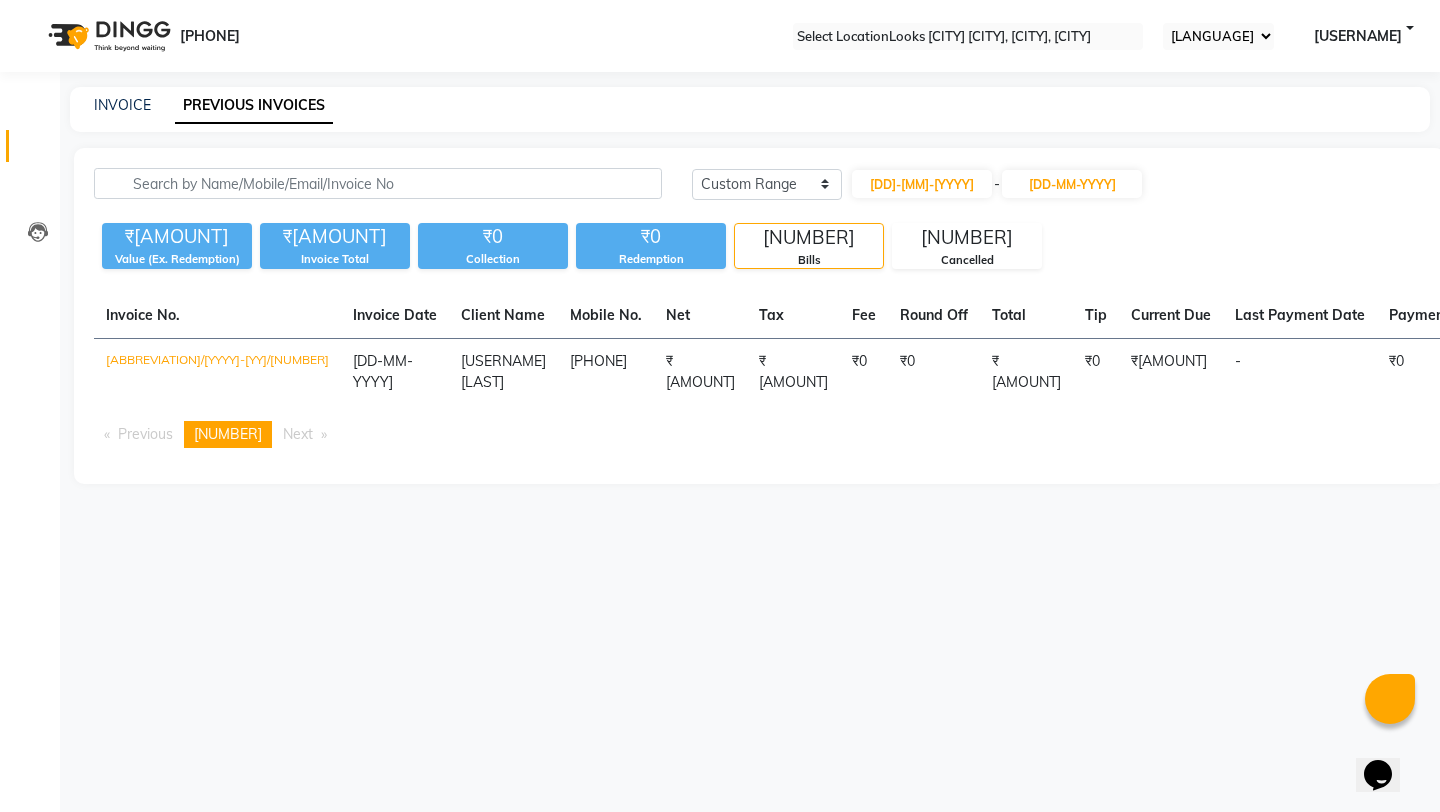 scroll, scrollTop: 0, scrollLeft: 0, axis: both 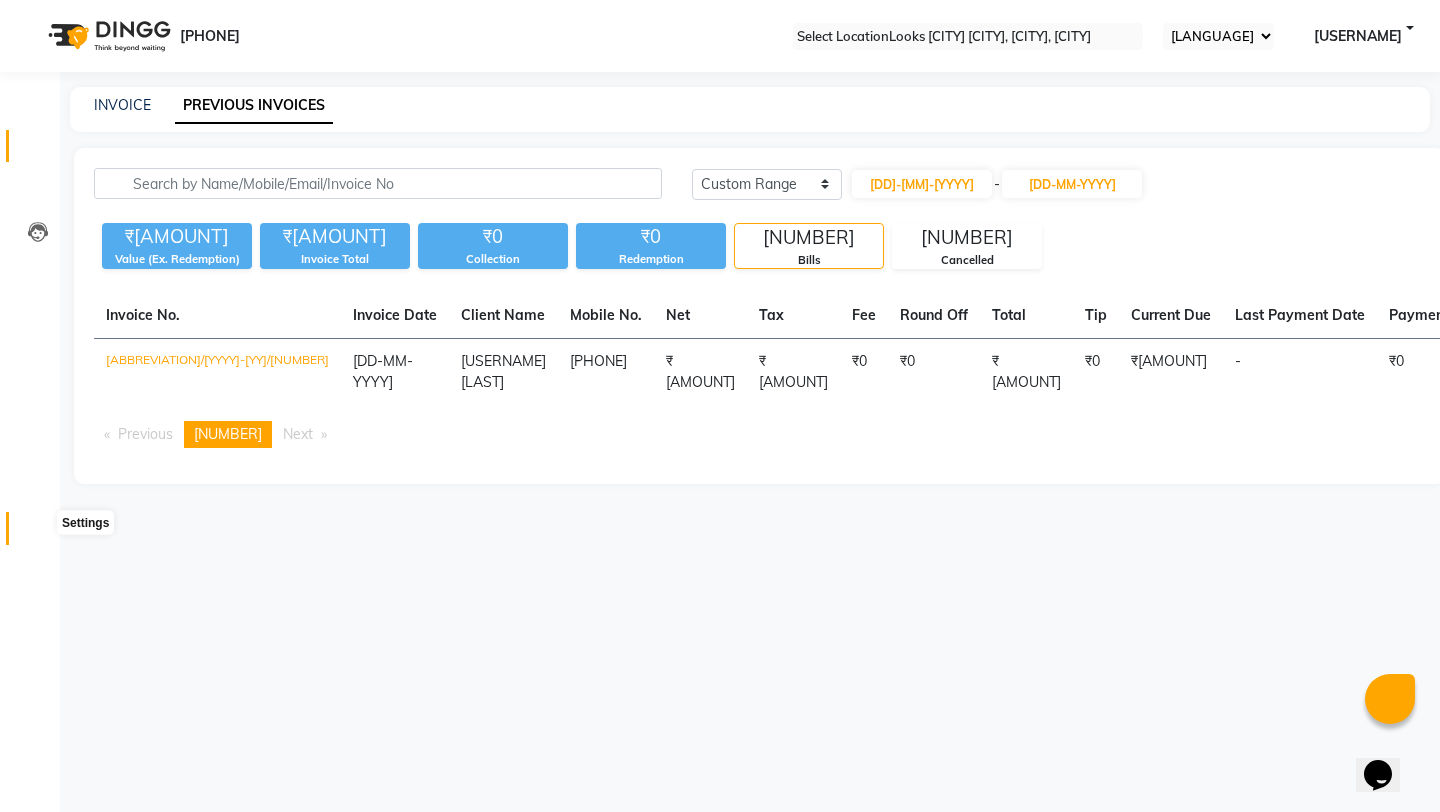 click at bounding box center (37, 533) 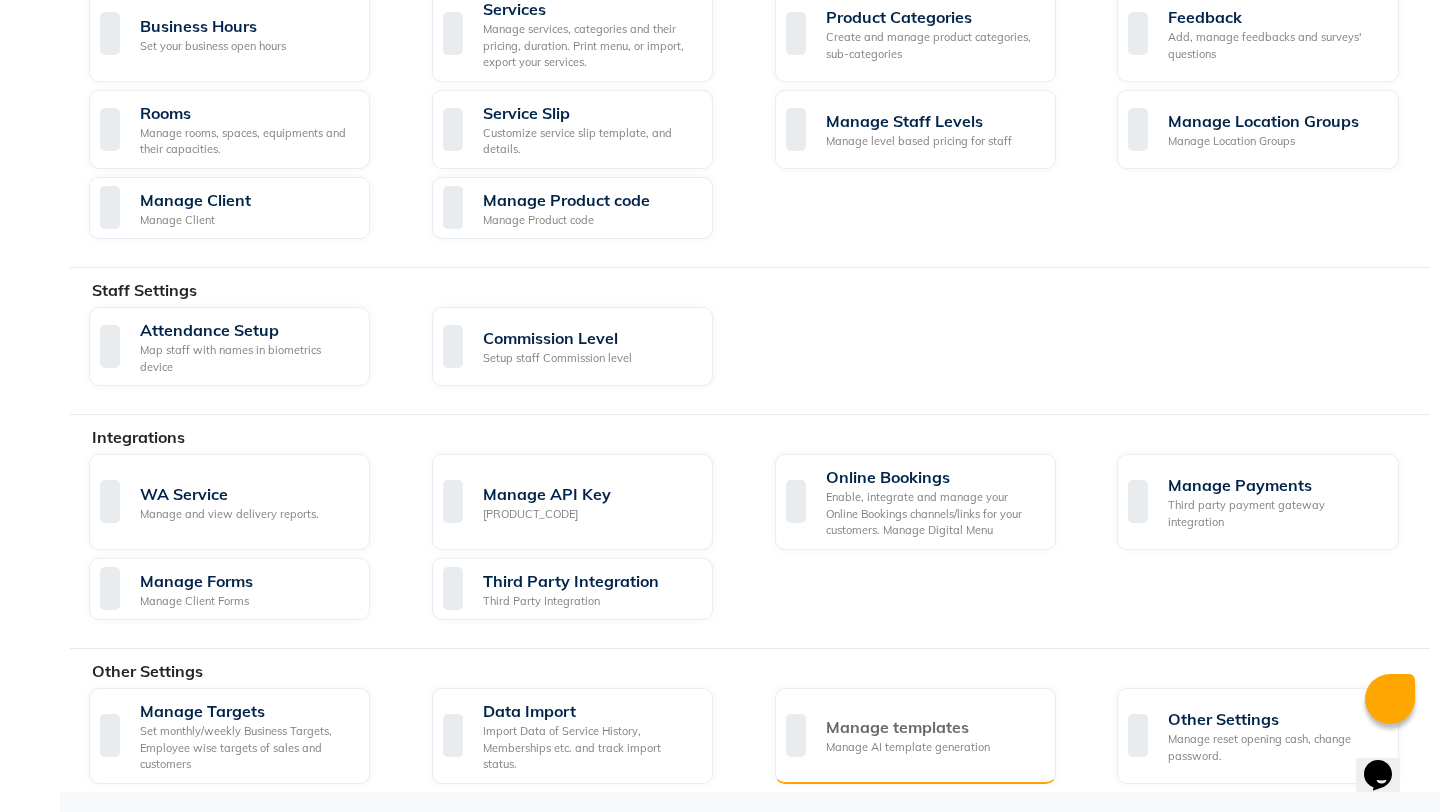 scroll, scrollTop: 832, scrollLeft: 0, axis: vertical 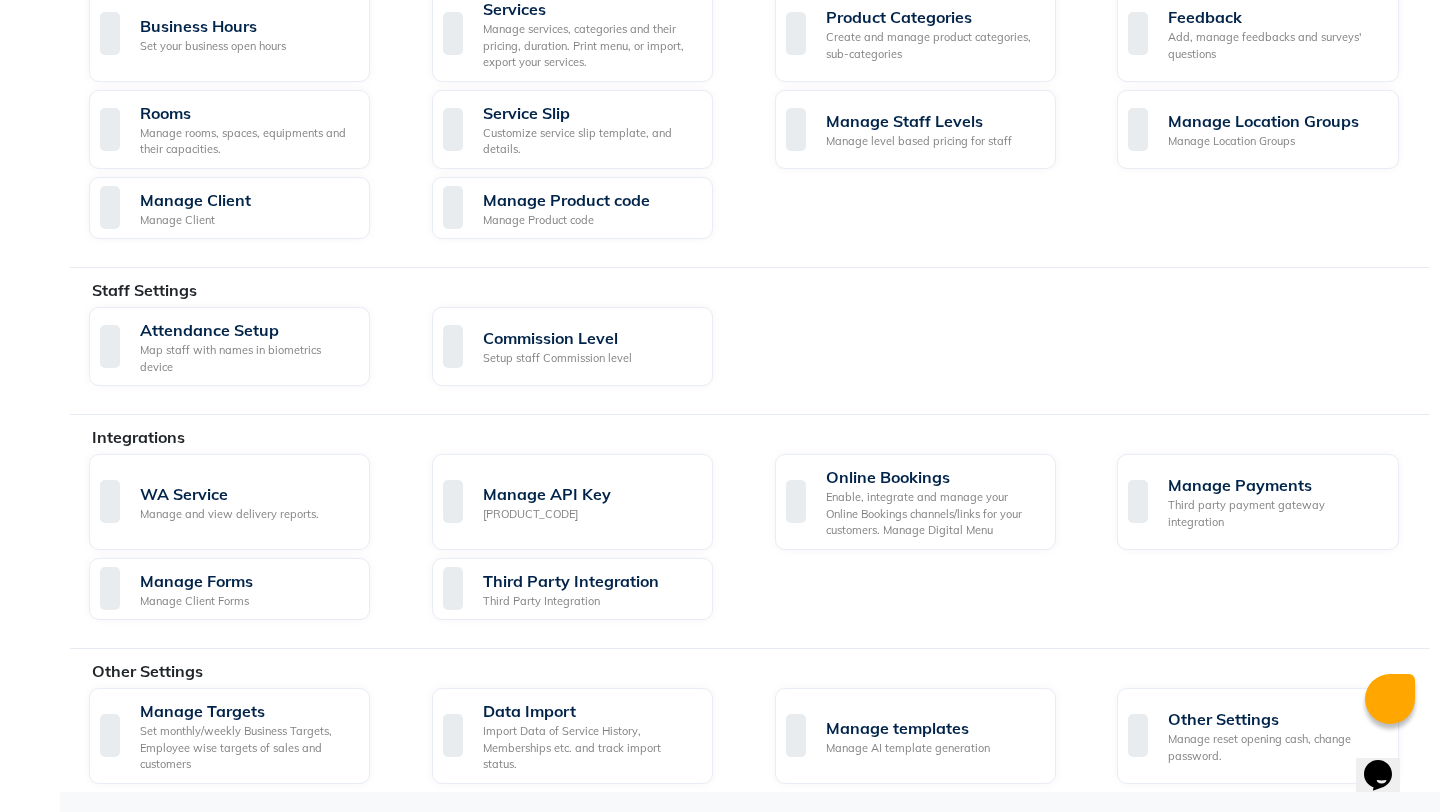 click on "Other Settings Manage reset opening cash, change password." at bounding box center [1273, 34] 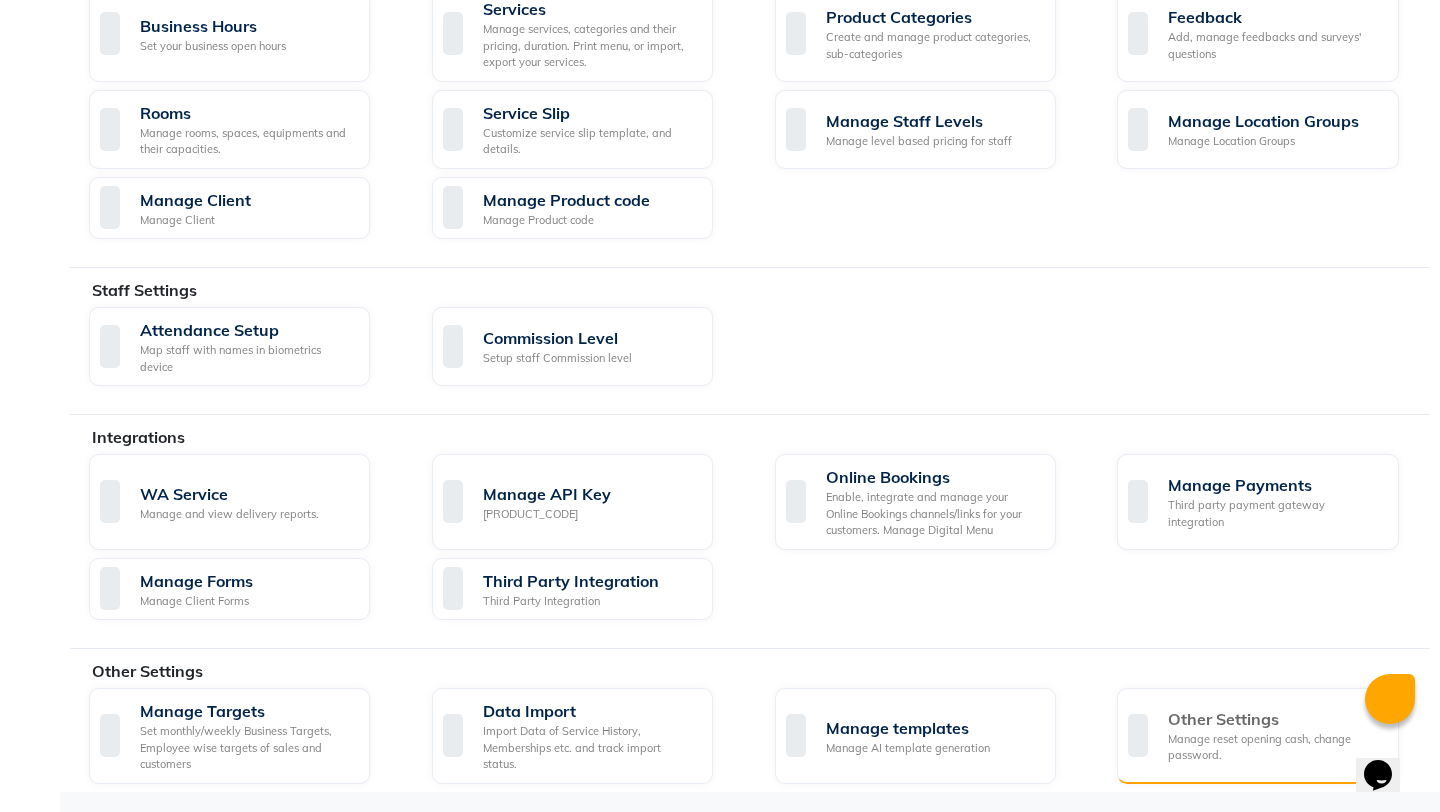 click on "Other Settings Manage reset opening cash, change password." at bounding box center (1255, 735) 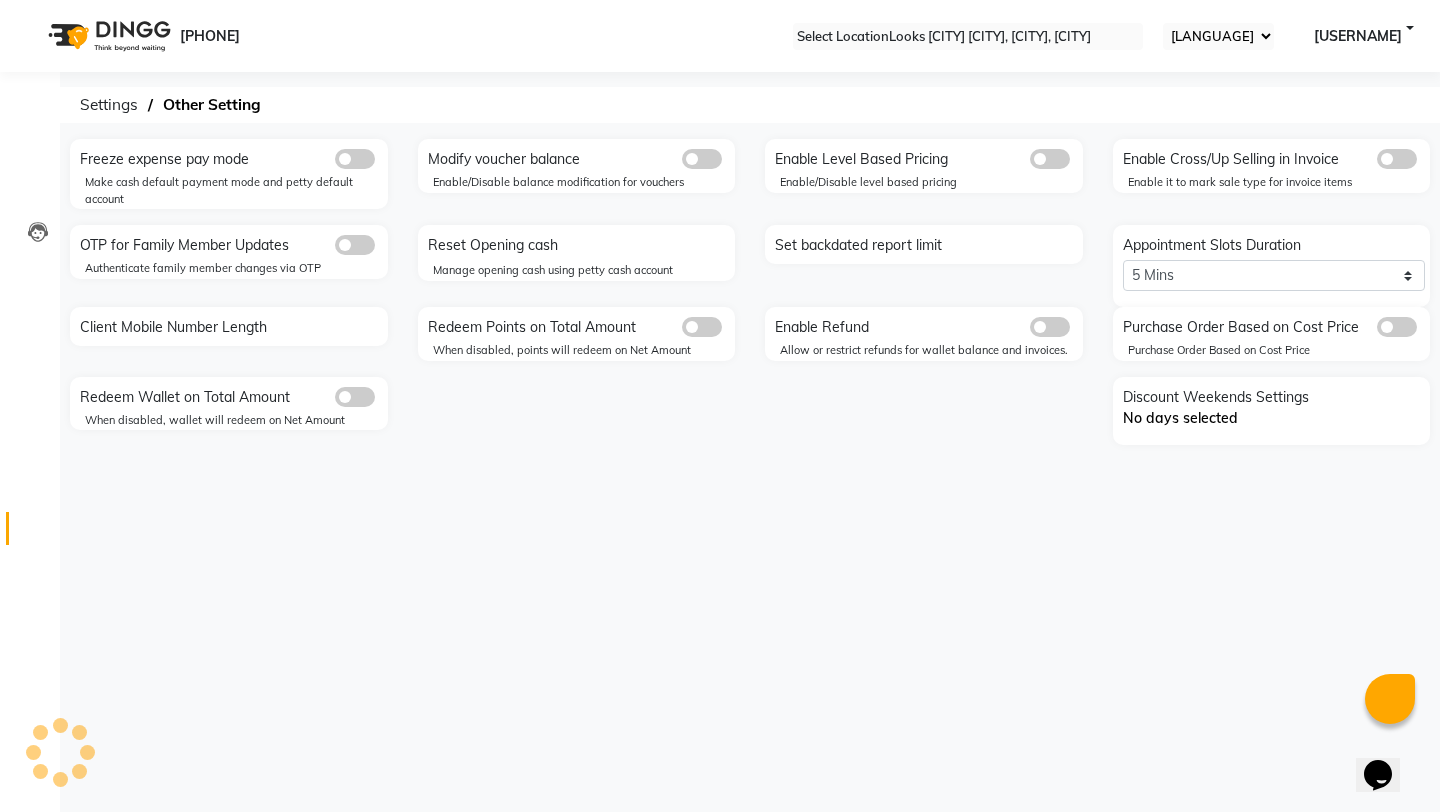 scroll, scrollTop: 0, scrollLeft: 0, axis: both 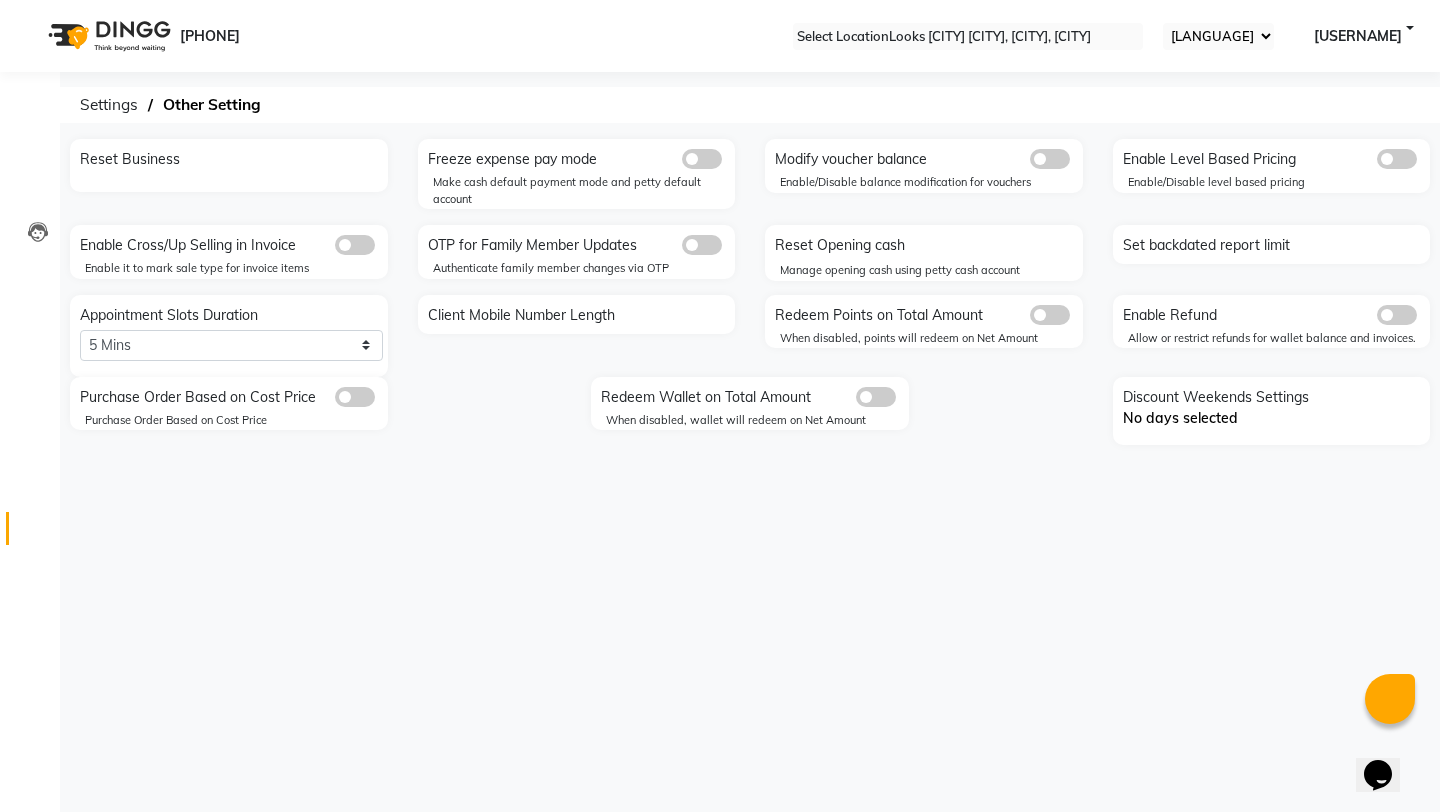 click at bounding box center (375, 162) 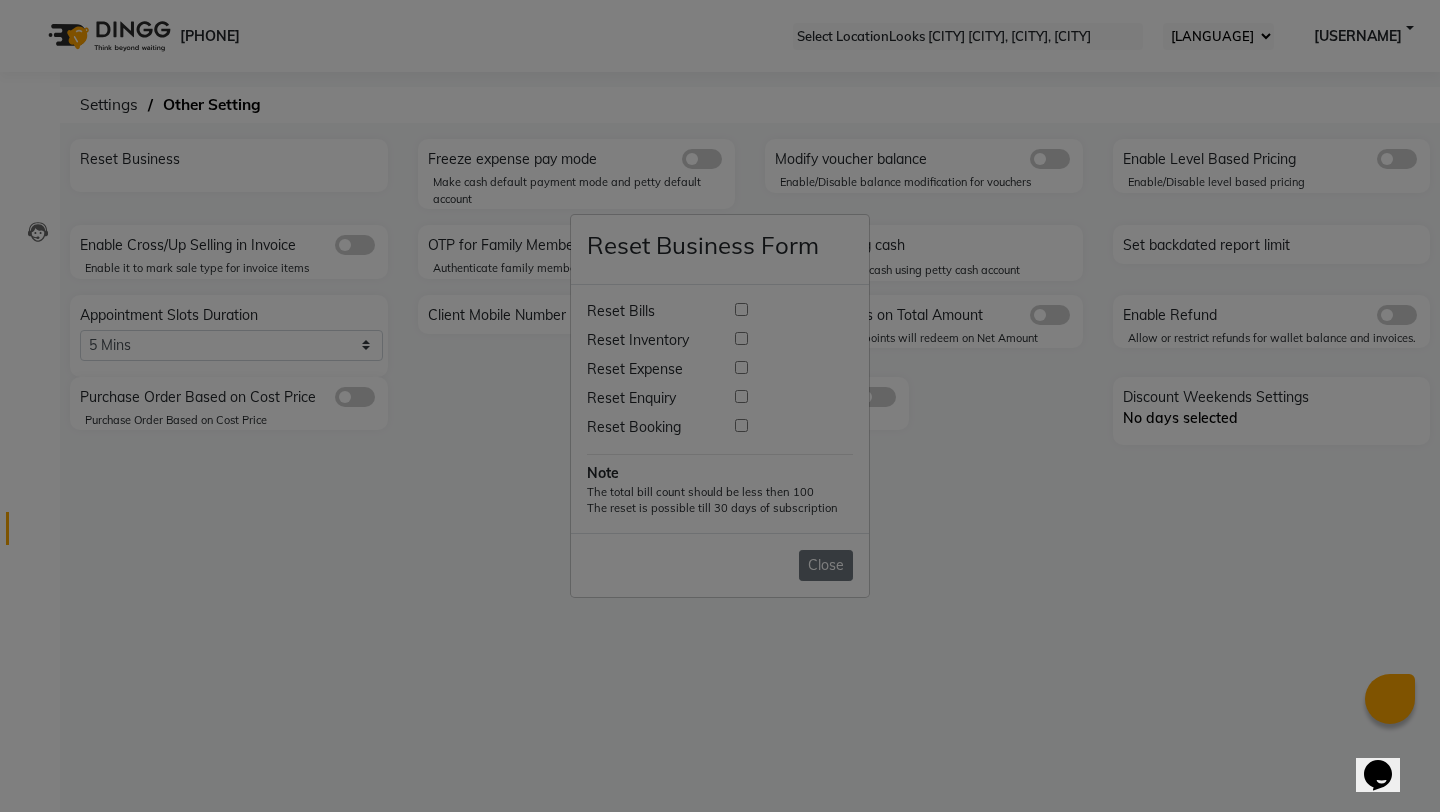 click at bounding box center (741, 309) 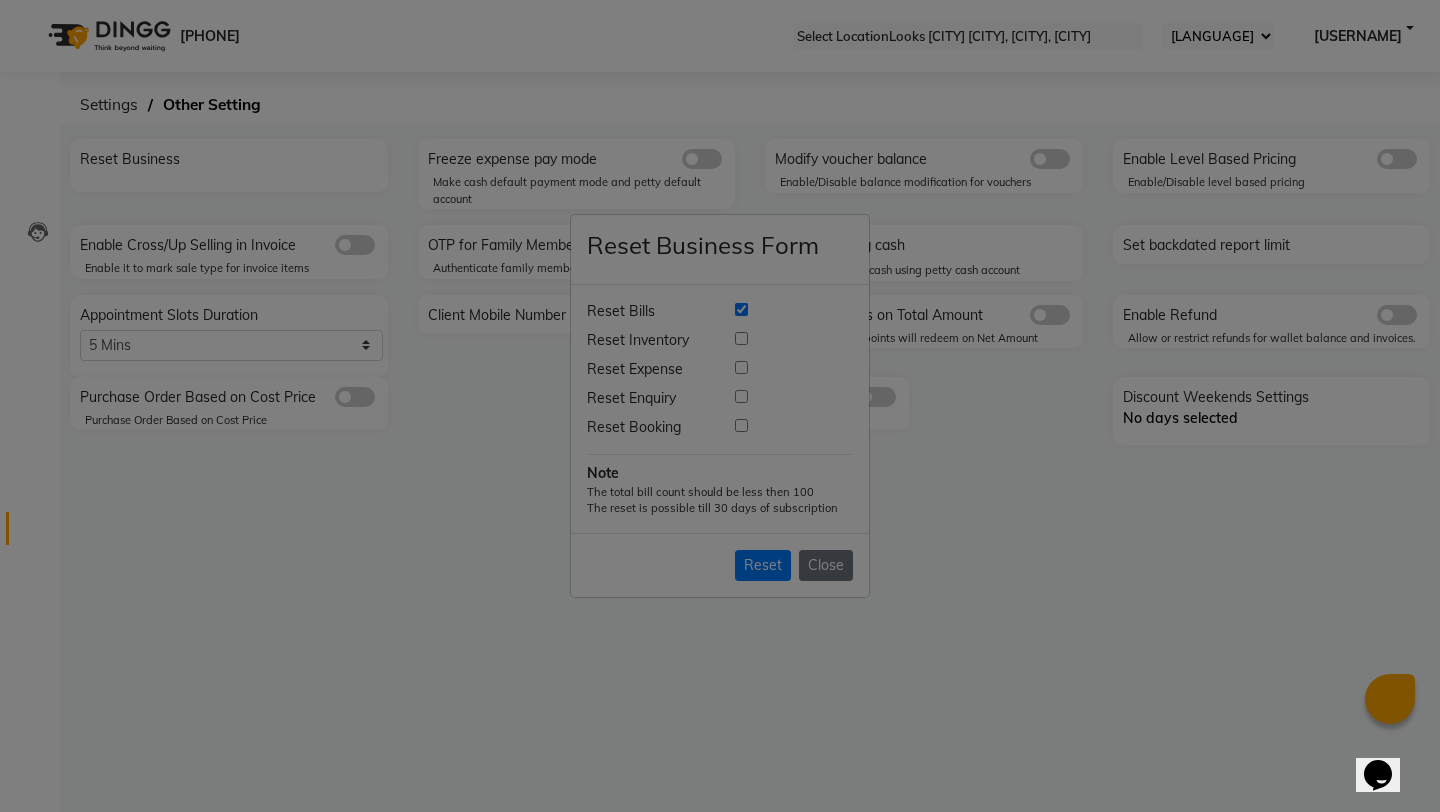 click at bounding box center [741, 338] 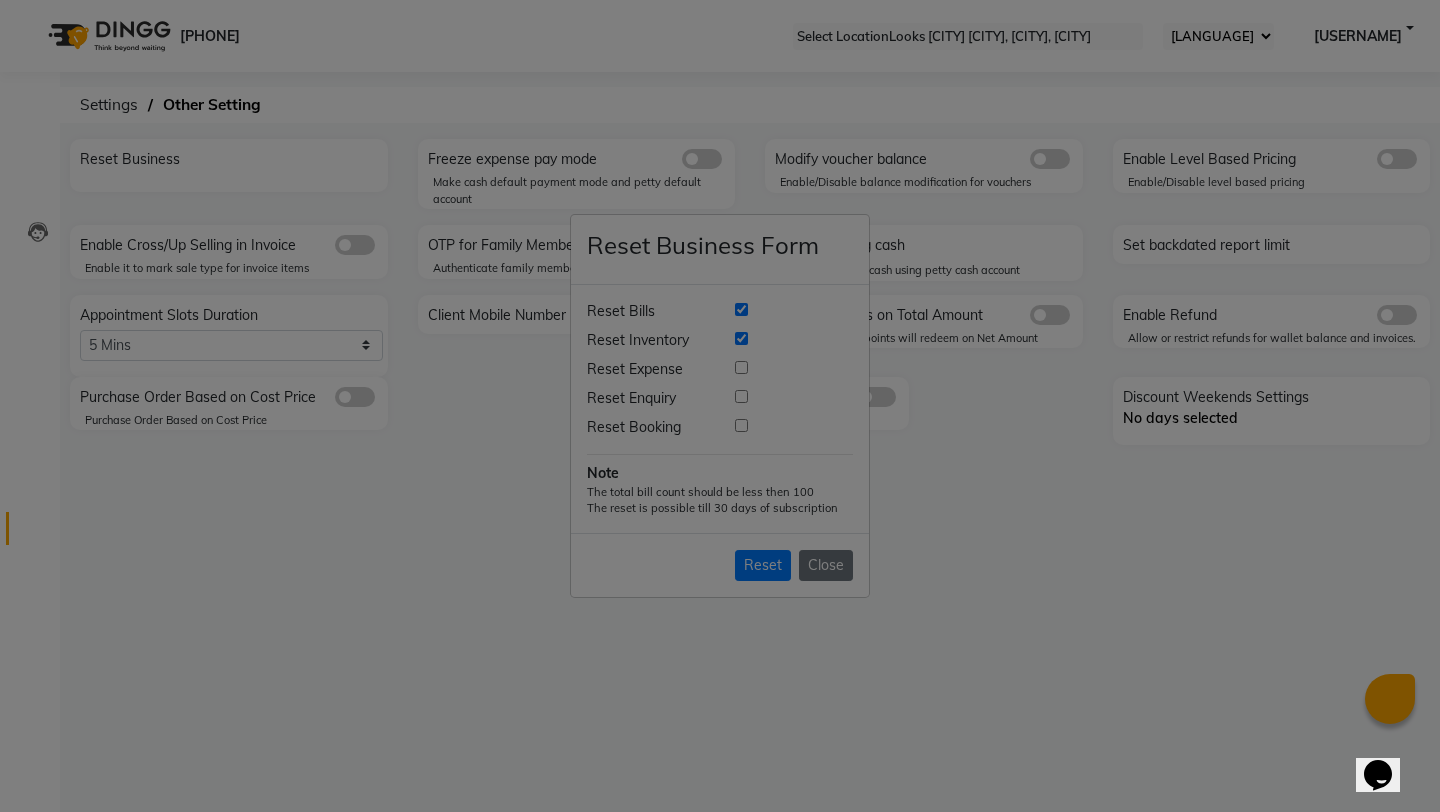 click at bounding box center (741, 338) 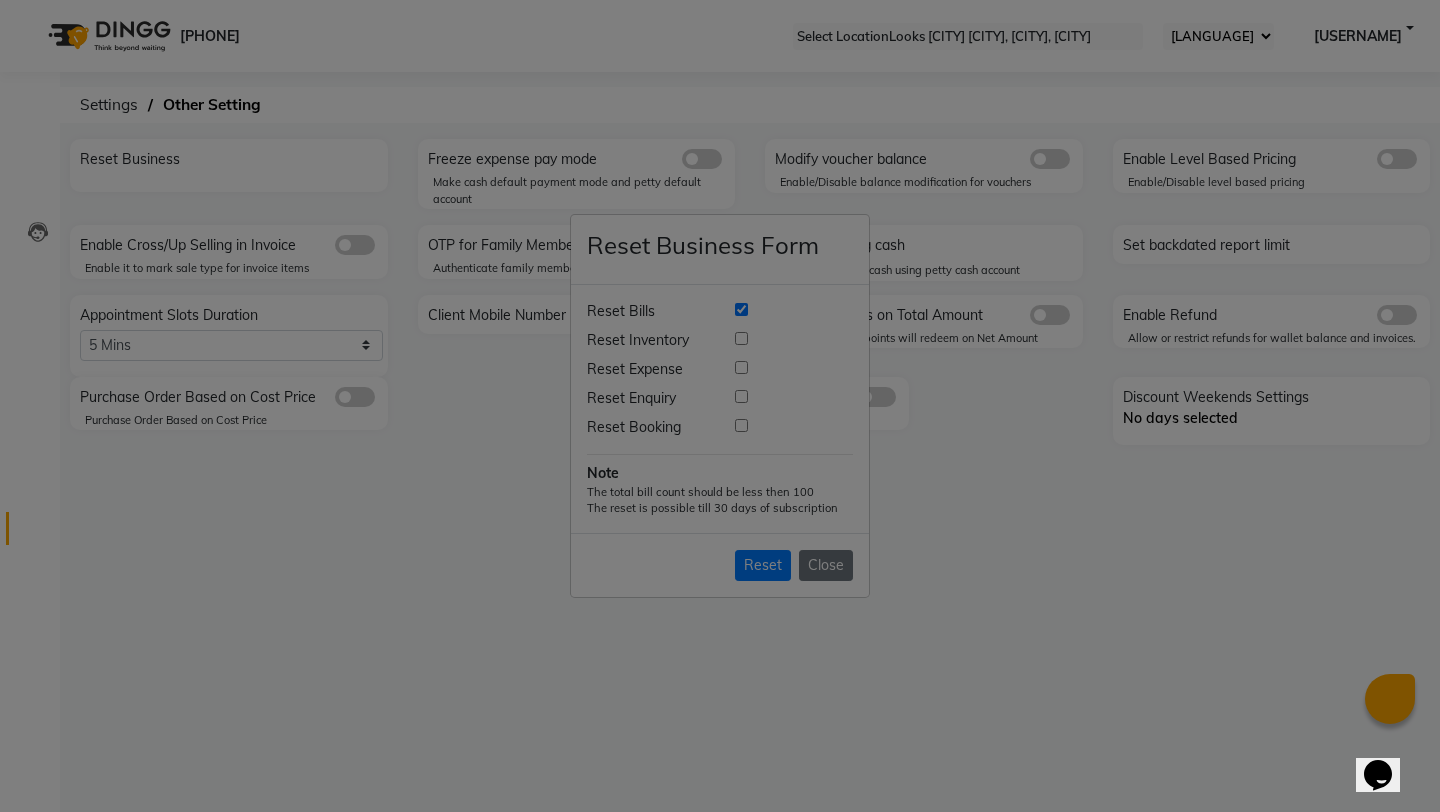 click at bounding box center [741, 367] 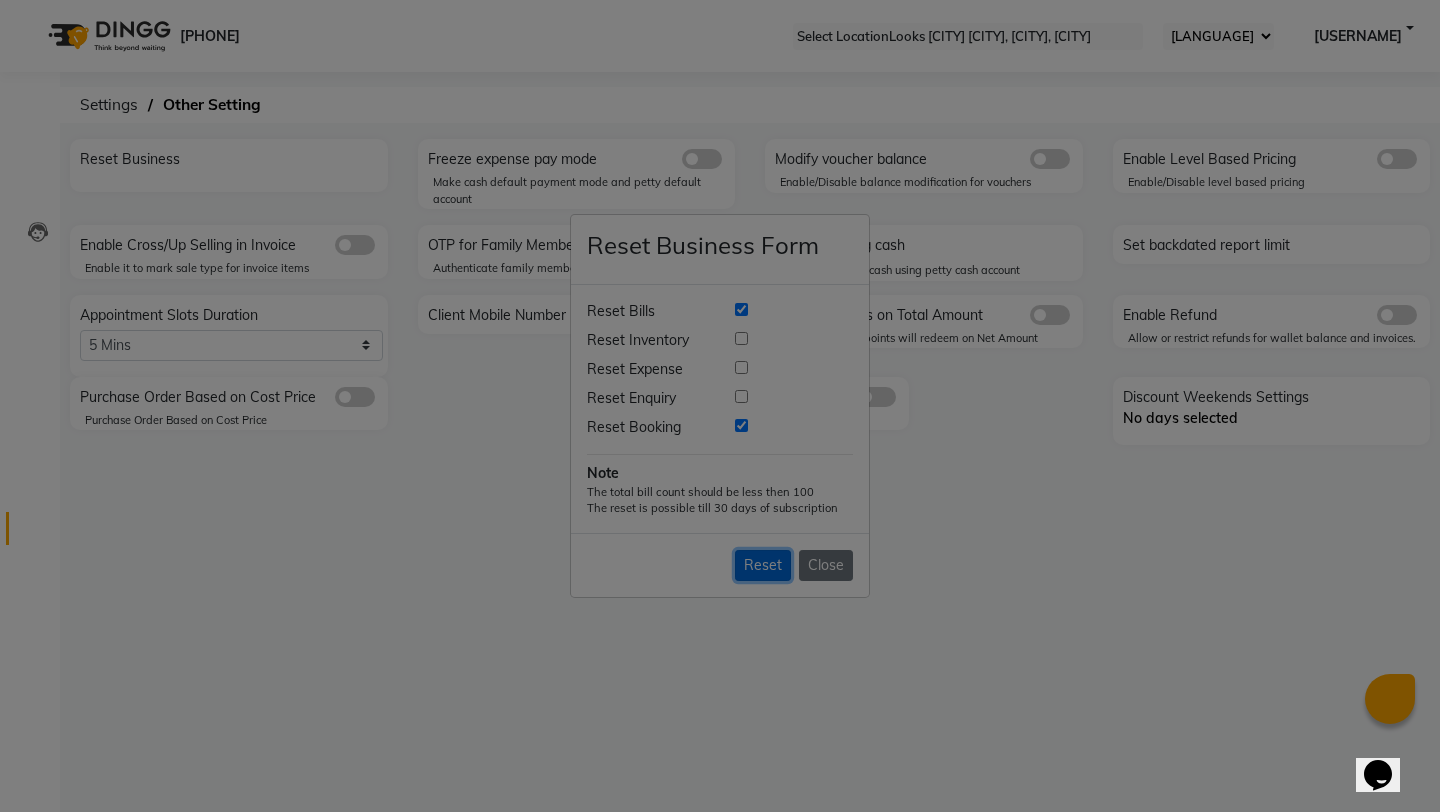 click on "Reset" at bounding box center (763, 565) 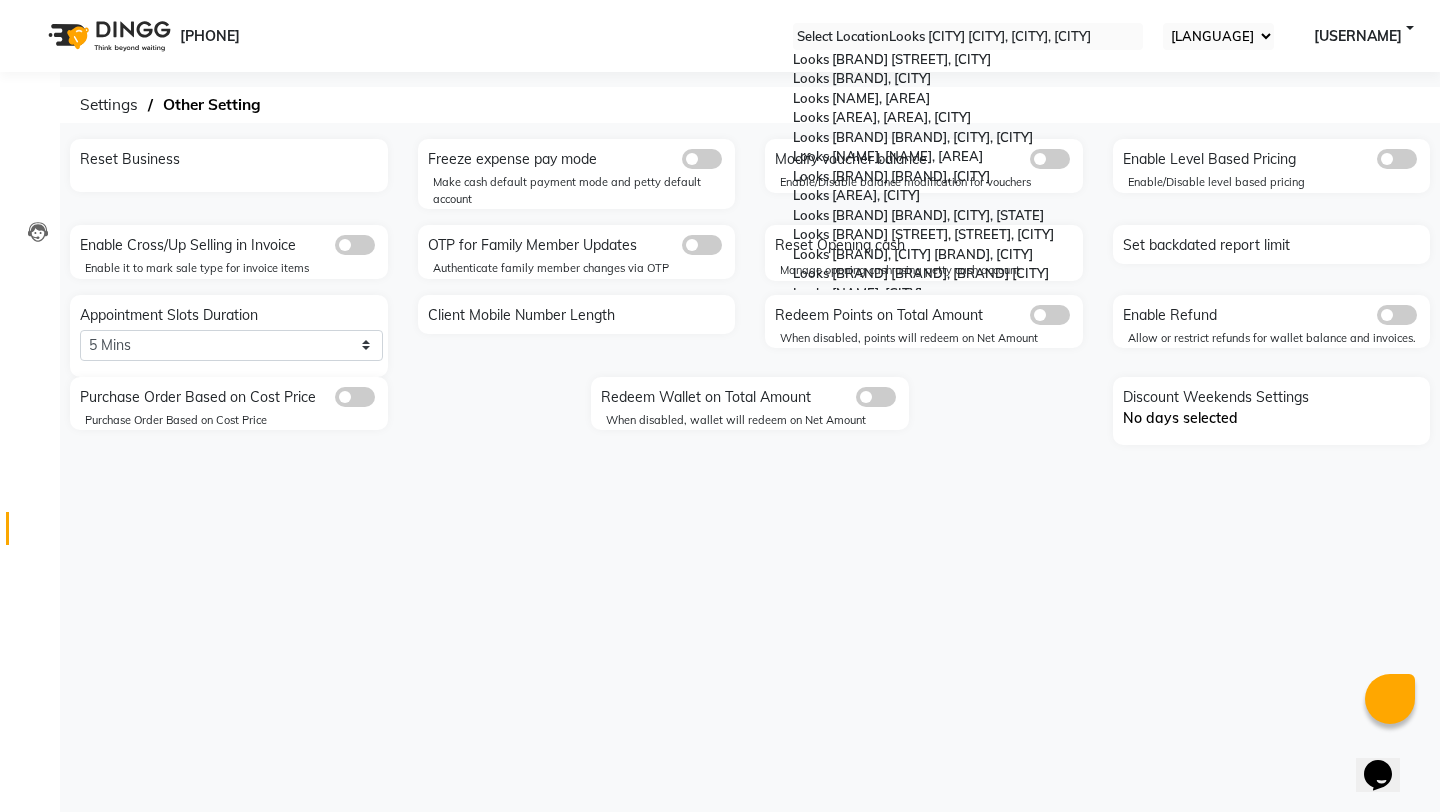click on "Select Location × Looks Noida Wave City Center, Noida Wave City Center" at bounding box center (968, 36) 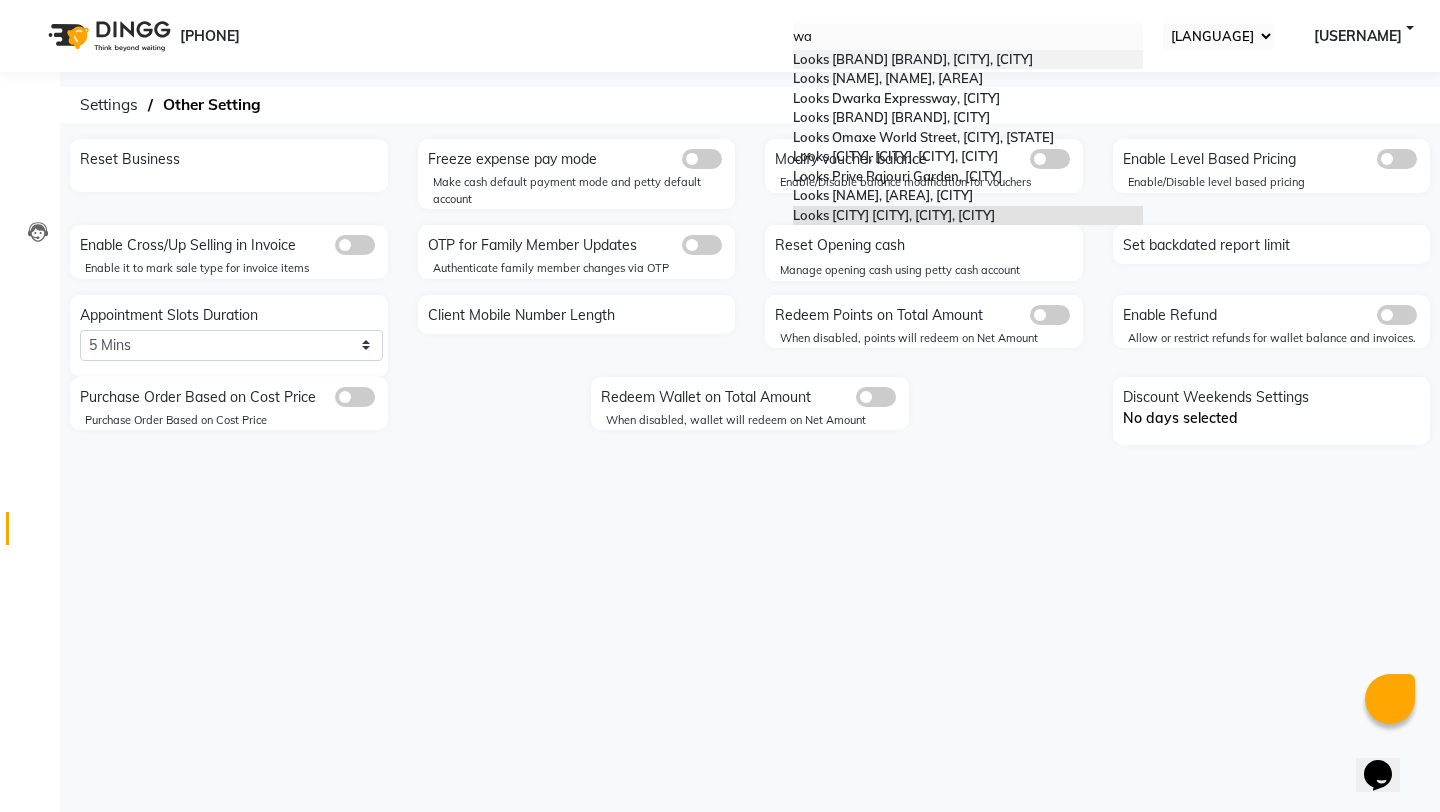 scroll, scrollTop: 0, scrollLeft: 0, axis: both 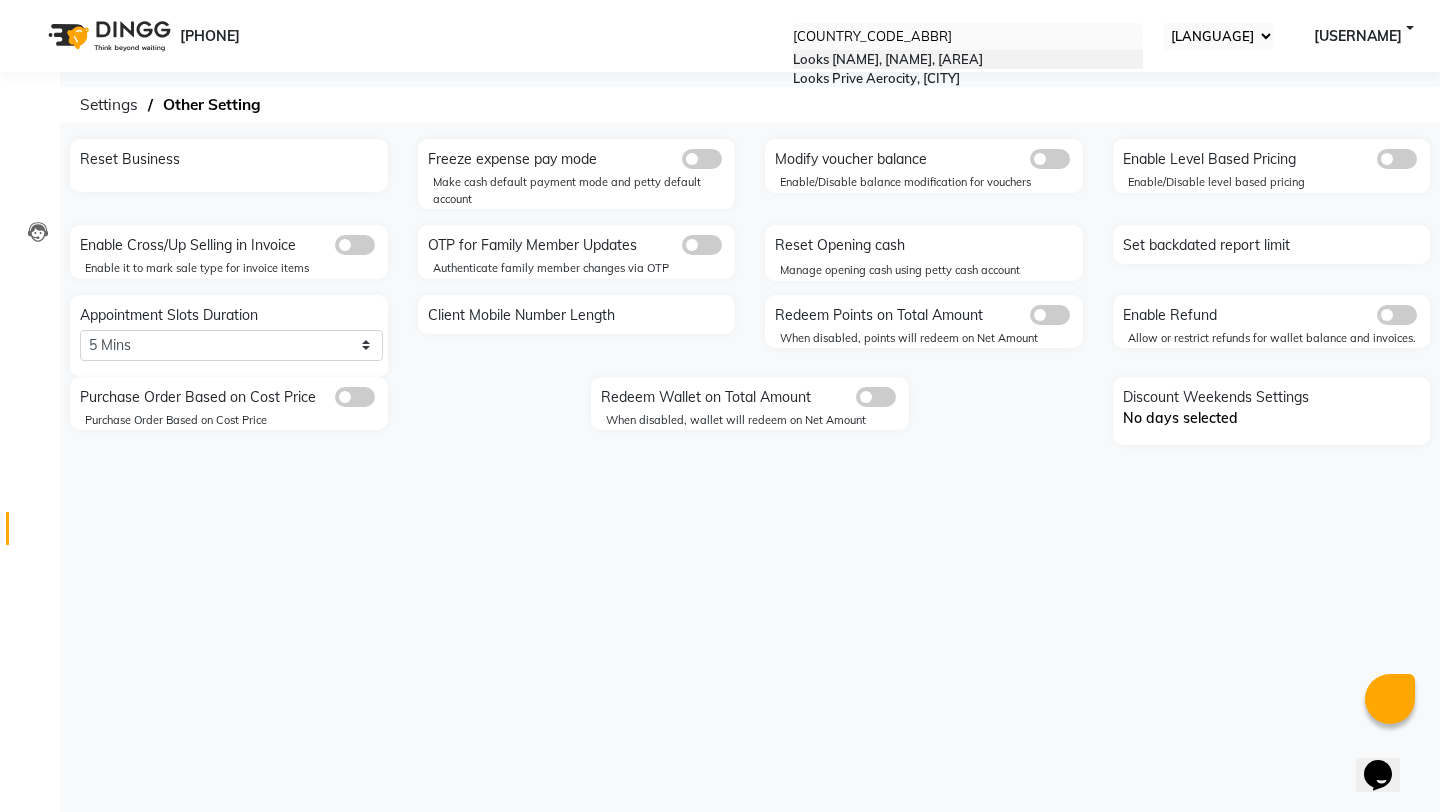 click on "Looks Worldmark-1, Worldmark-1, [CITY]" at bounding box center [968, 60] 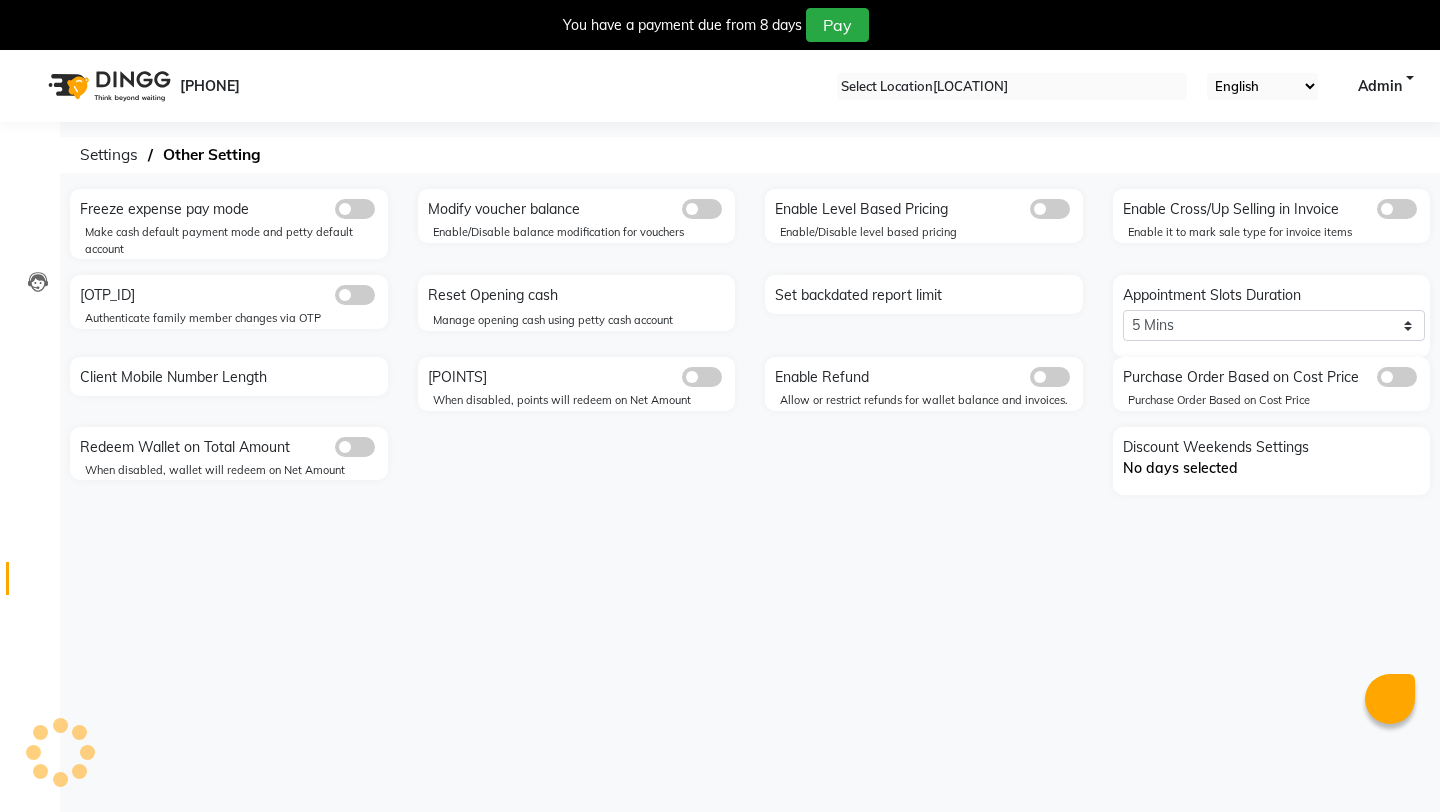 scroll, scrollTop: 0, scrollLeft: 0, axis: both 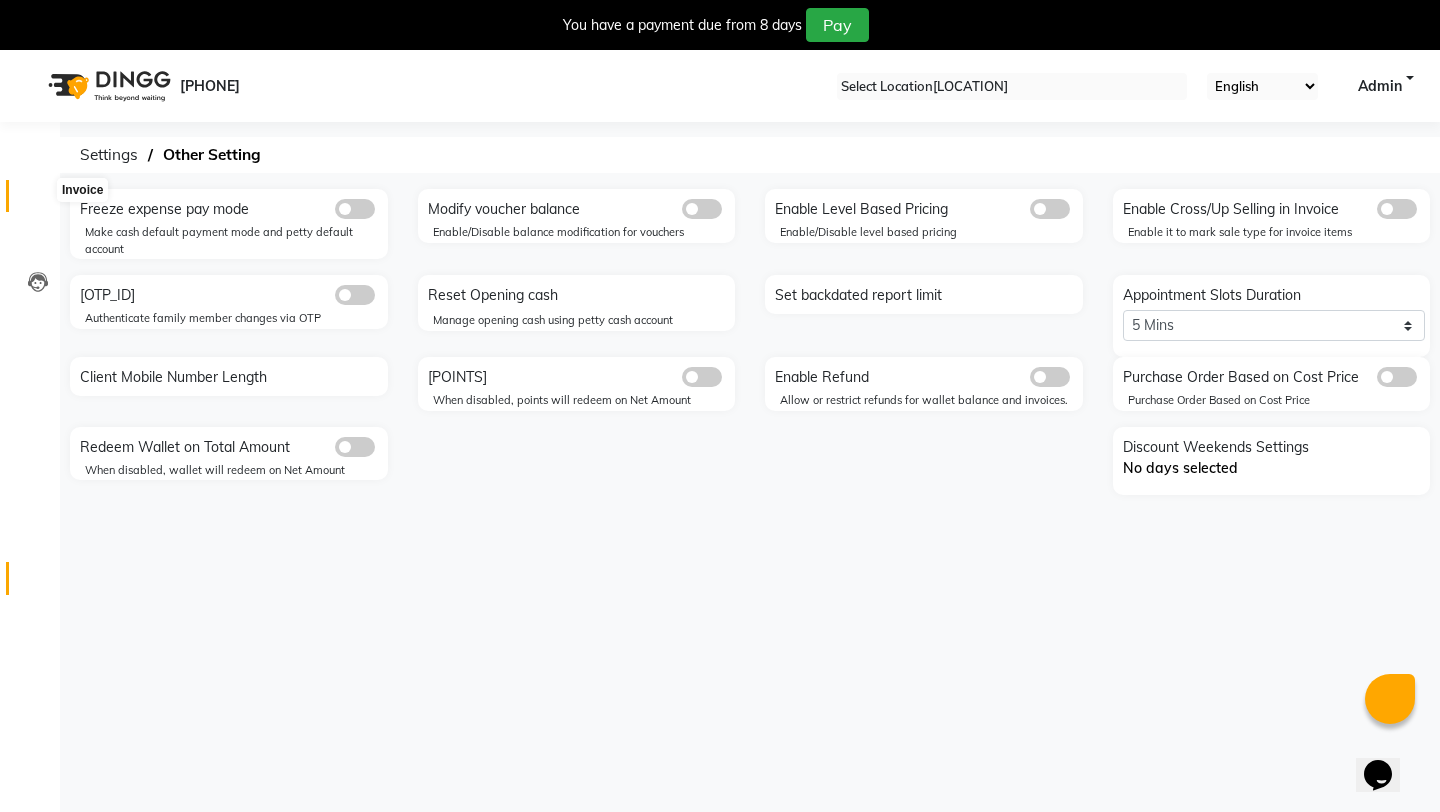 click at bounding box center [38, 201] 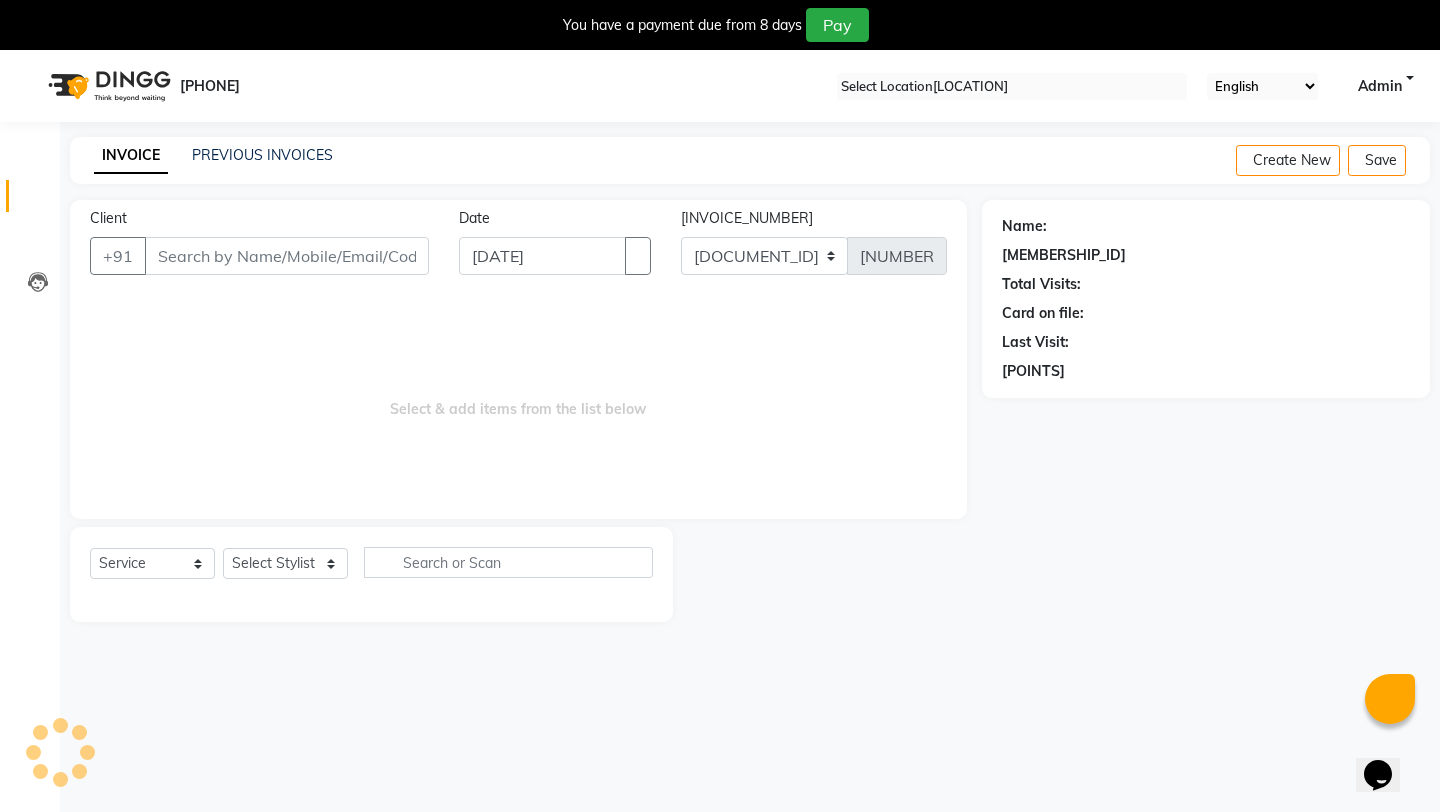 click on "PREVIOUS INVOICES" at bounding box center [262, 155] 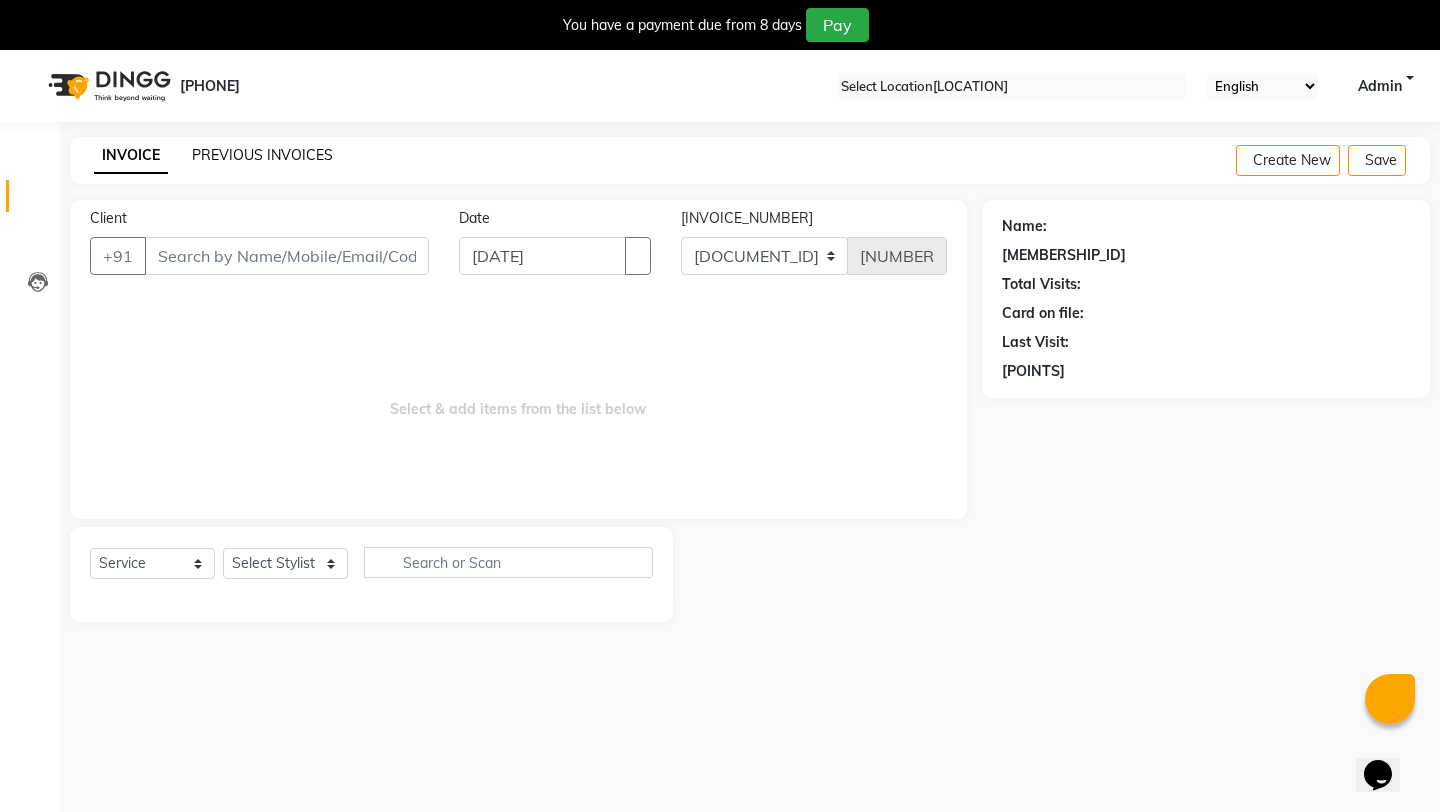 click on "PREVIOUS INVOICES" at bounding box center [262, 155] 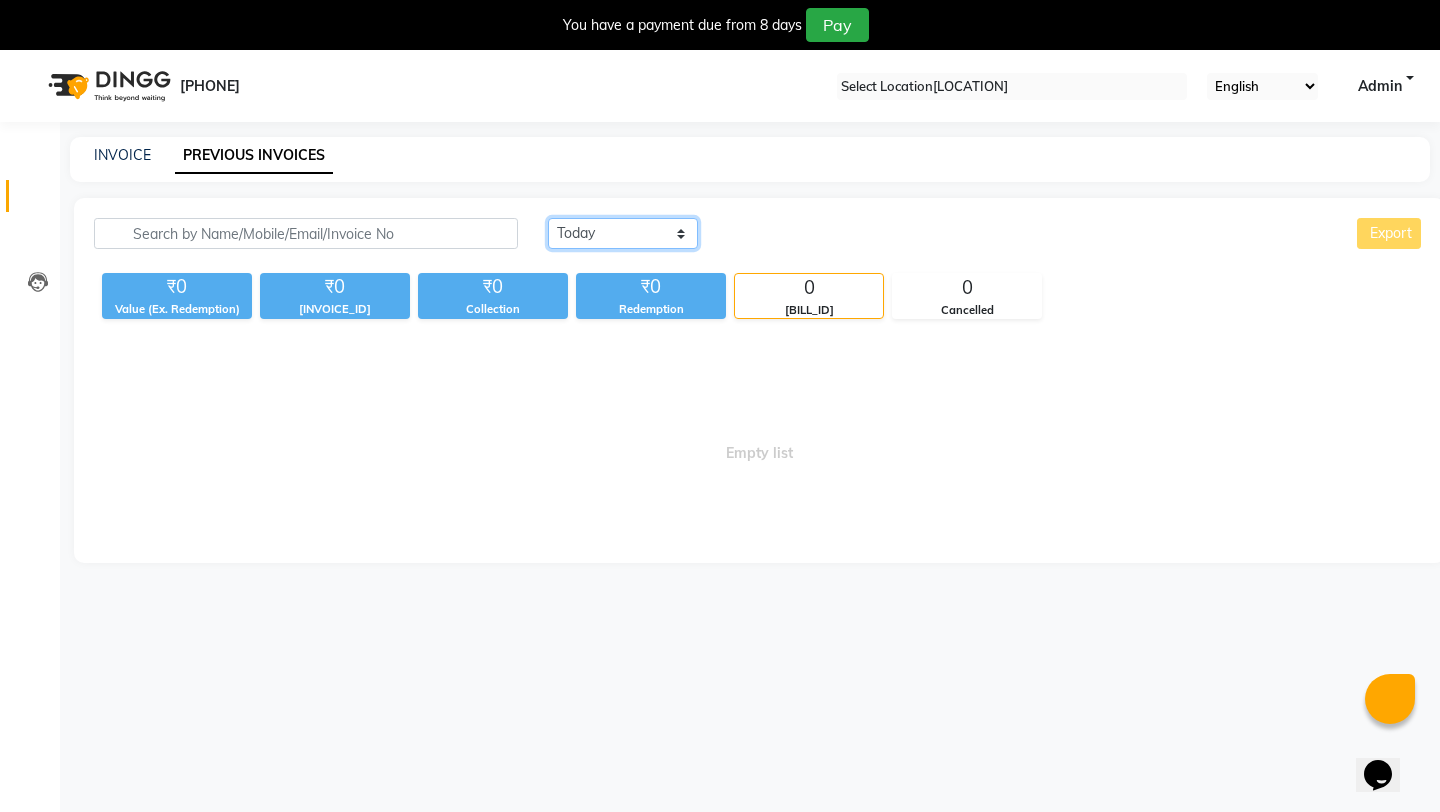 click on "[DATE_RANGE]" at bounding box center [623, 233] 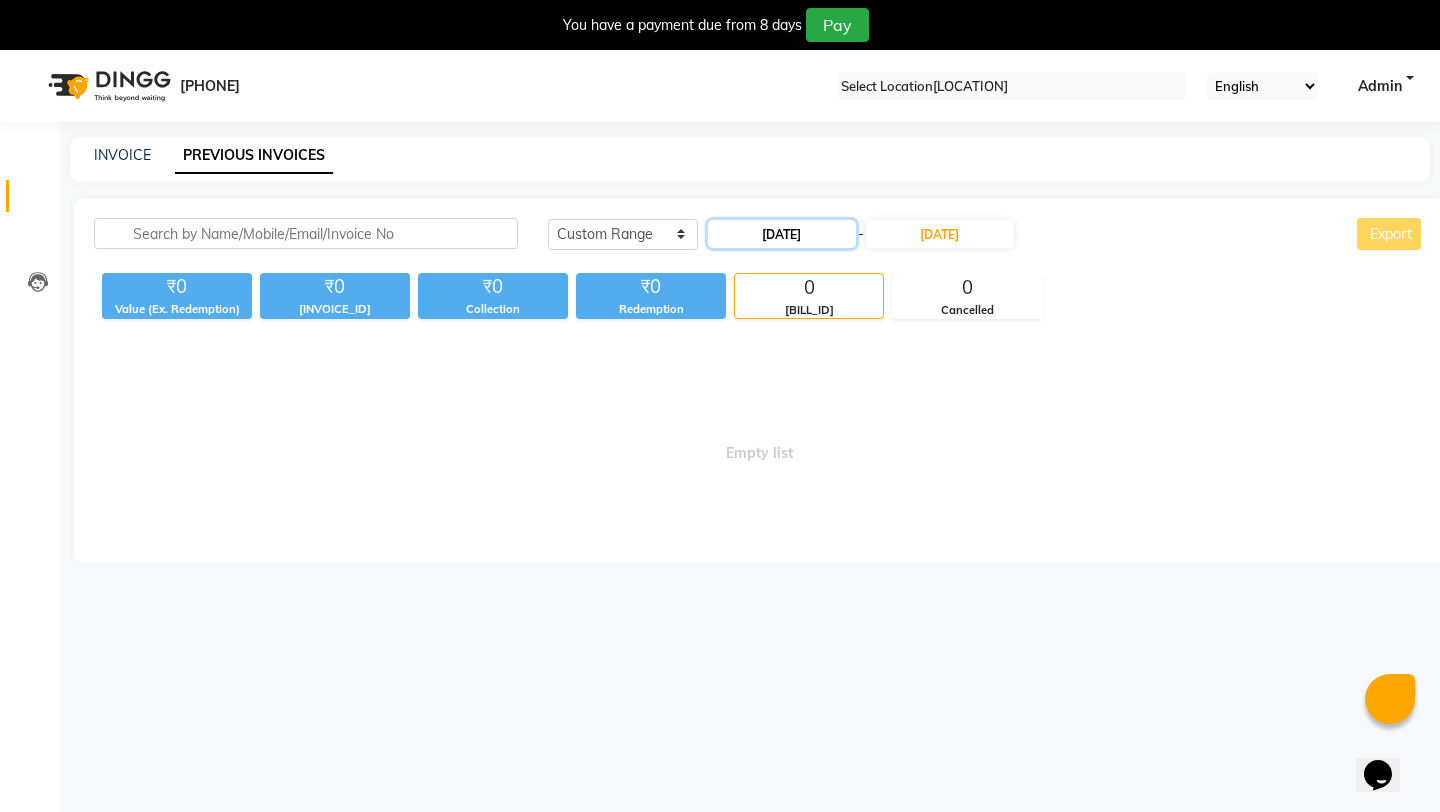 click on "[DATE]" at bounding box center [782, 234] 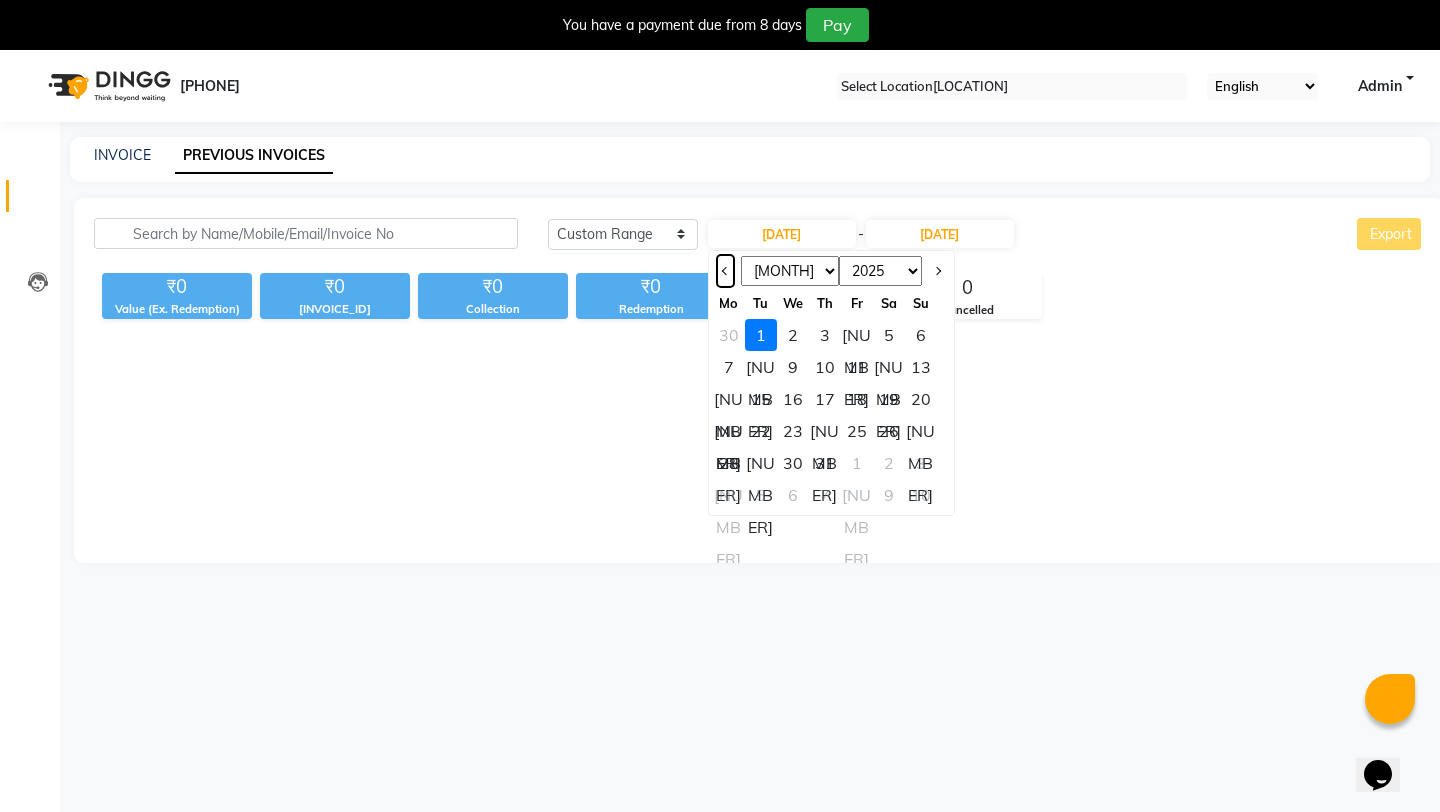 click at bounding box center [725, 271] 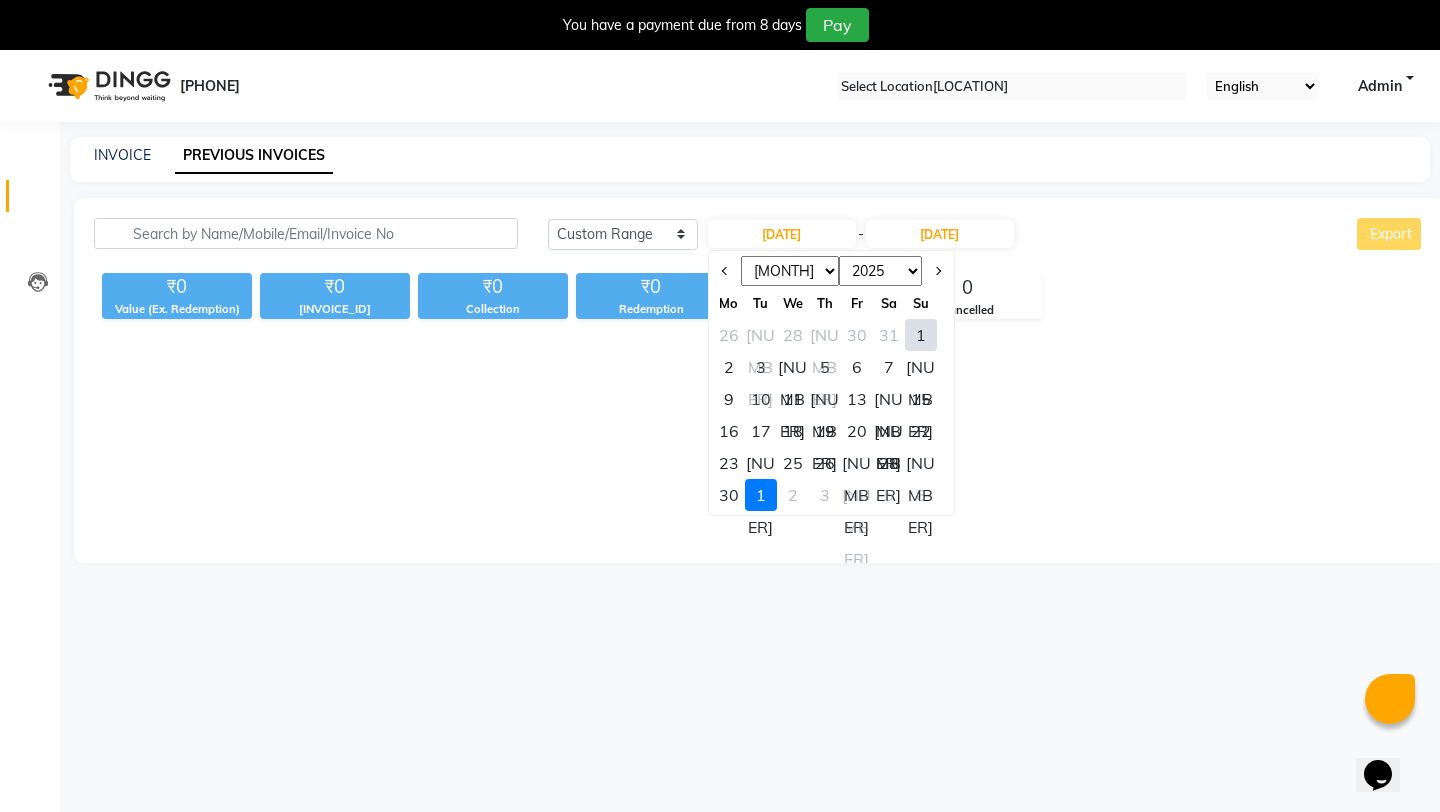 click on "1" at bounding box center (921, 335) 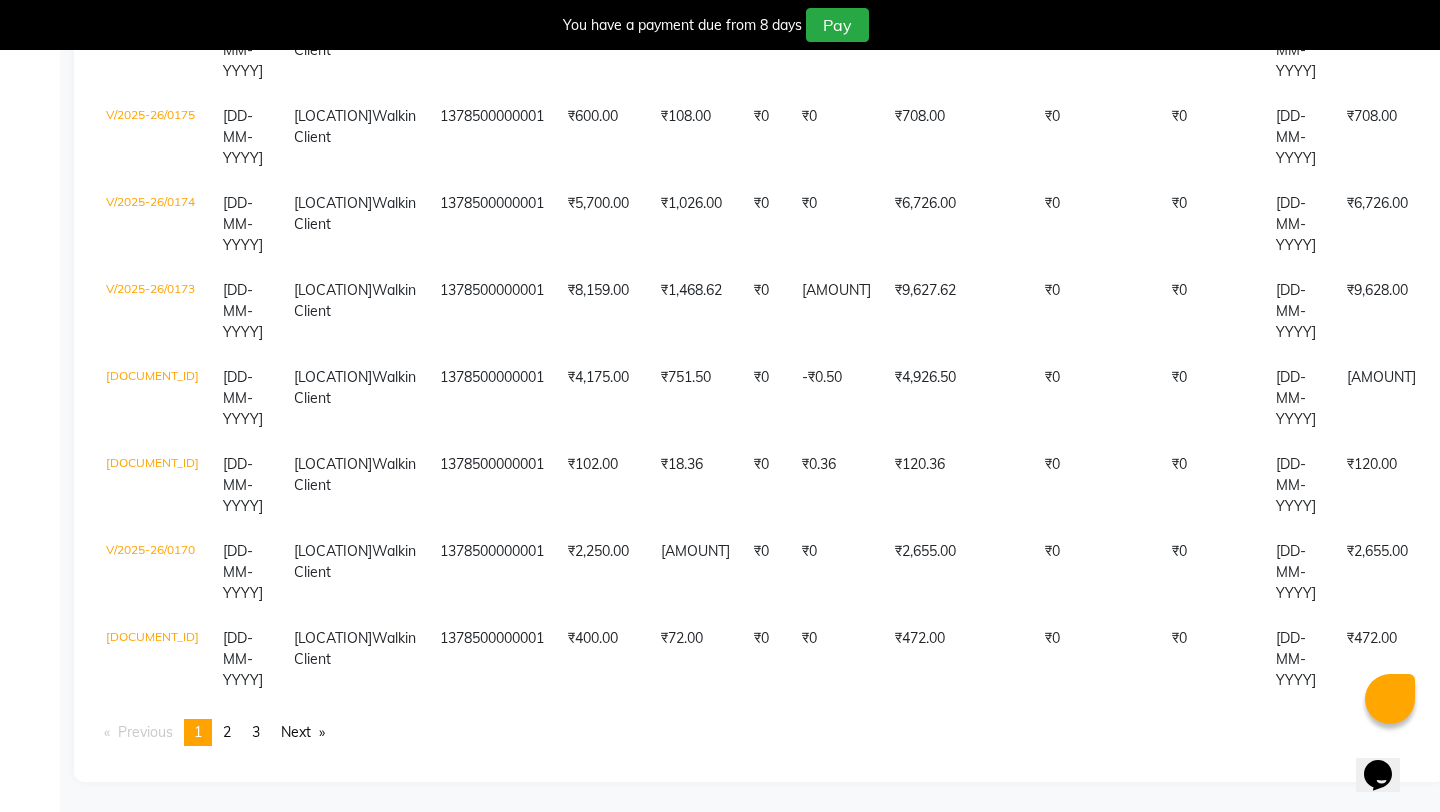 scroll, scrollTop: 8441, scrollLeft: 0, axis: vertical 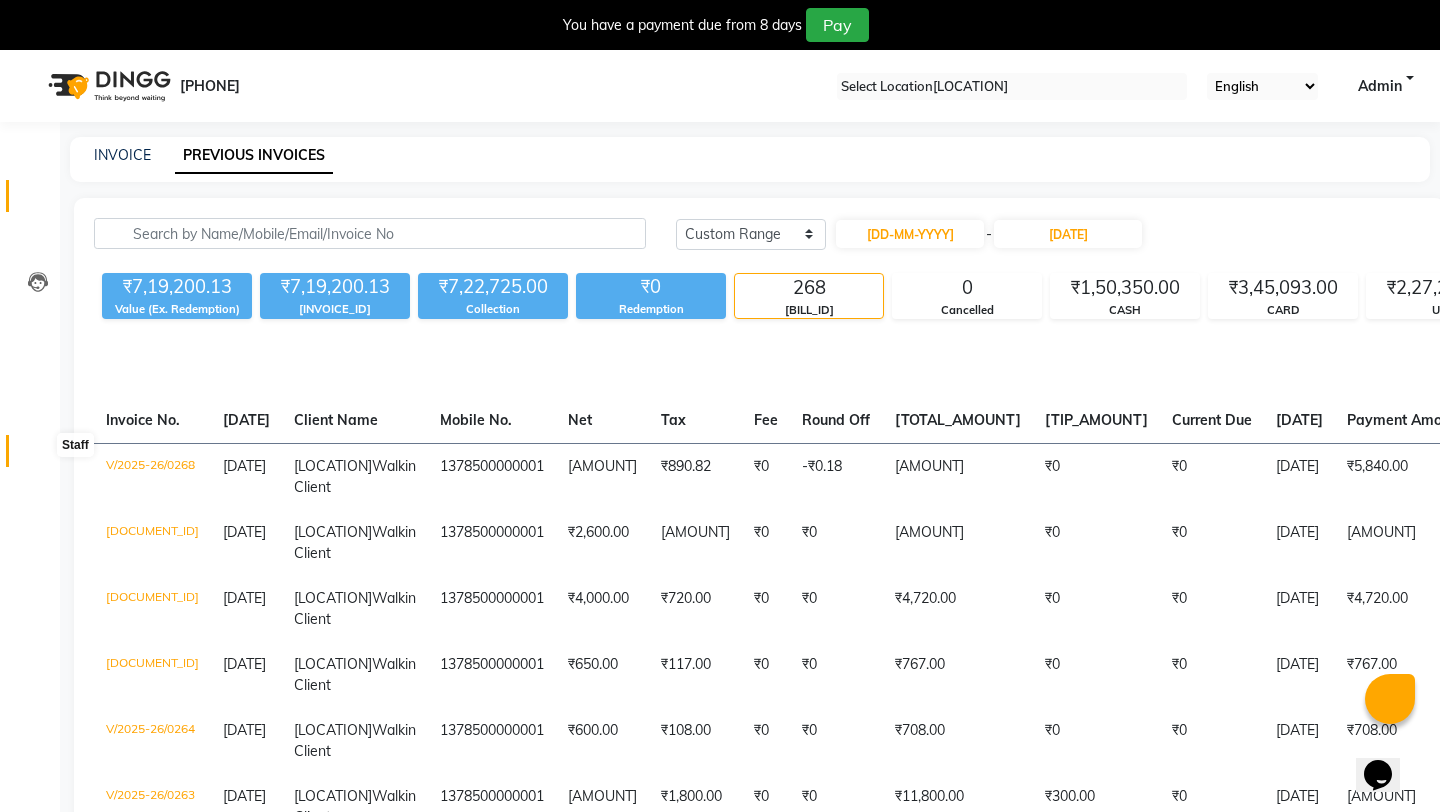 click at bounding box center (38, 456) 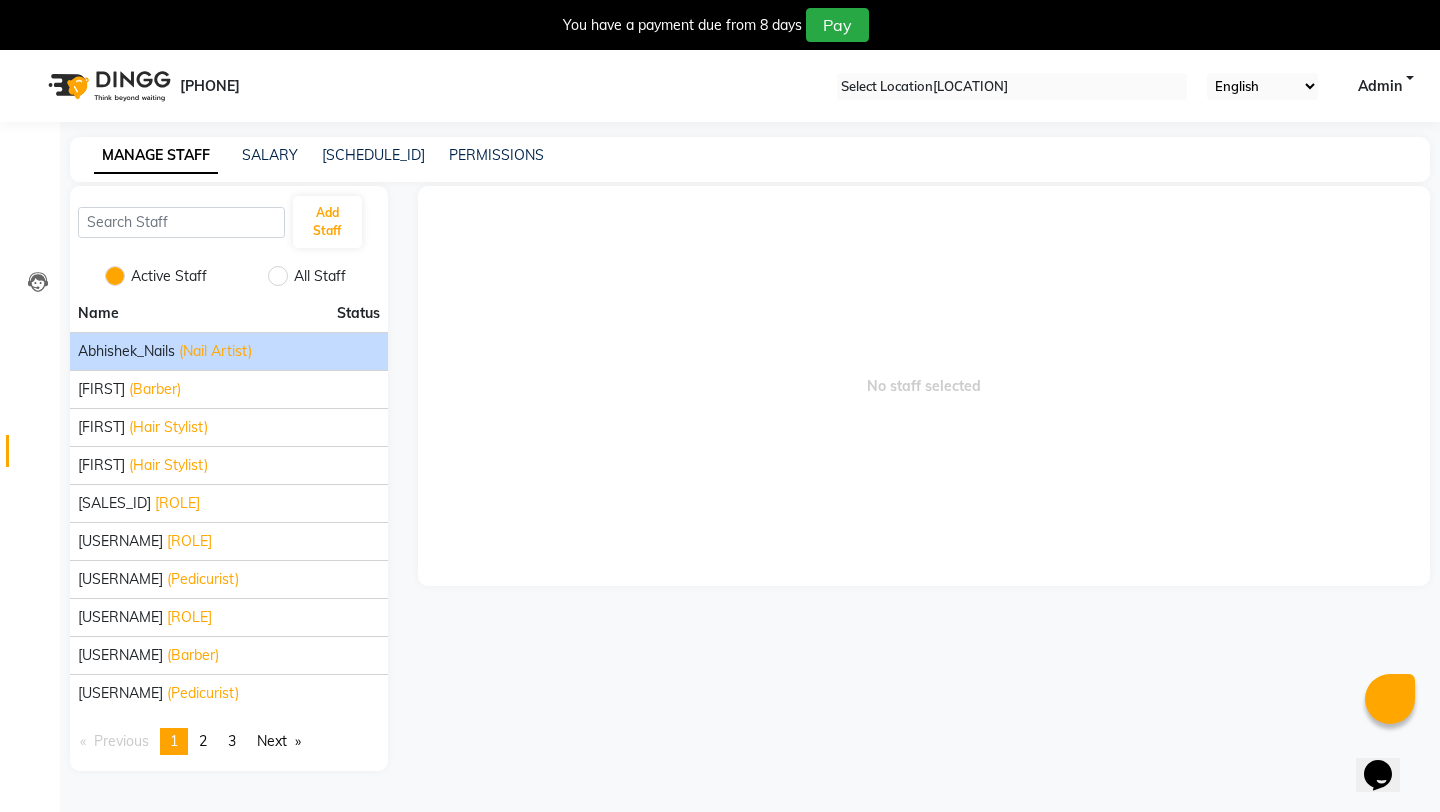 click on "Abhishek_Nails" at bounding box center [126, 351] 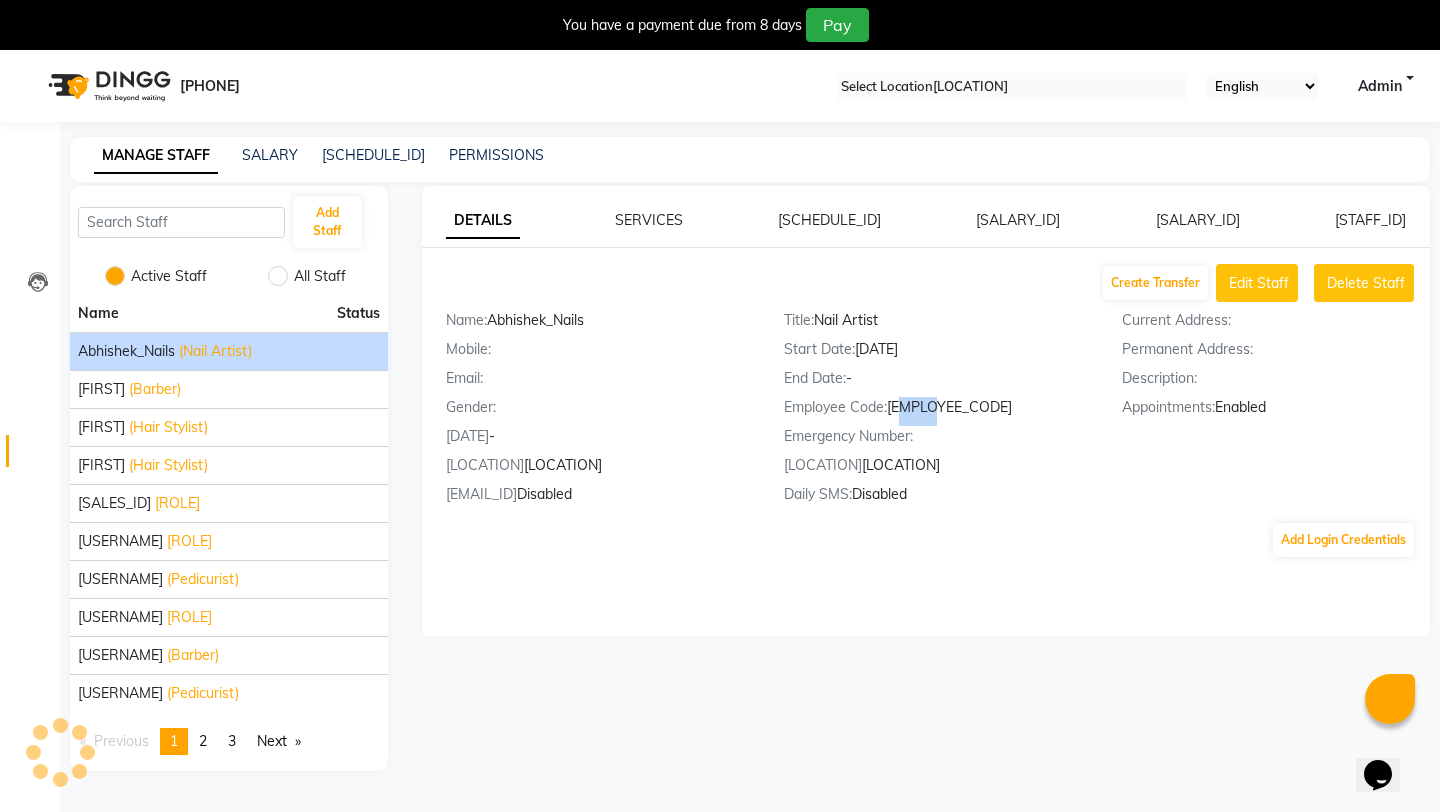 drag, startPoint x: 886, startPoint y: 398, endPoint x: 914, endPoint y: 400, distance: 28.071337 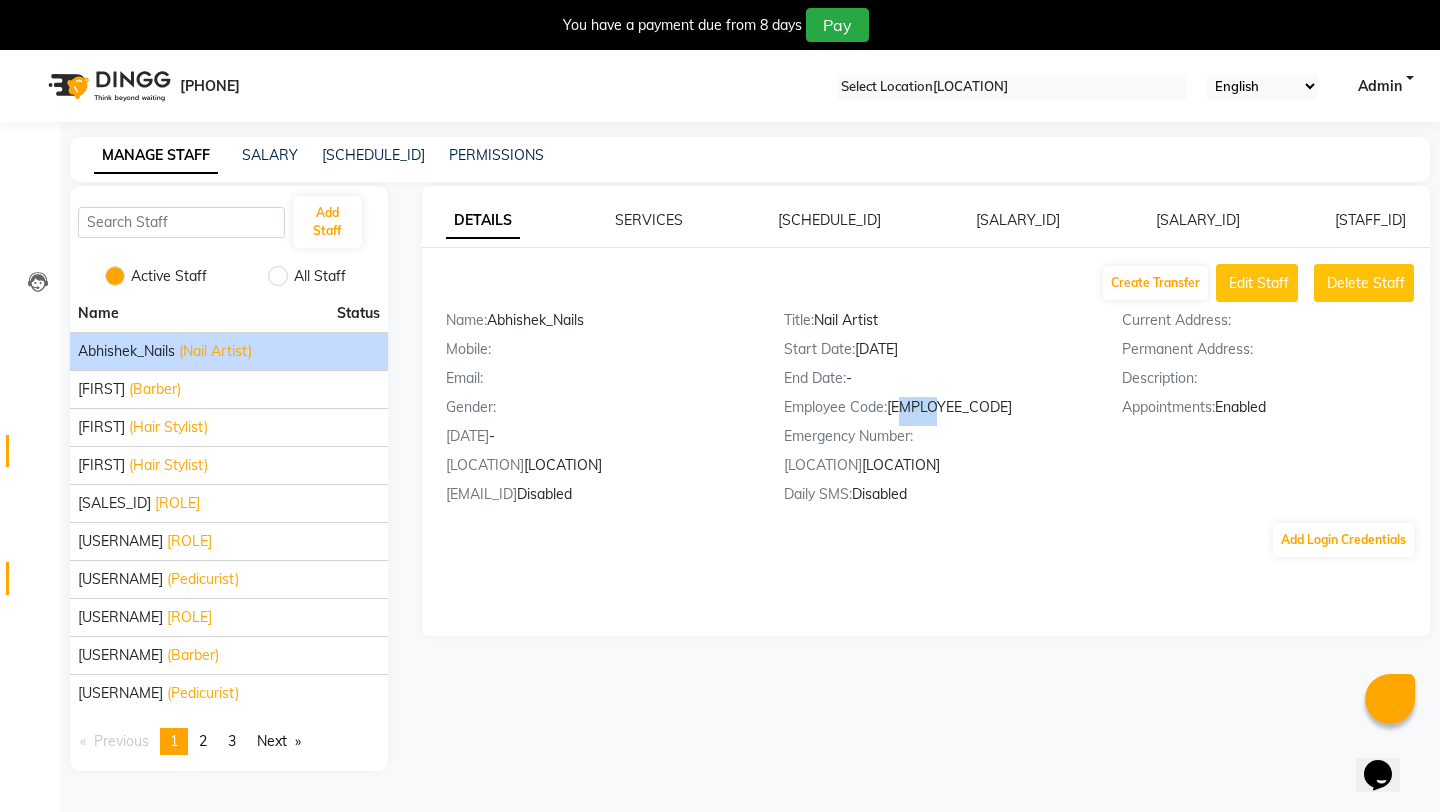 click at bounding box center (38, 583) 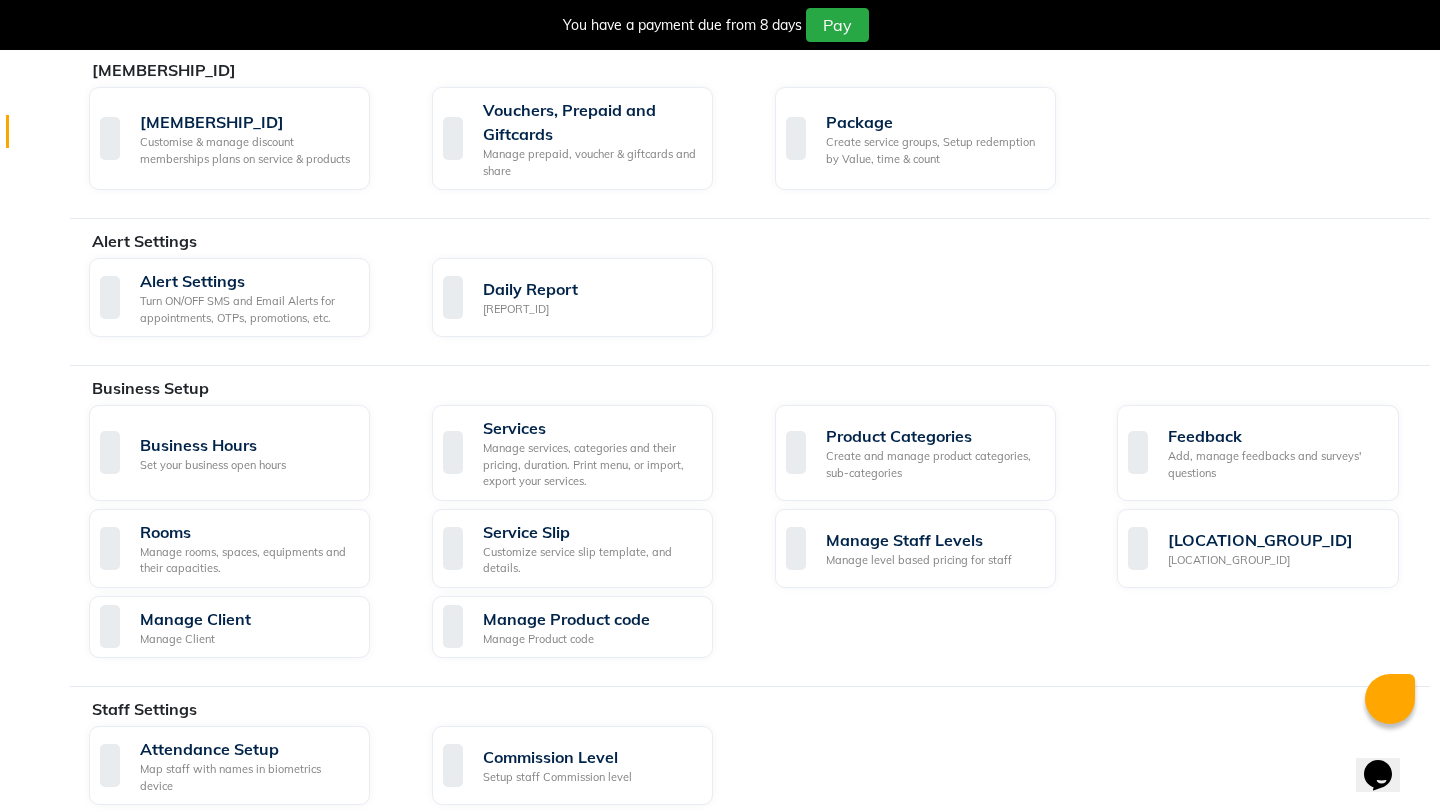 scroll, scrollTop: 882, scrollLeft: 0, axis: vertical 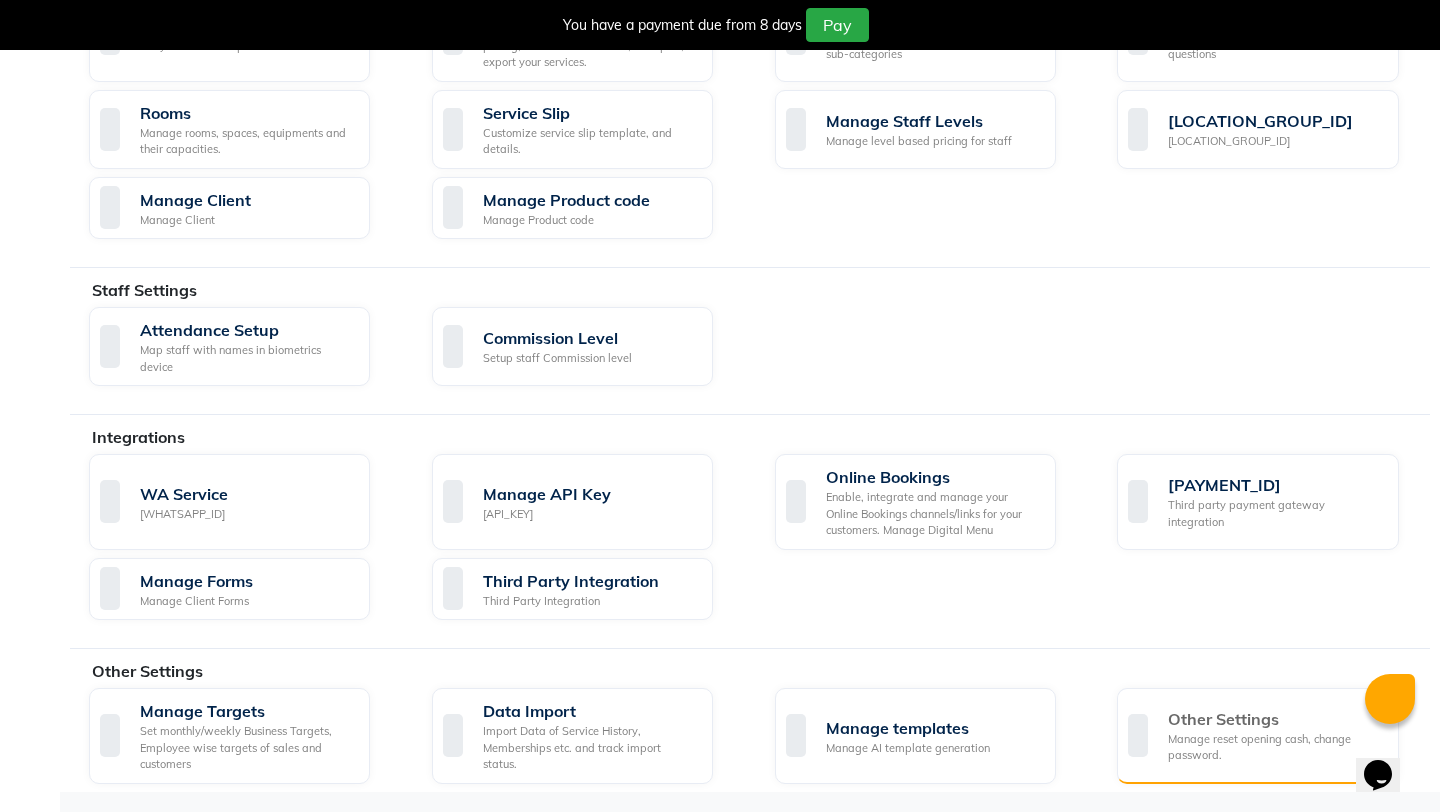 click on "Manage reset opening cash, change password." at bounding box center [1275, 747] 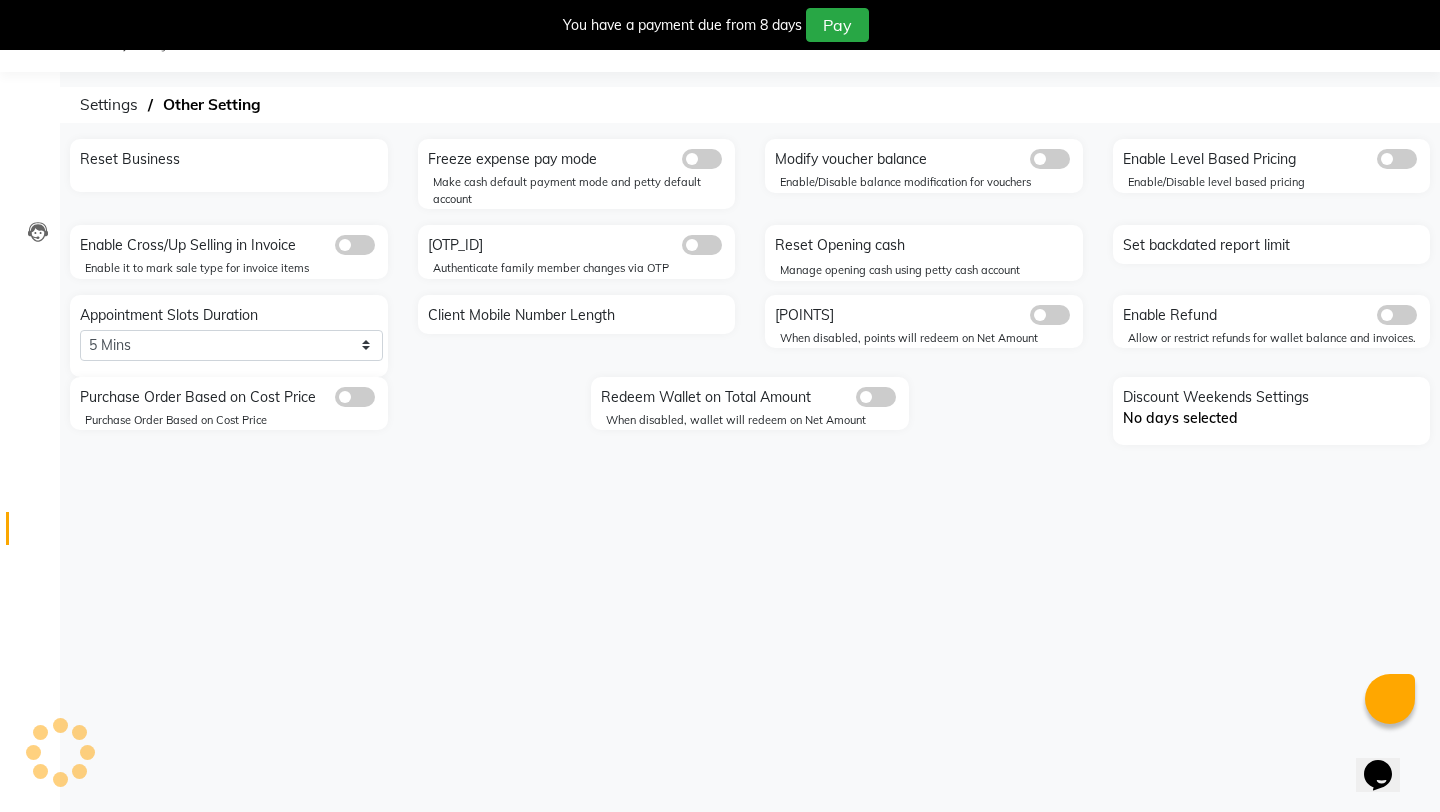 scroll, scrollTop: 50, scrollLeft: 0, axis: vertical 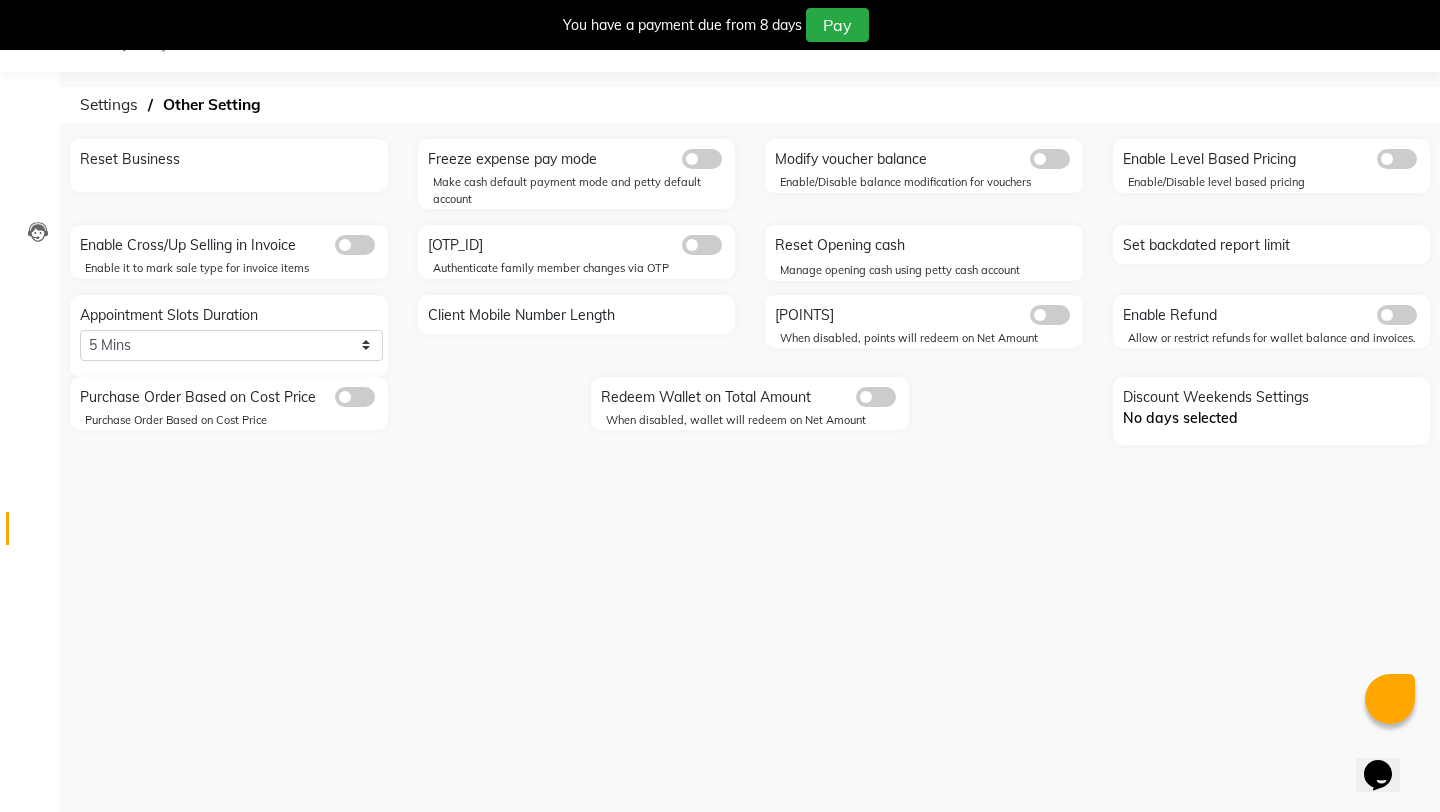 click on "Reset Business" at bounding box center [231, 160] 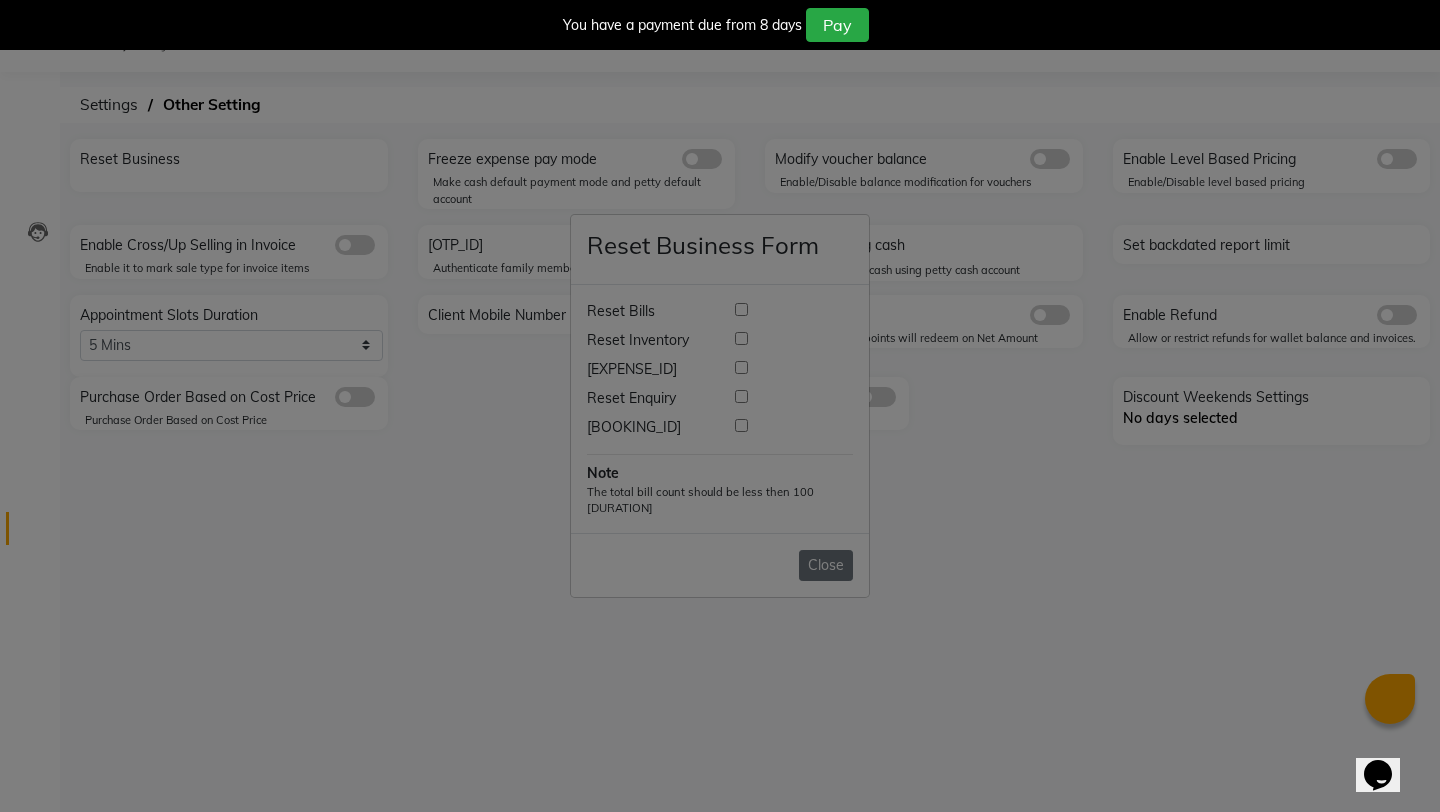 click at bounding box center [741, 309] 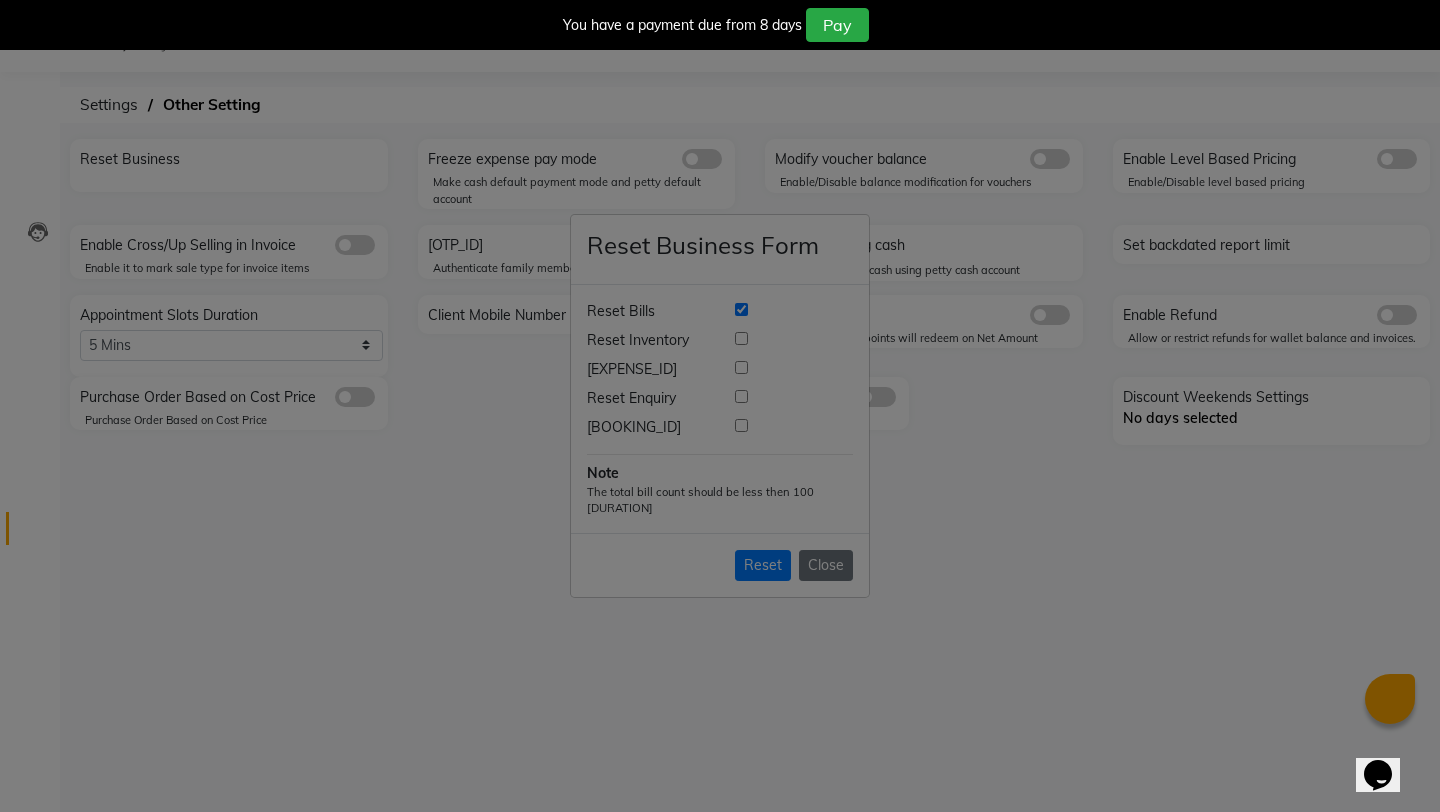 click at bounding box center [741, 338] 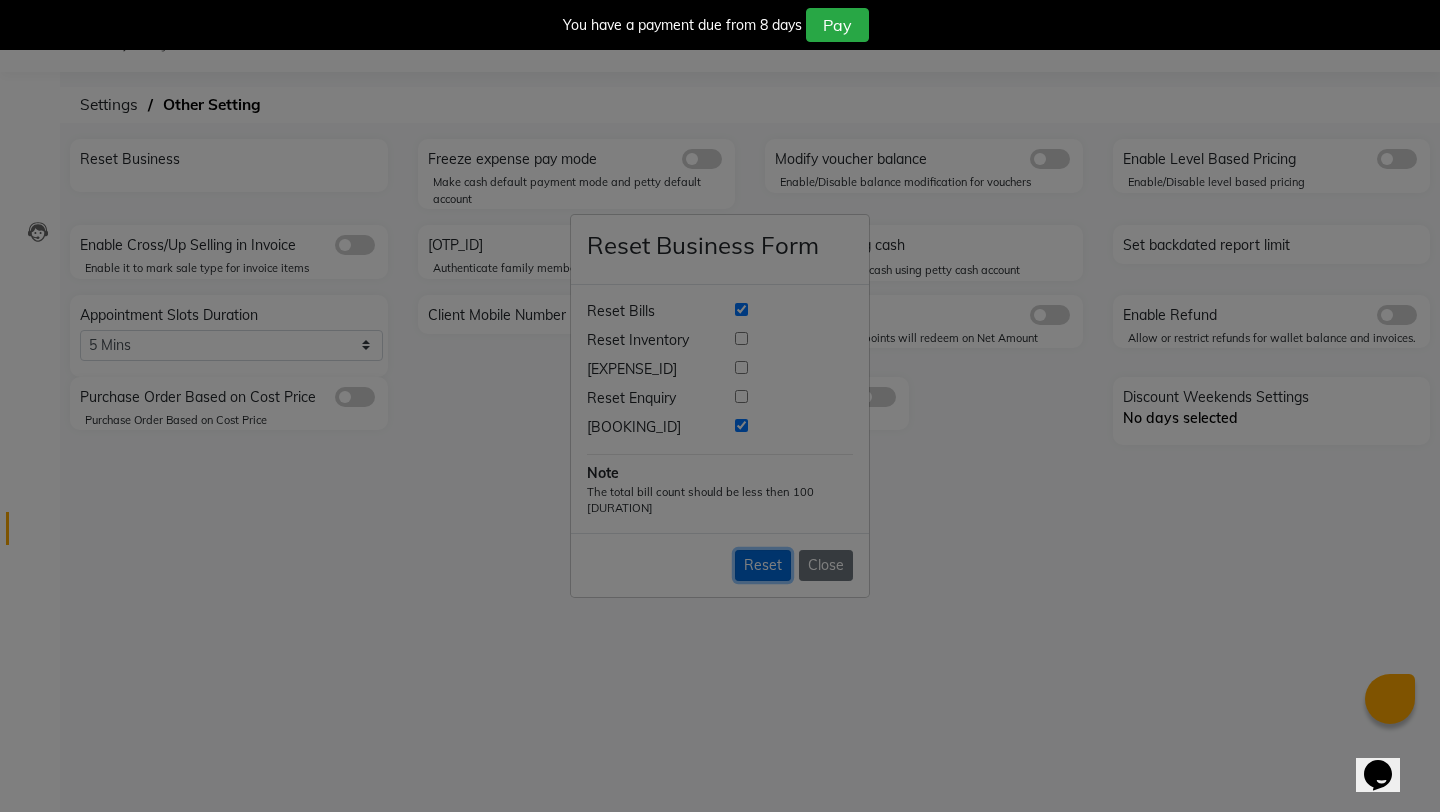 click on "Reset" at bounding box center (763, 565) 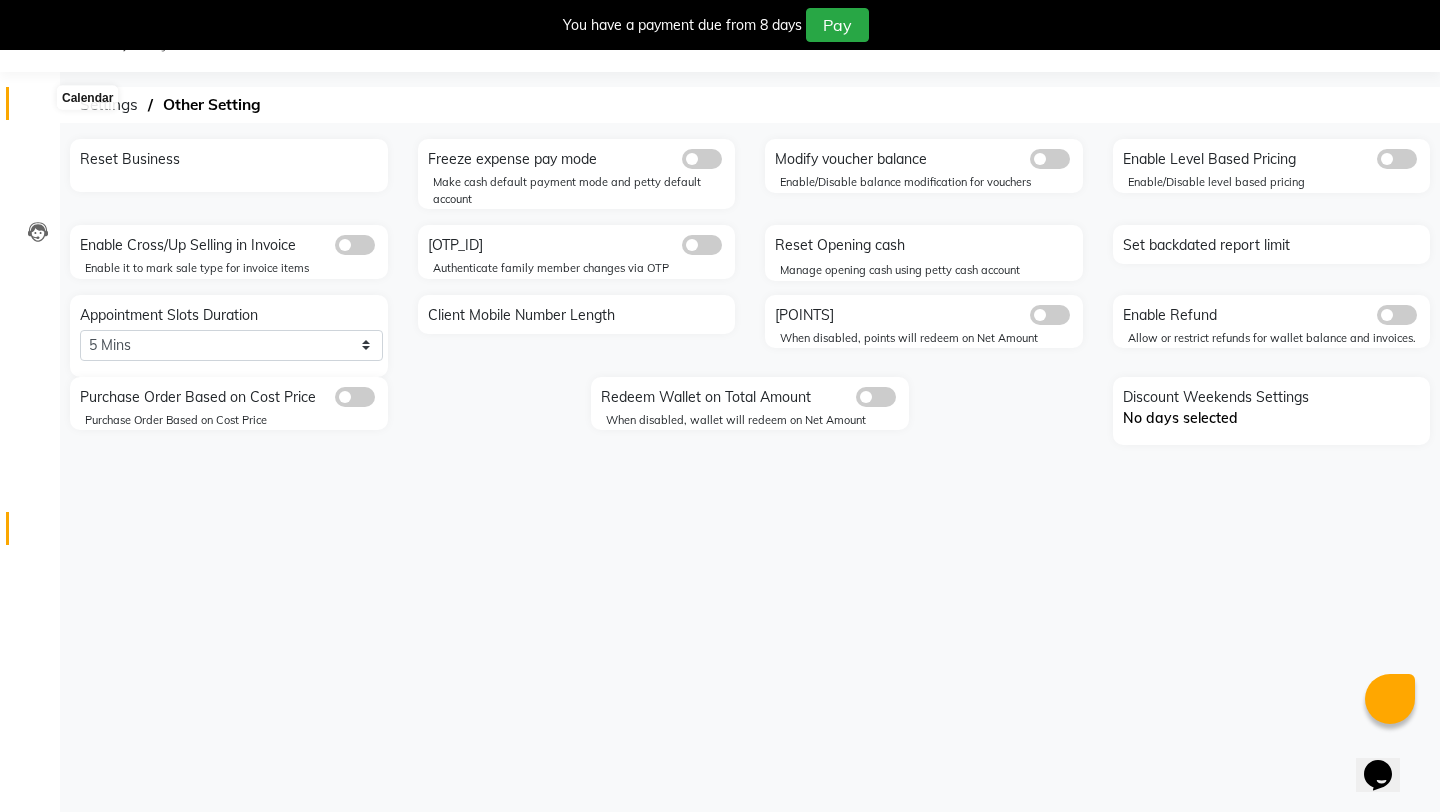click at bounding box center (38, 108) 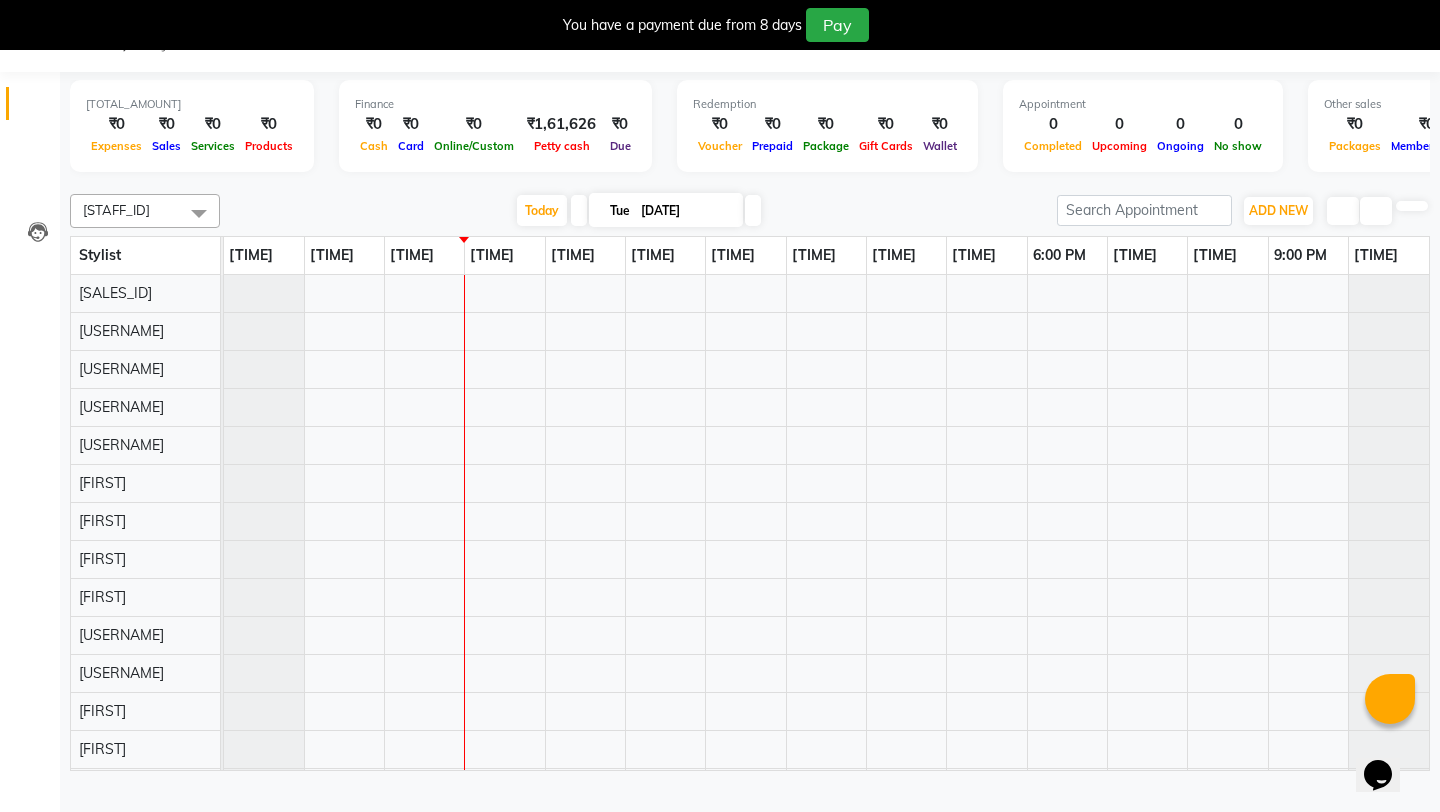 scroll, scrollTop: 0, scrollLeft: 0, axis: both 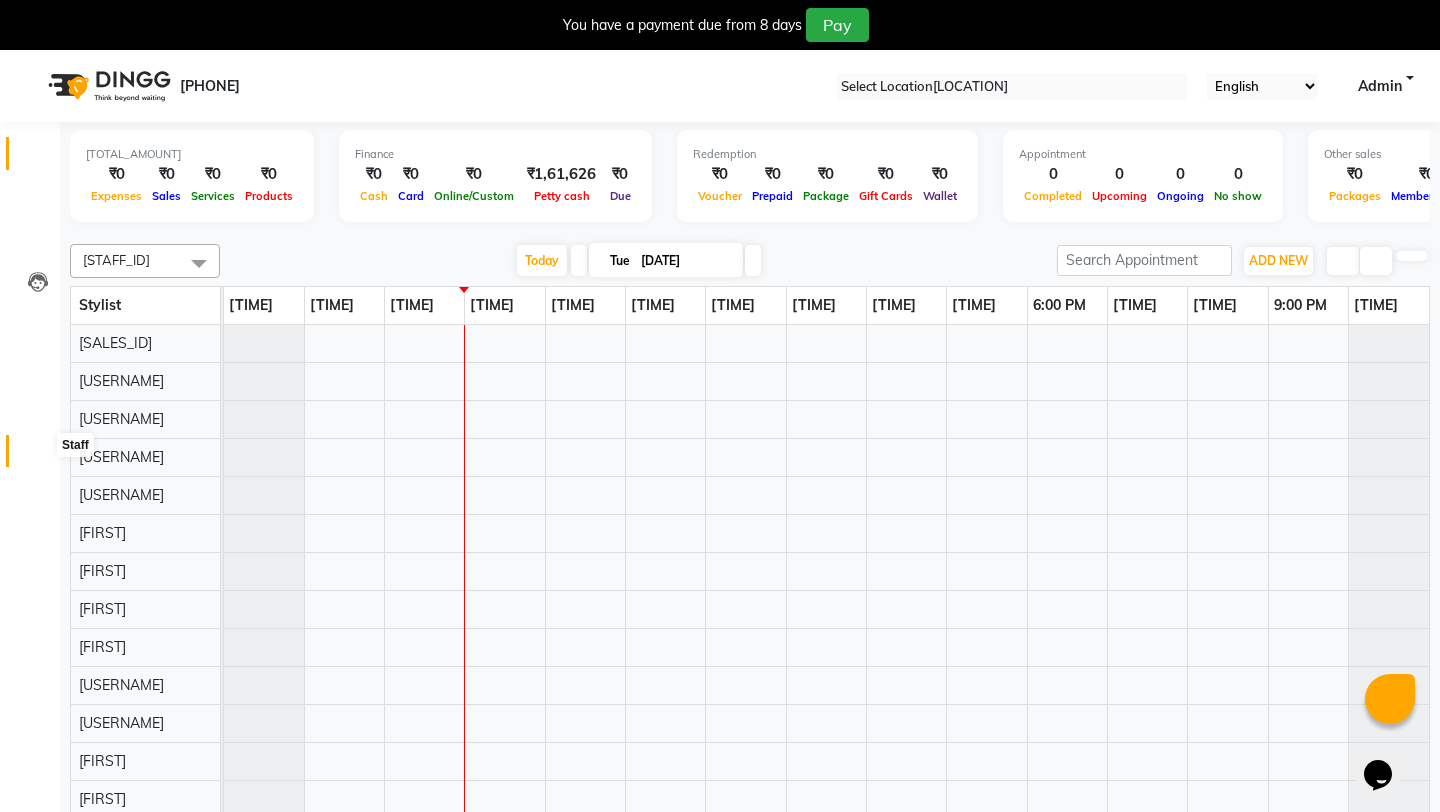 click at bounding box center (38, 456) 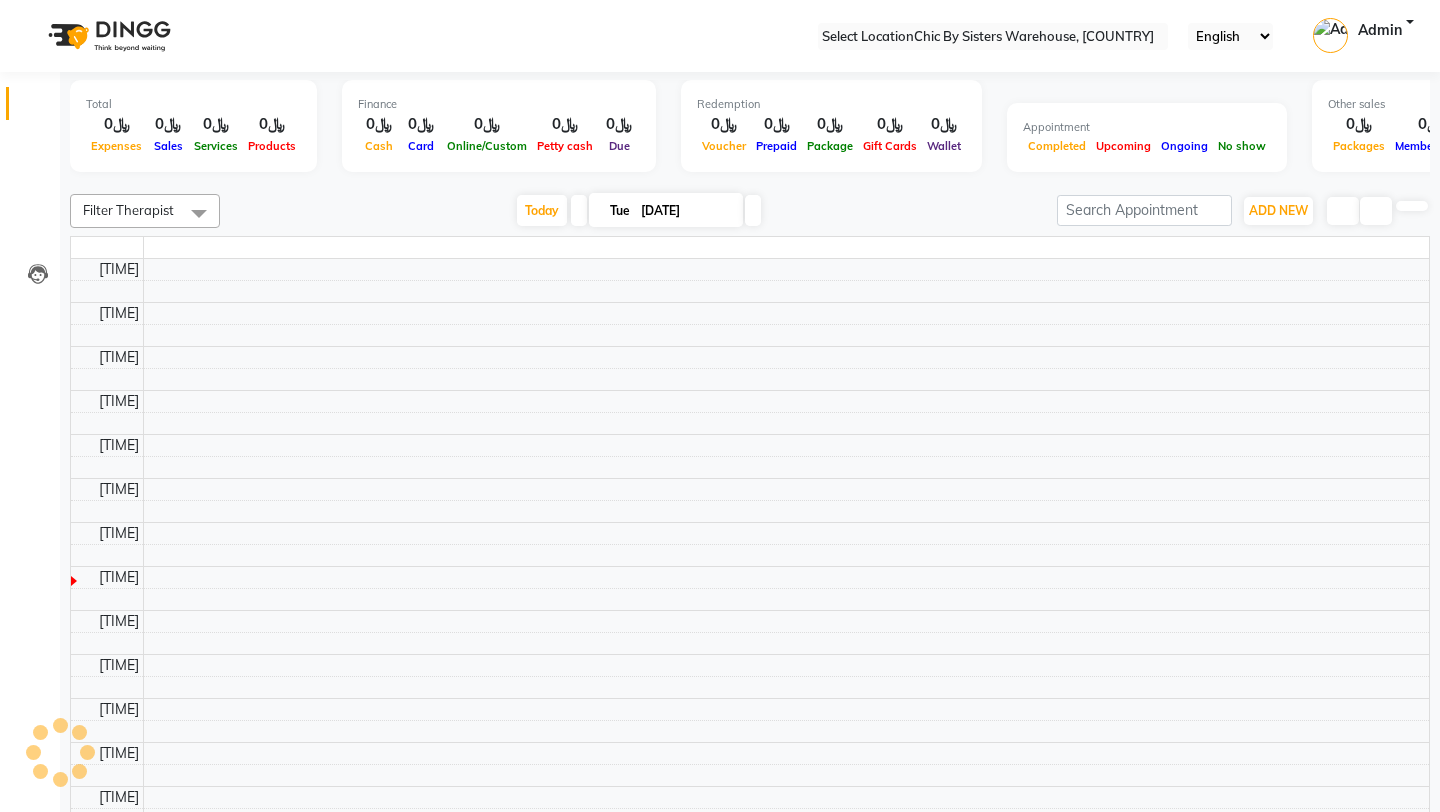 scroll, scrollTop: 0, scrollLeft: 0, axis: both 